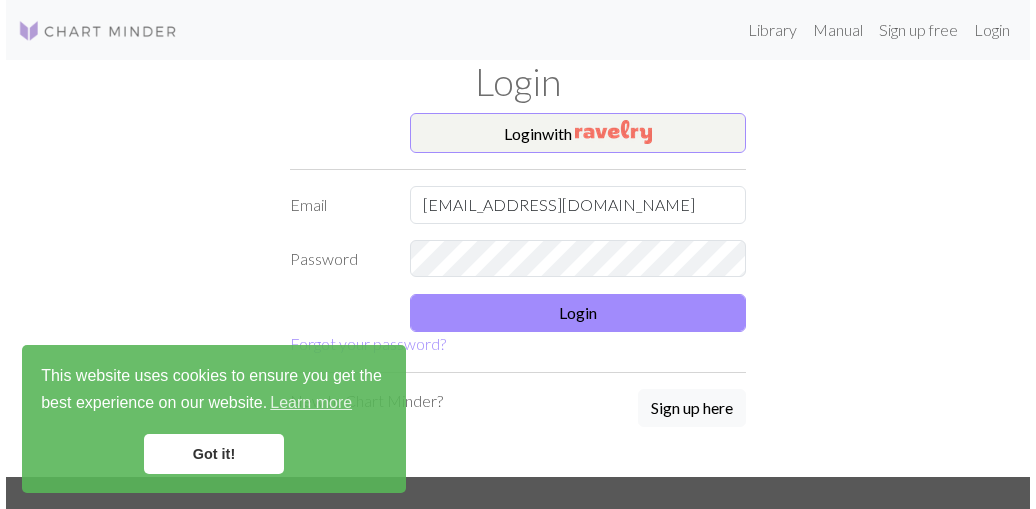 scroll, scrollTop: 0, scrollLeft: 0, axis: both 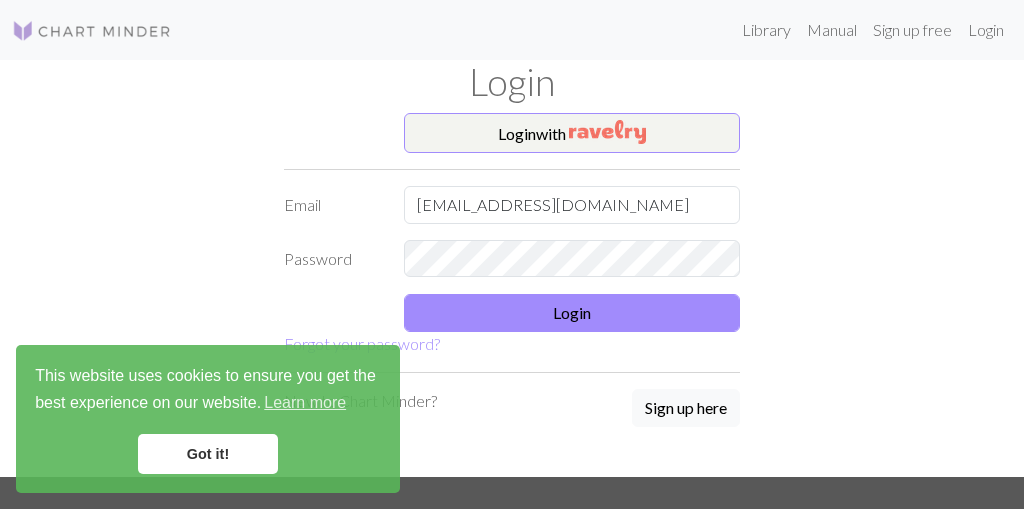 click on "Got it!" at bounding box center [208, 454] 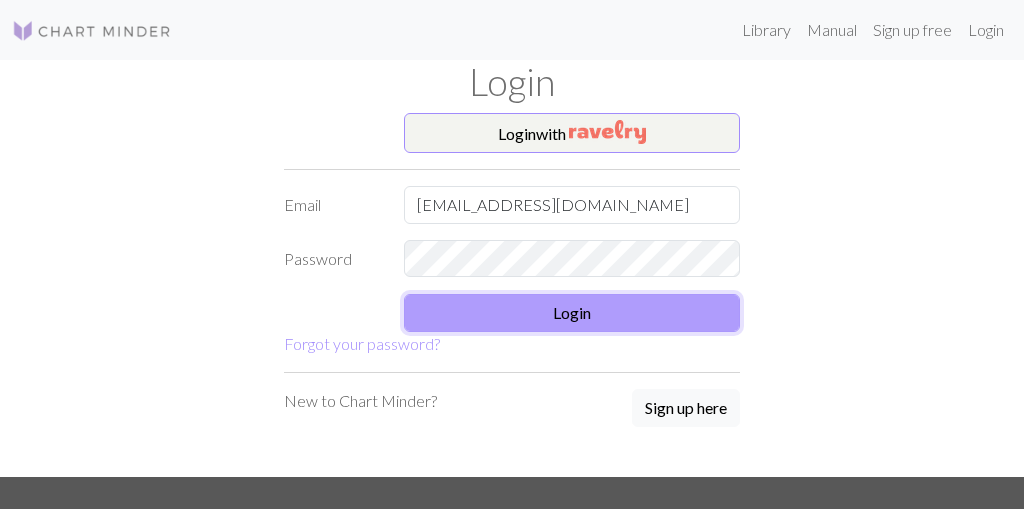 click on "Login" at bounding box center (572, 313) 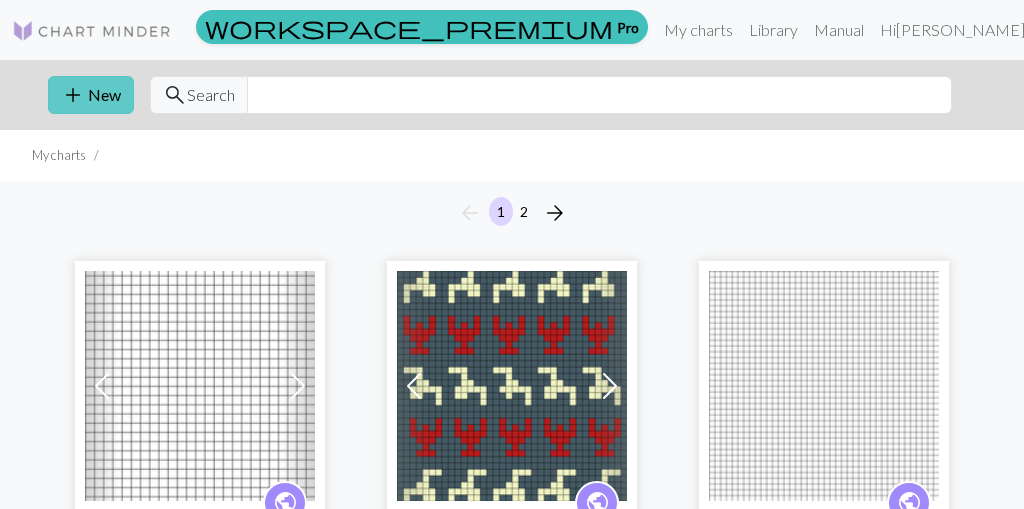 click on "add" at bounding box center (73, 95) 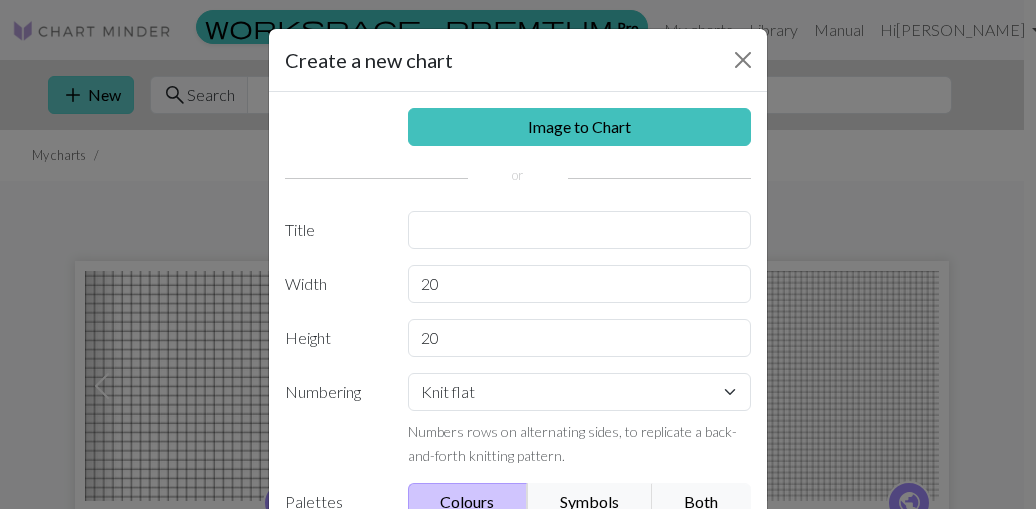 scroll, scrollTop: 0, scrollLeft: 0, axis: both 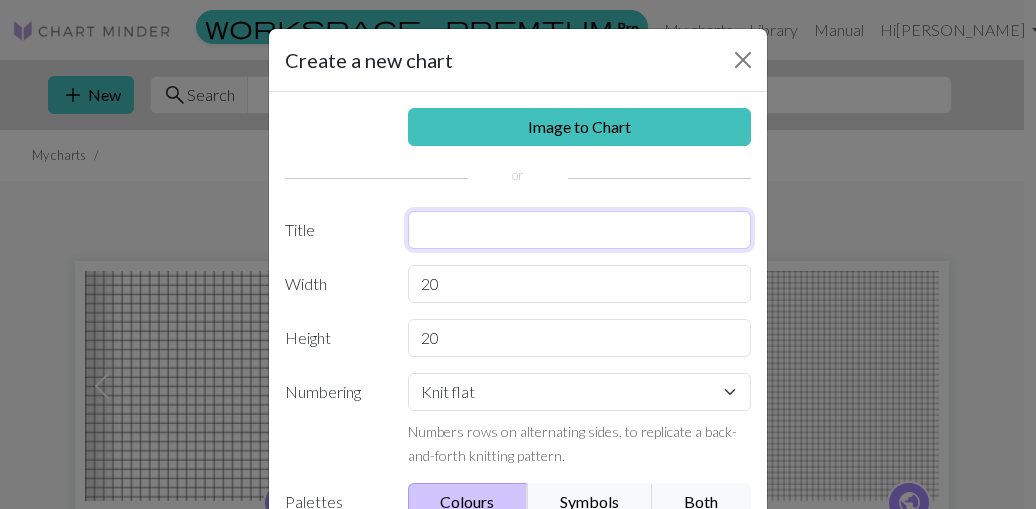 click at bounding box center (580, 230) 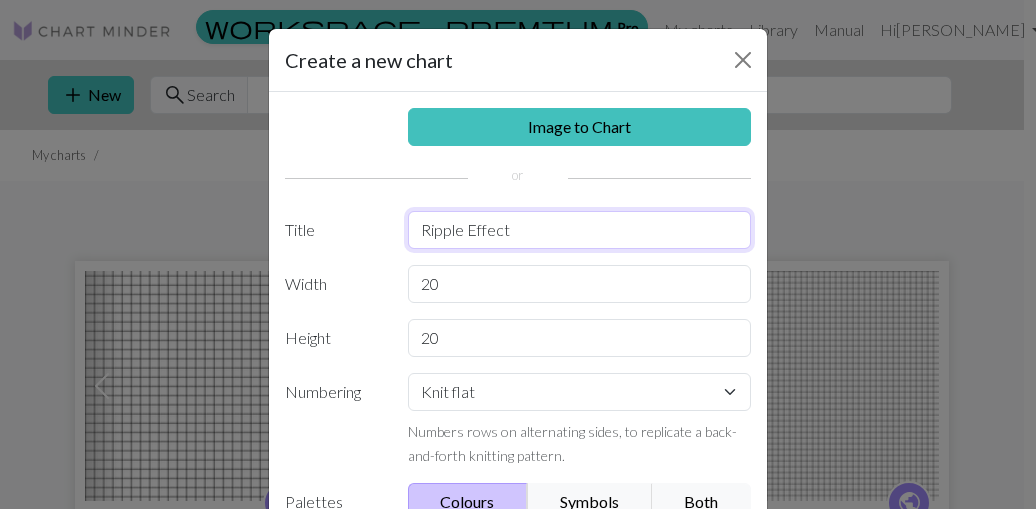 type on "Ripple Effect" 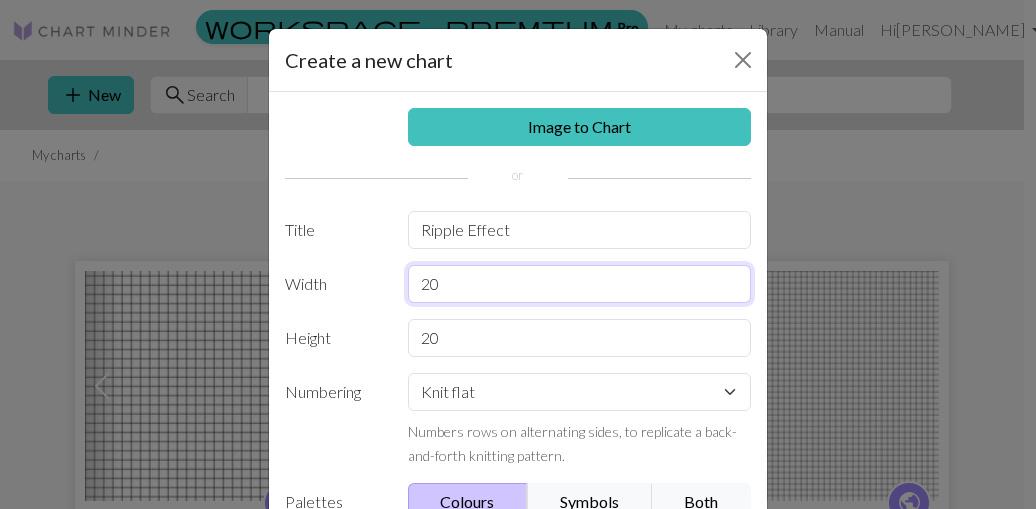 drag, startPoint x: 448, startPoint y: 282, endPoint x: 416, endPoint y: 280, distance: 32.06244 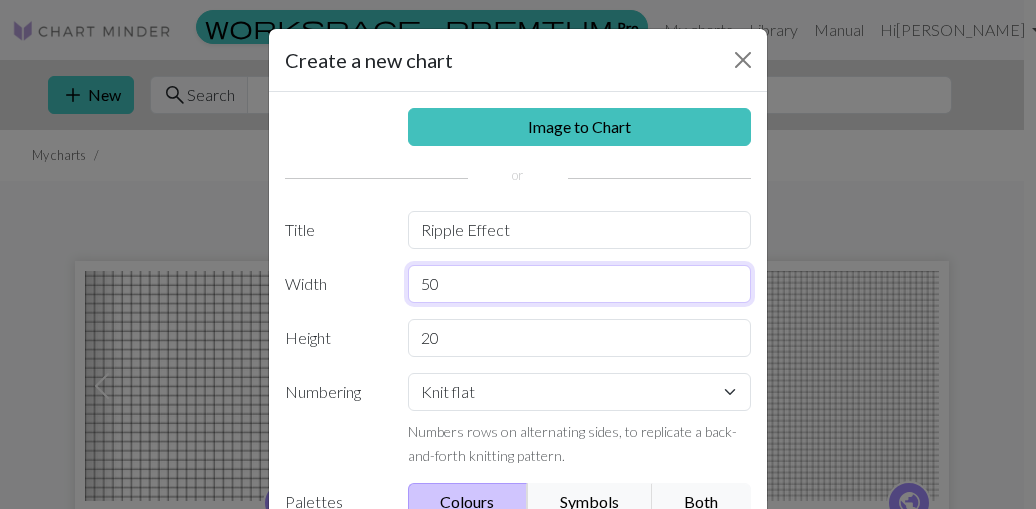 type on "50" 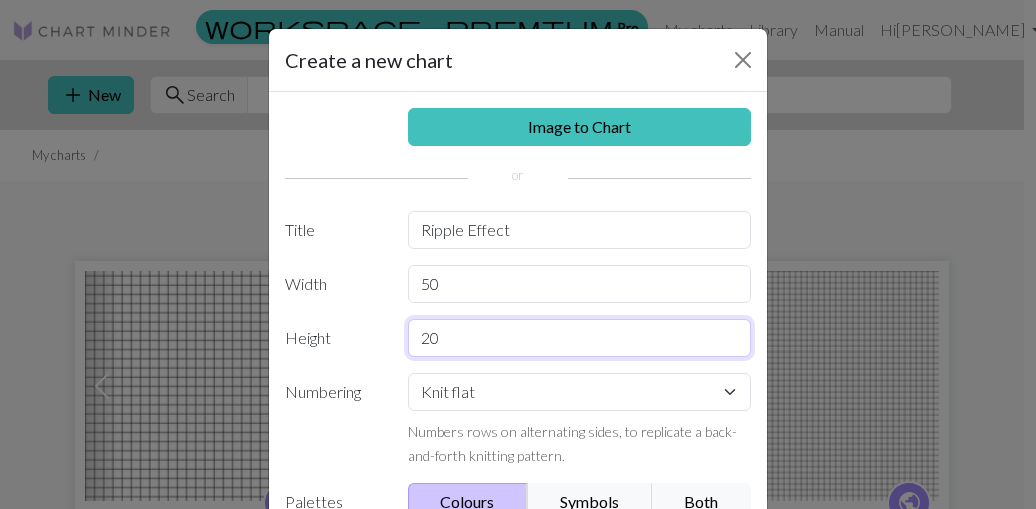 drag, startPoint x: 443, startPoint y: 337, endPoint x: 405, endPoint y: 337, distance: 38 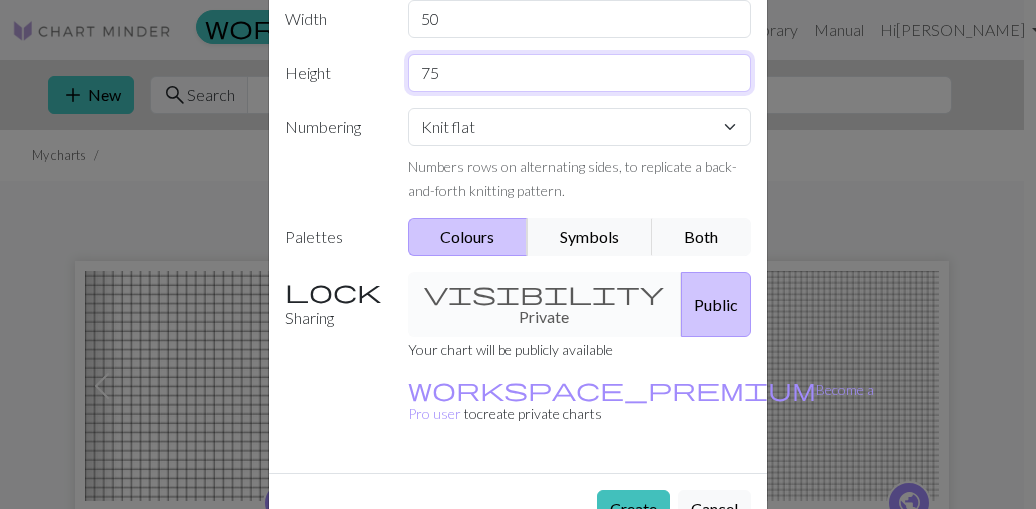 scroll, scrollTop: 279, scrollLeft: 0, axis: vertical 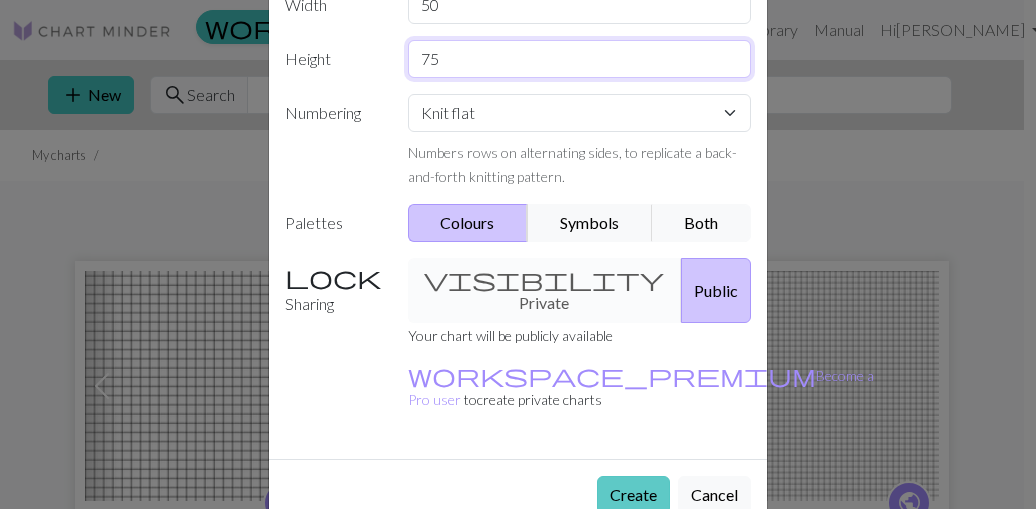 type on "75" 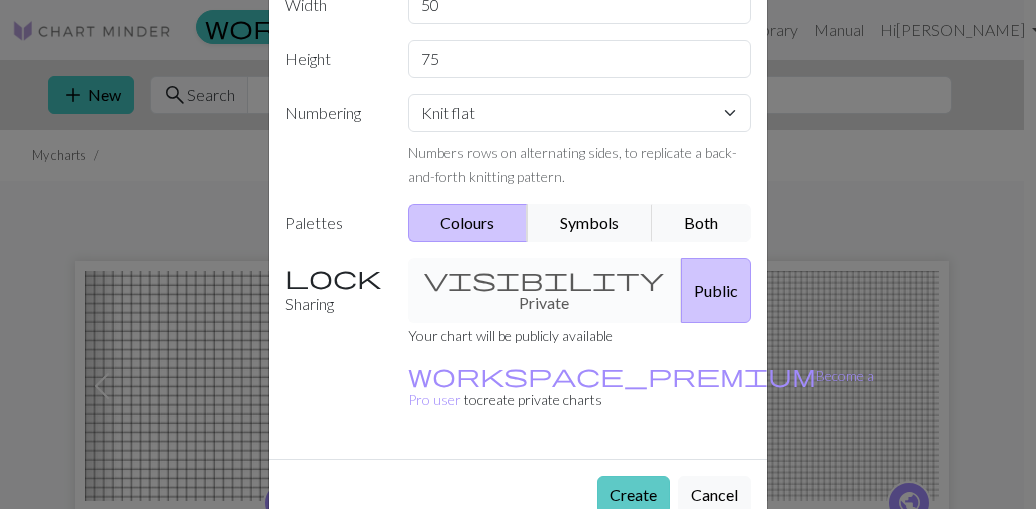 click on "Create" at bounding box center (633, 495) 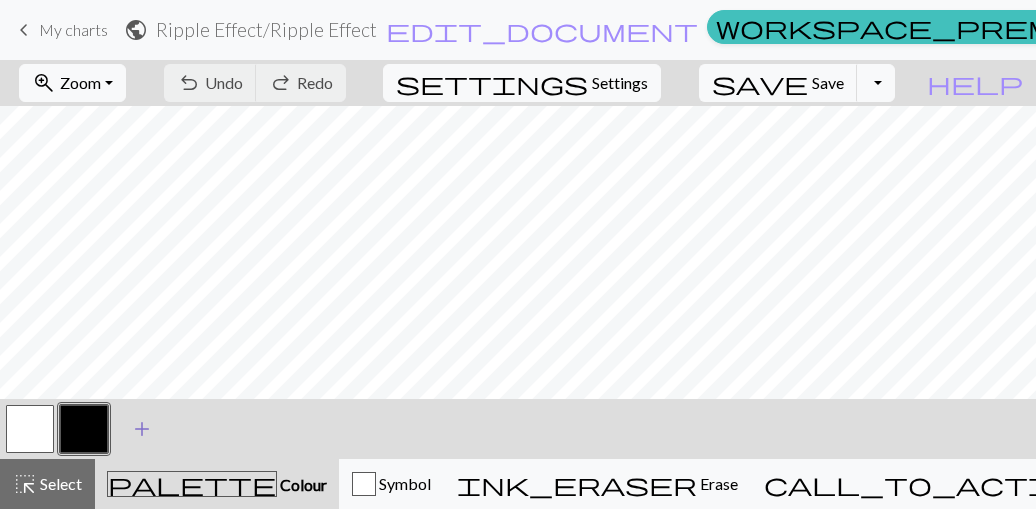 click on "add" at bounding box center (142, 429) 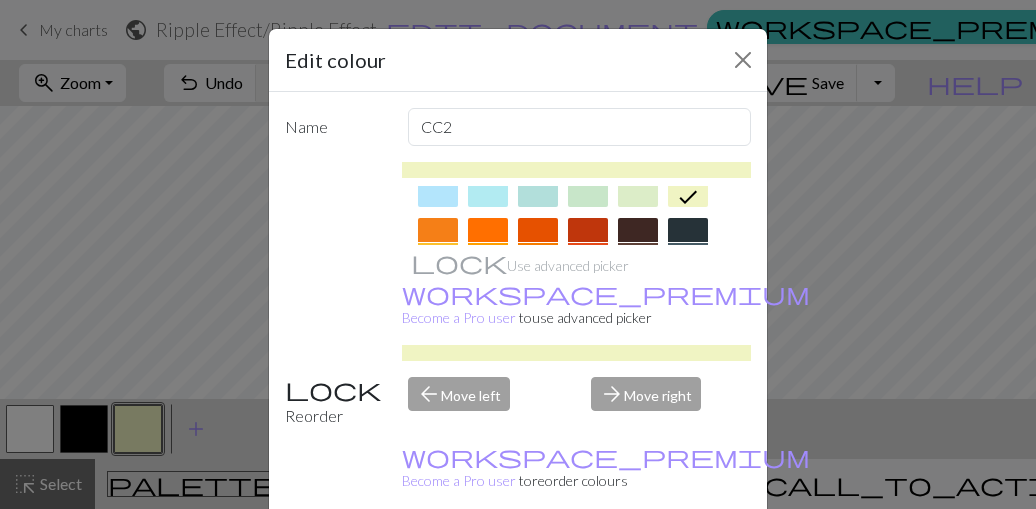 scroll, scrollTop: 256, scrollLeft: 0, axis: vertical 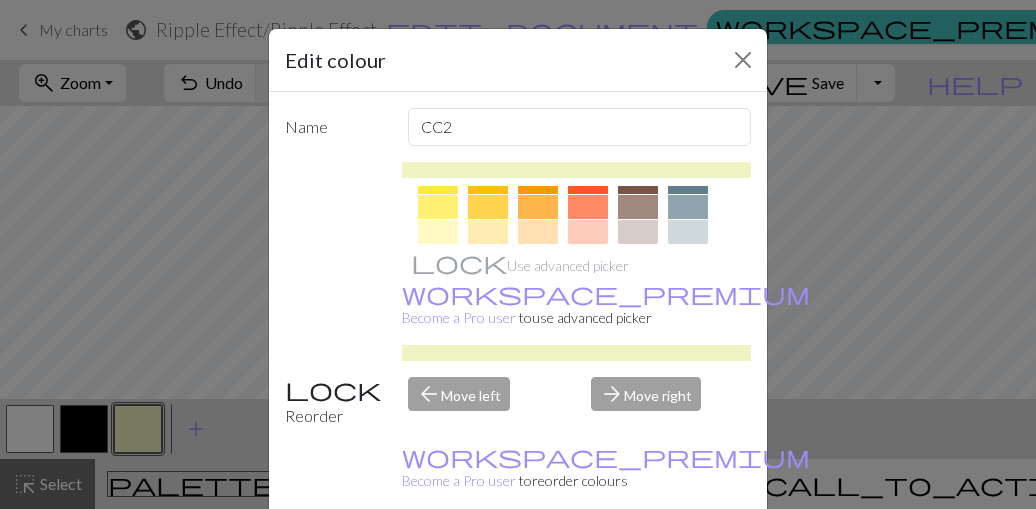click on "Edit colour Name CC2 Use advanced picker workspace_premium Become a Pro user   to  use advanced picker Reorder arrow_back Move left arrow_forward Move right workspace_premium Become a Pro user   to  reorder colours Delete Done Cancel" at bounding box center (518, 254) 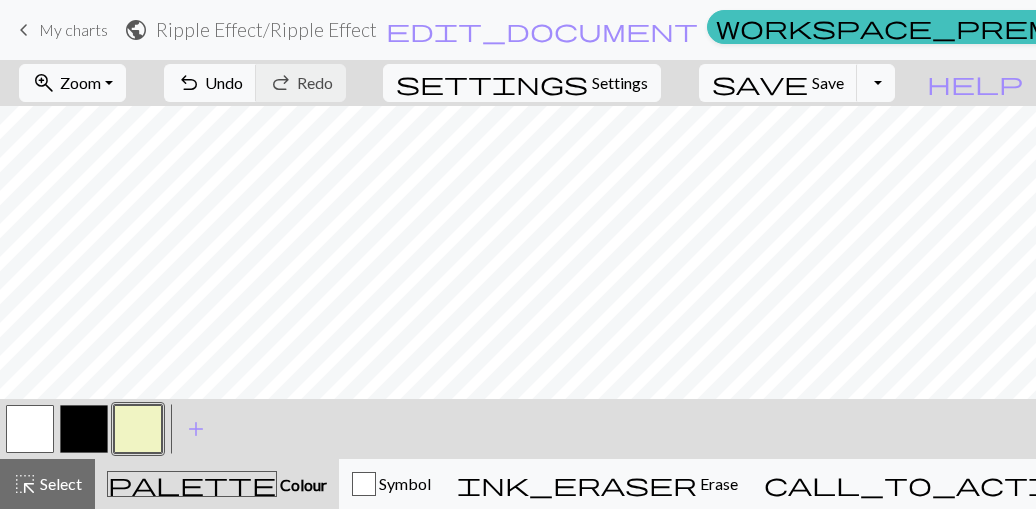 click at bounding box center [30, 429] 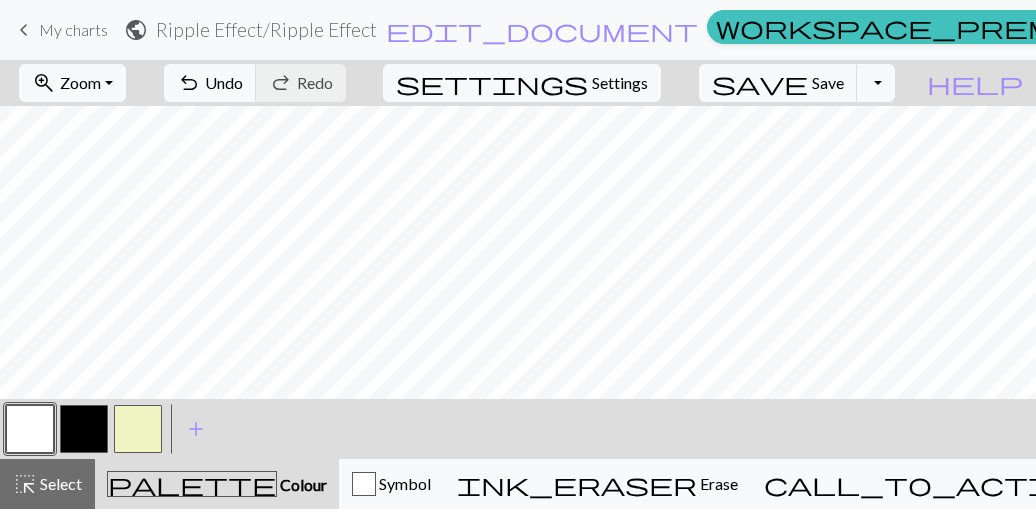 click at bounding box center (30, 429) 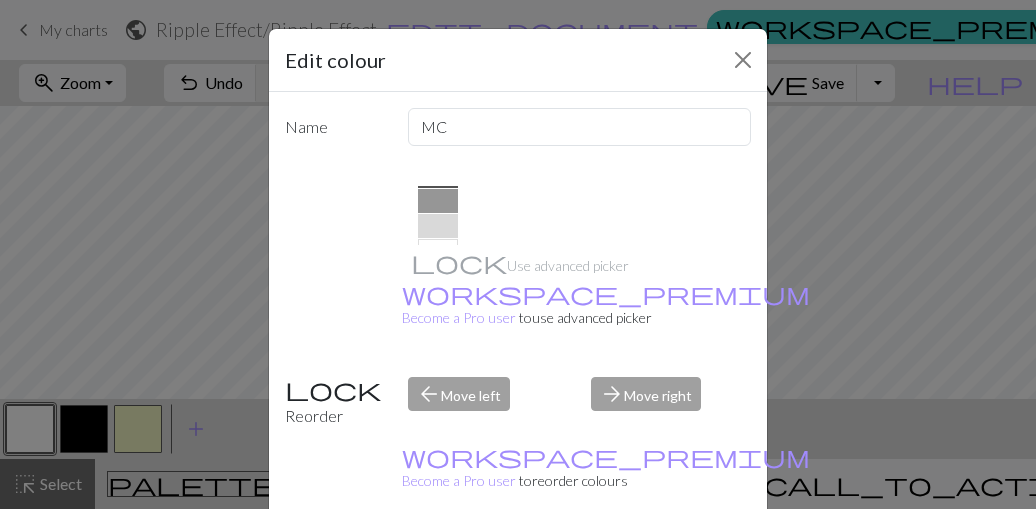 scroll, scrollTop: 480, scrollLeft: 0, axis: vertical 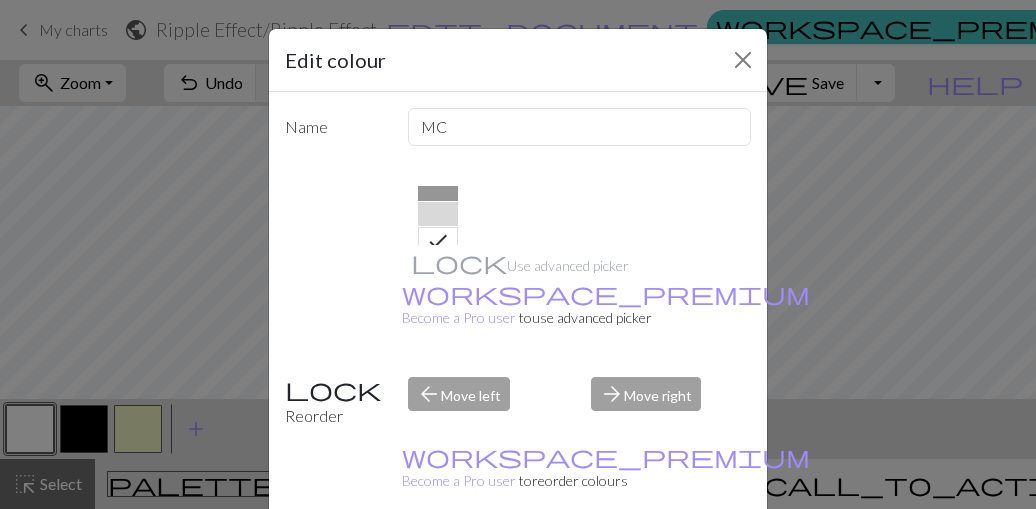 click at bounding box center (438, 214) 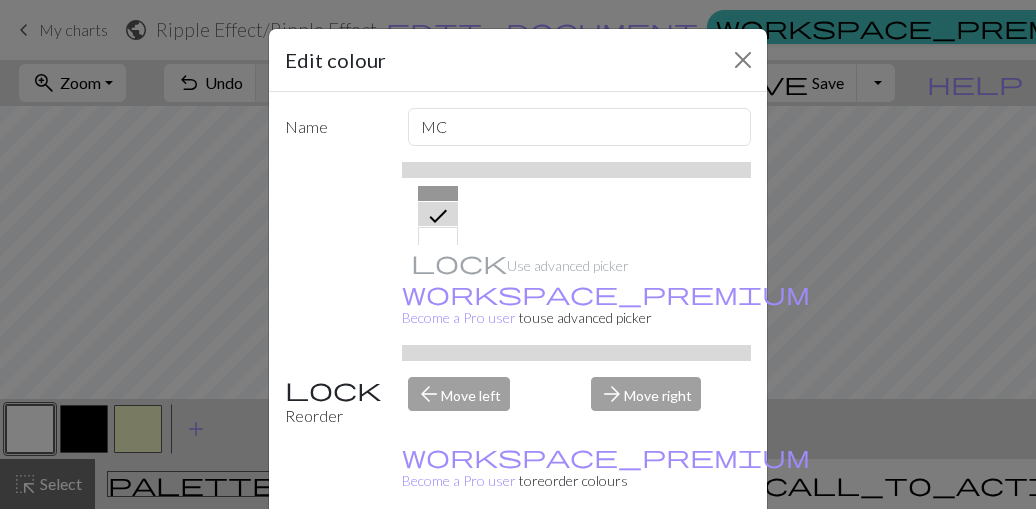 click on "Done" at bounding box center [638, 560] 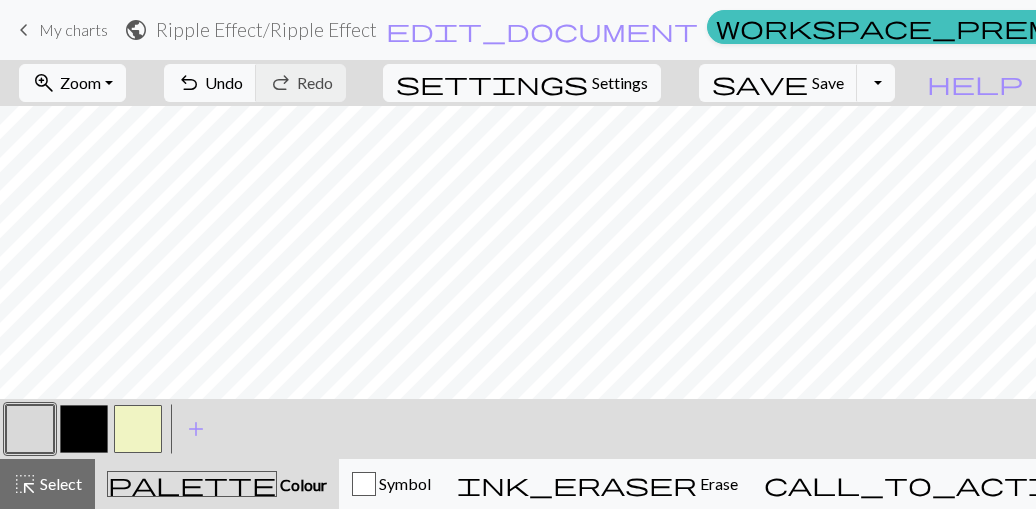 click at bounding box center (84, 429) 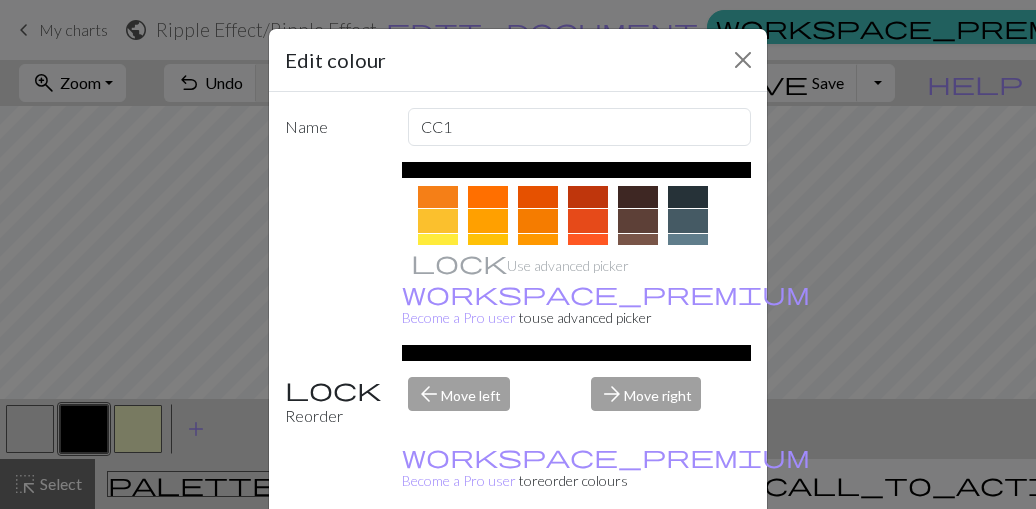 scroll, scrollTop: 320, scrollLeft: 0, axis: vertical 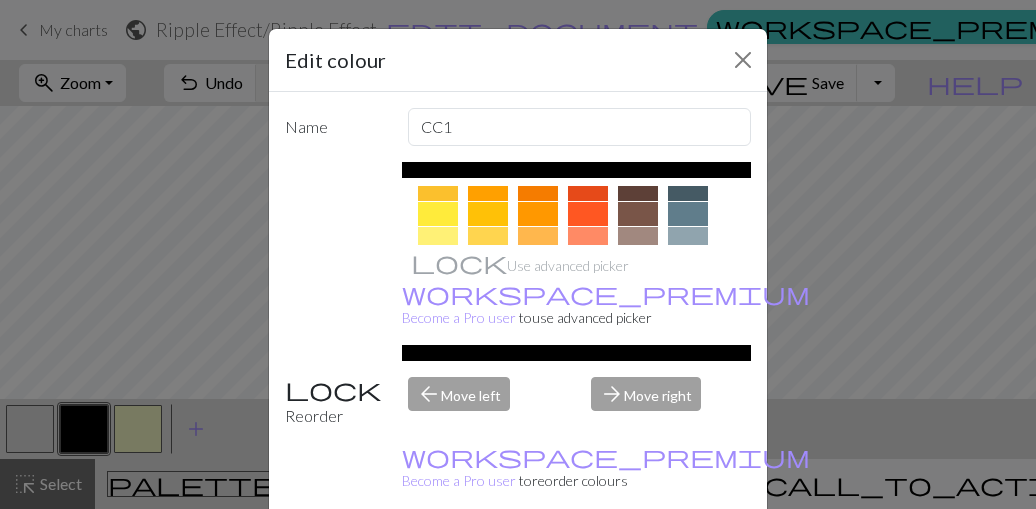 click at bounding box center (688, 189) 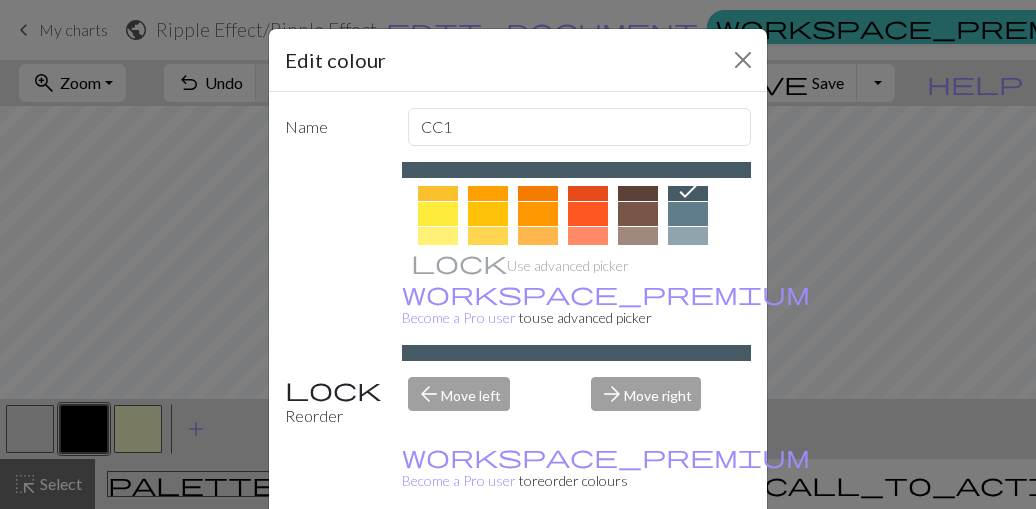 click on "Done" at bounding box center [638, 560] 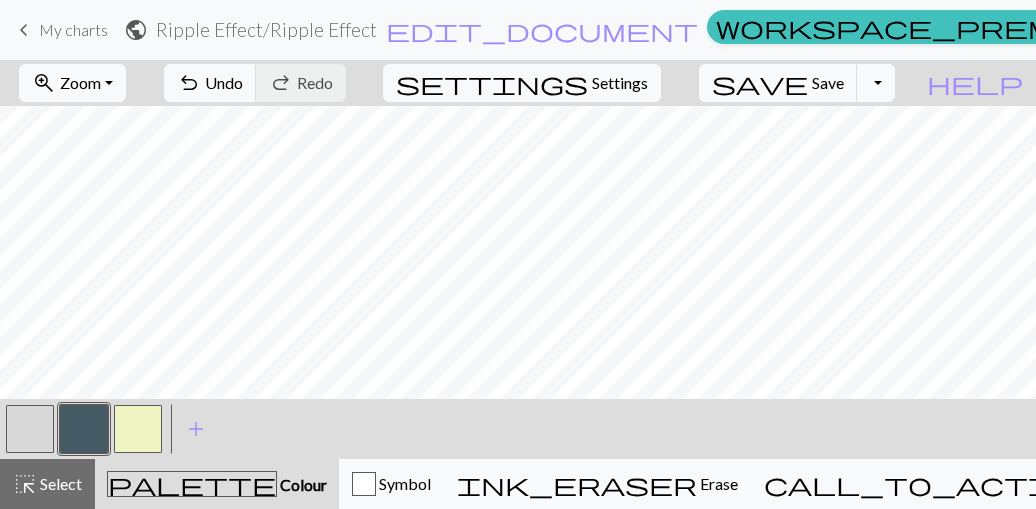 click at bounding box center [138, 429] 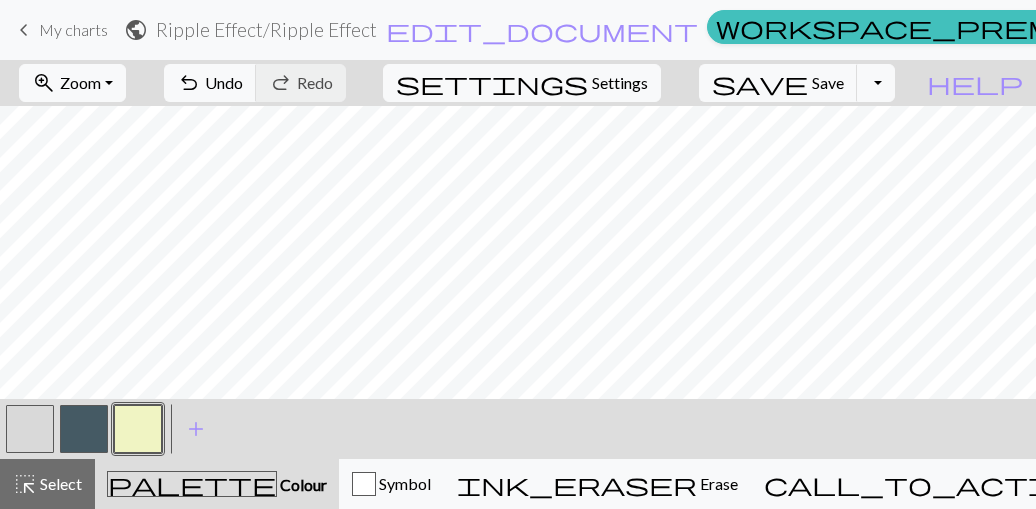 click at bounding box center (138, 429) 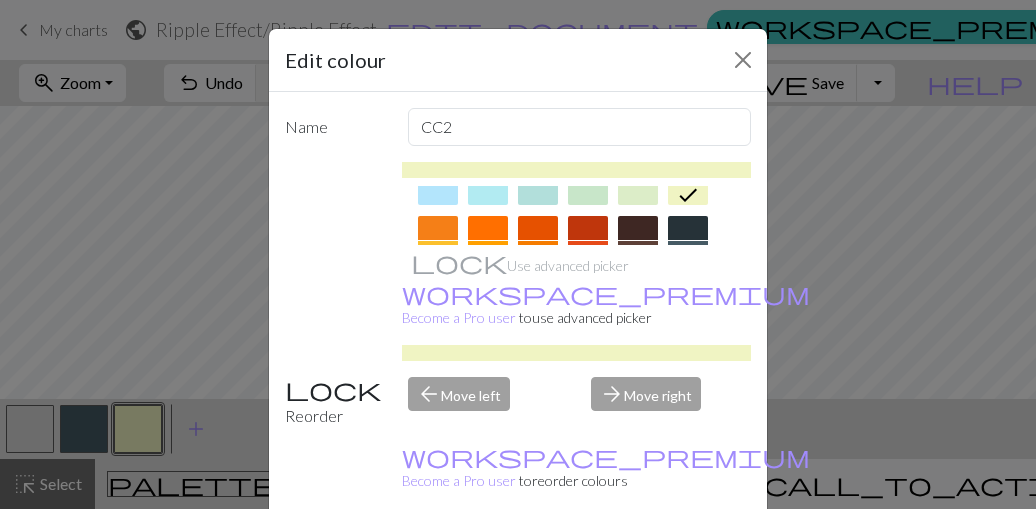 scroll, scrollTop: 288, scrollLeft: 0, axis: vertical 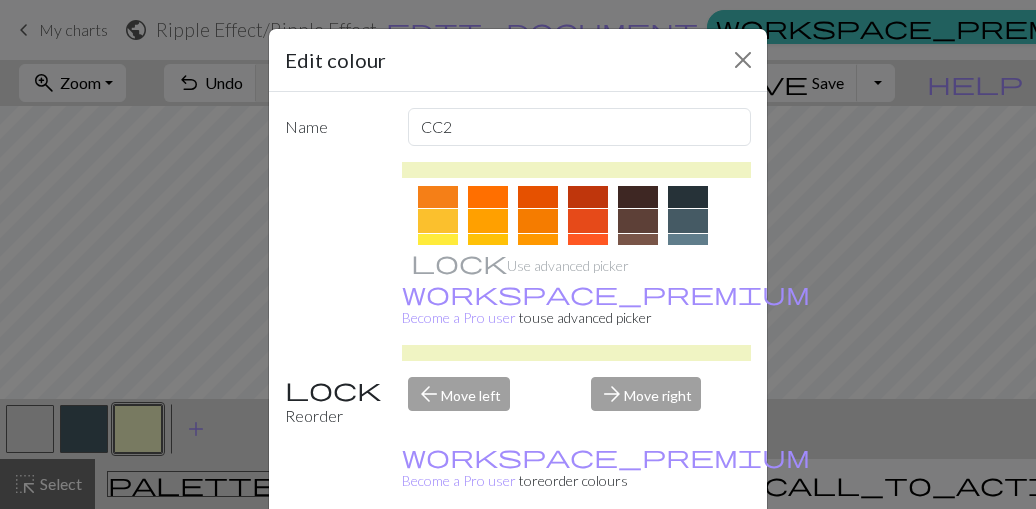 click at bounding box center (638, 196) 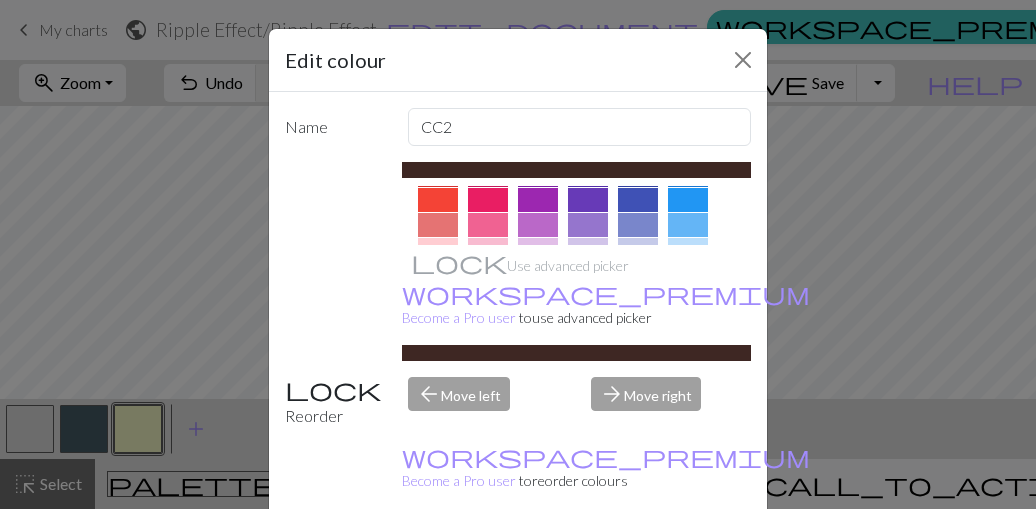 scroll, scrollTop: 96, scrollLeft: 0, axis: vertical 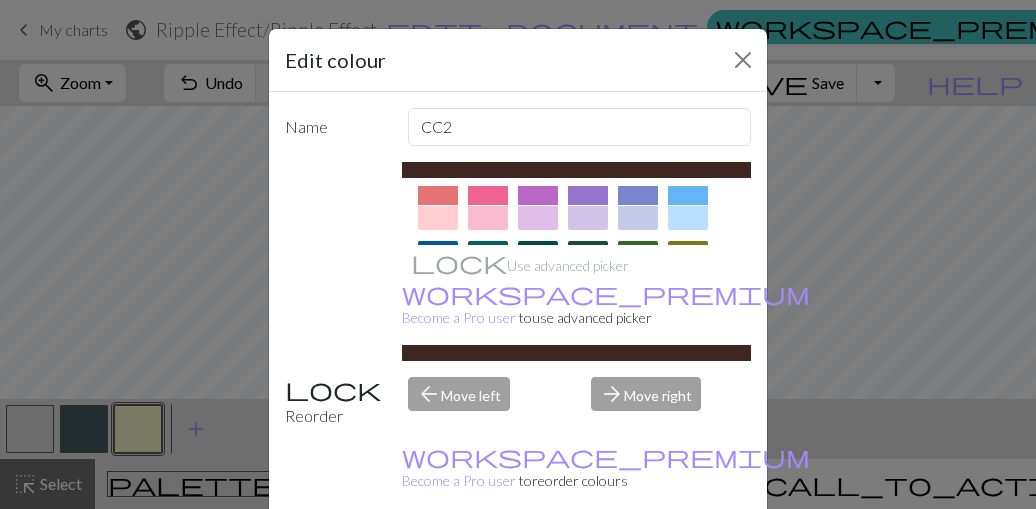 click at bounding box center (488, 218) 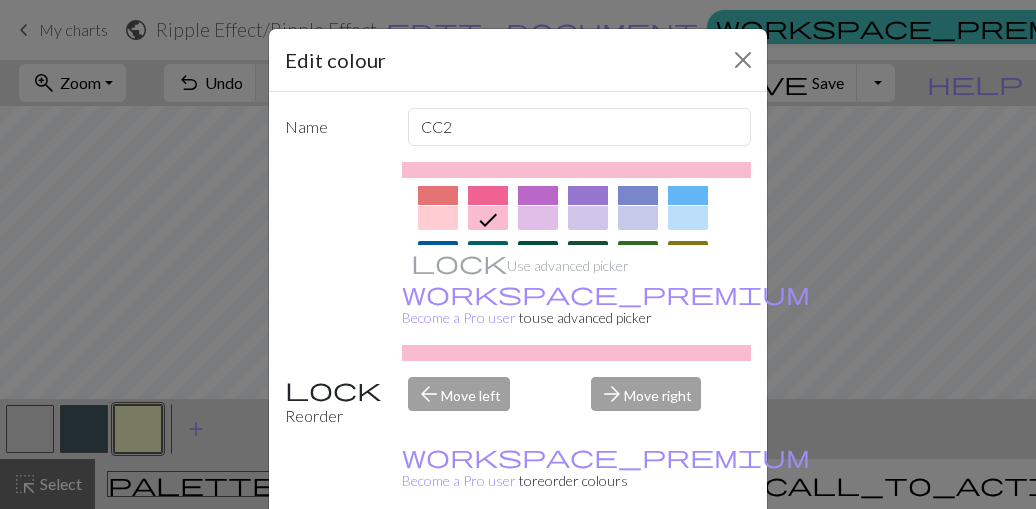click on "Done" at bounding box center (638, 560) 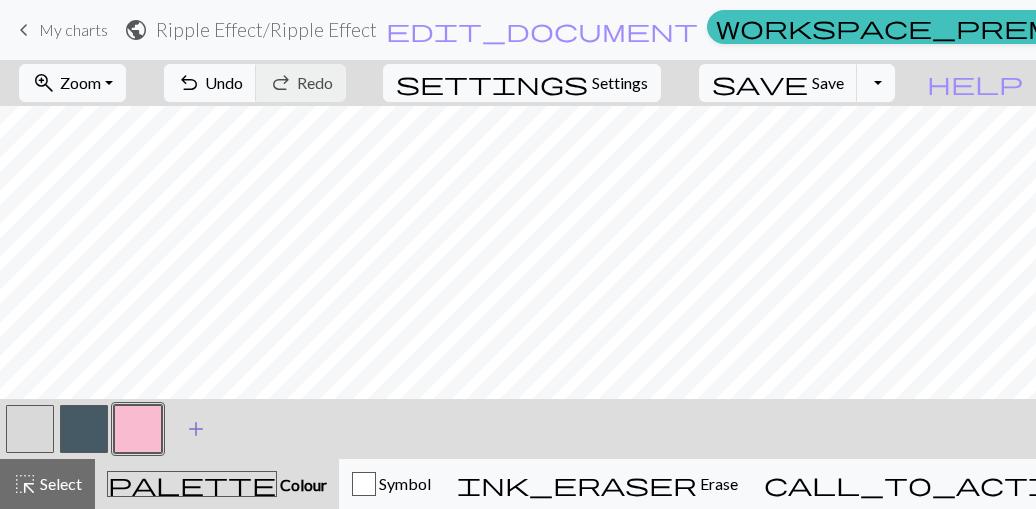 click on "add" at bounding box center (196, 429) 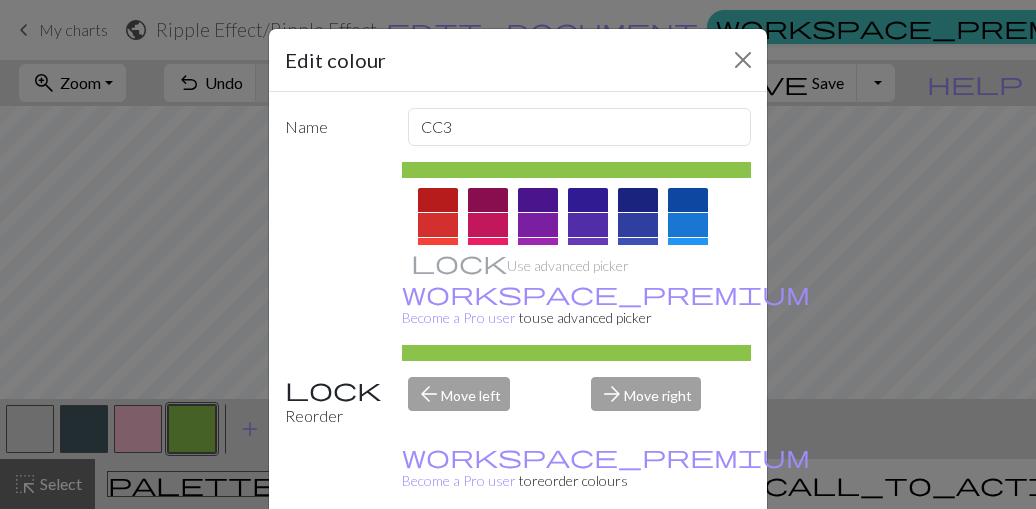 scroll, scrollTop: 0, scrollLeft: 0, axis: both 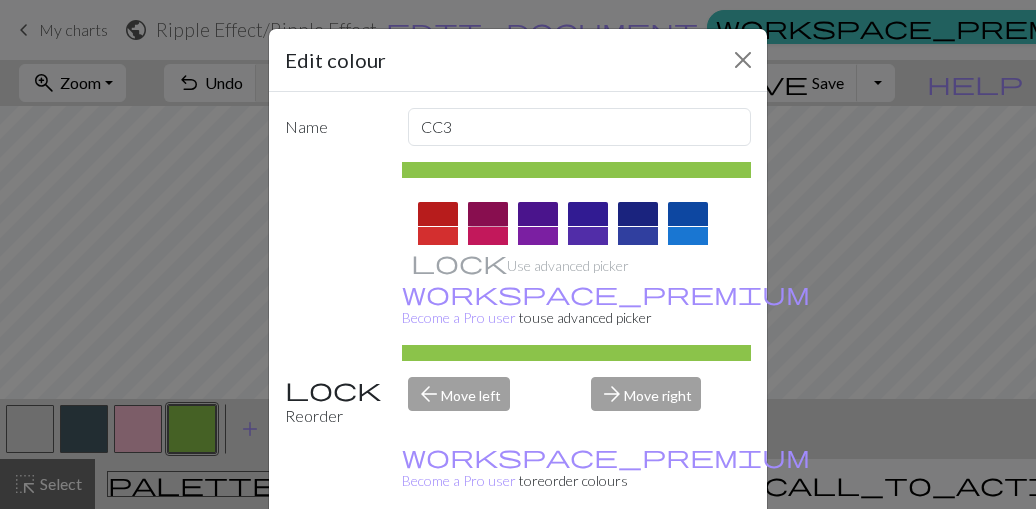 click at bounding box center [488, 214] 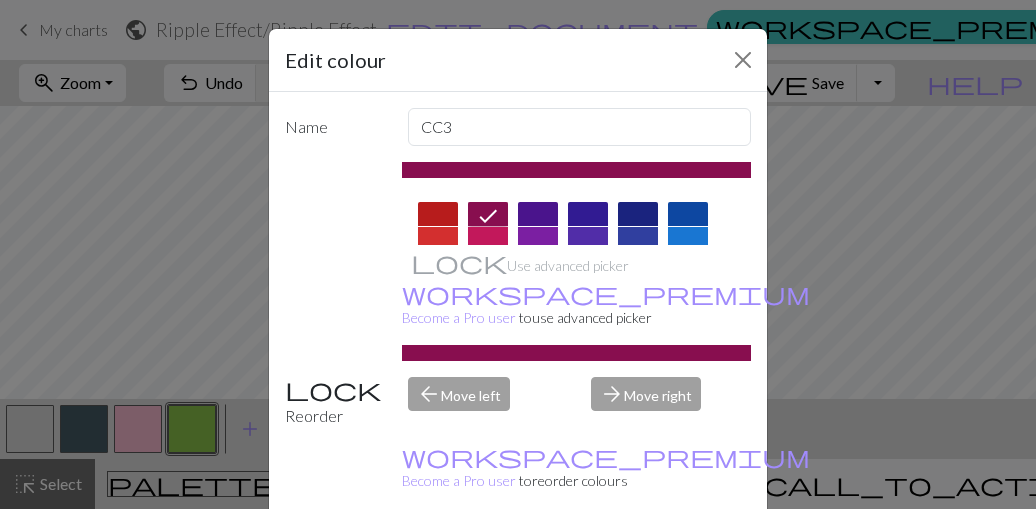 click on "Done" at bounding box center [638, 560] 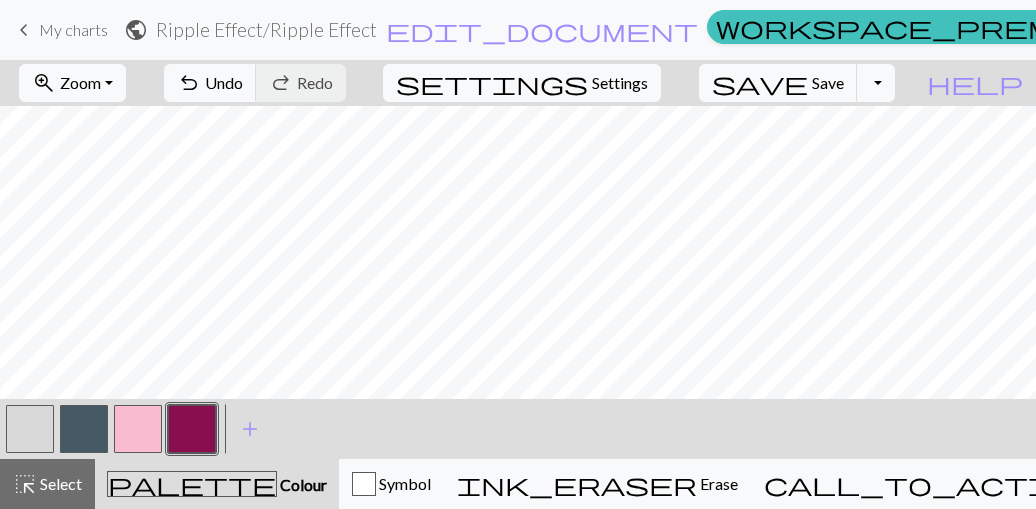 click at bounding box center (84, 429) 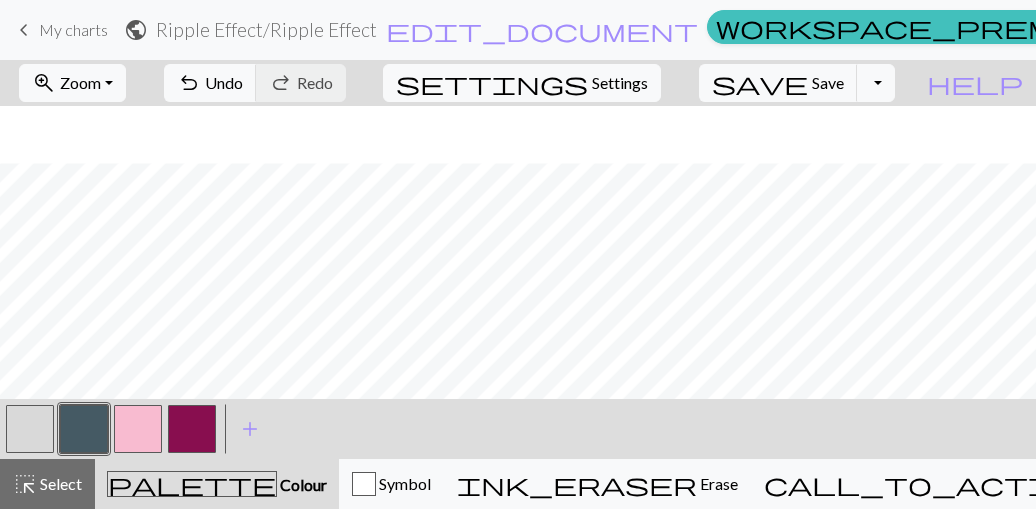 scroll, scrollTop: 64, scrollLeft: 0, axis: vertical 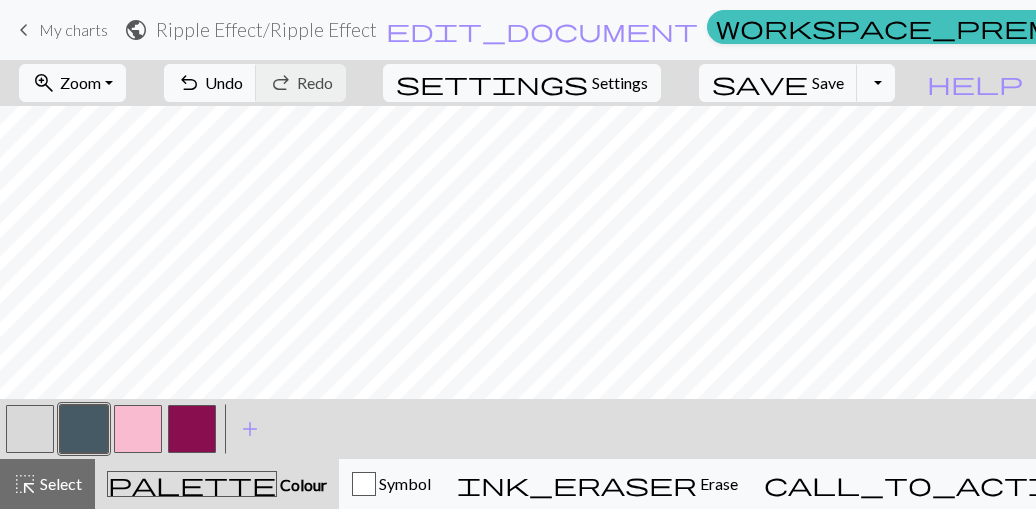 click at bounding box center (138, 429) 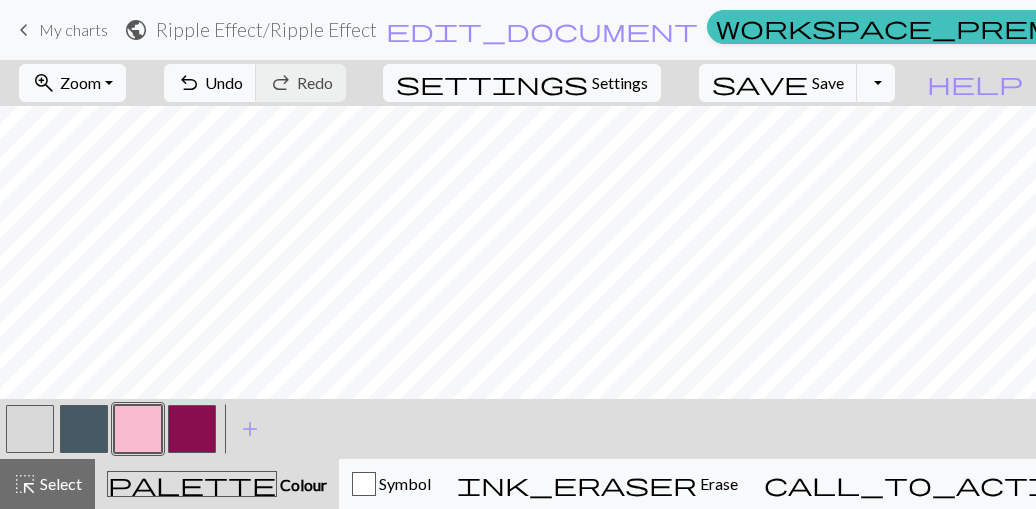 click at bounding box center [138, 429] 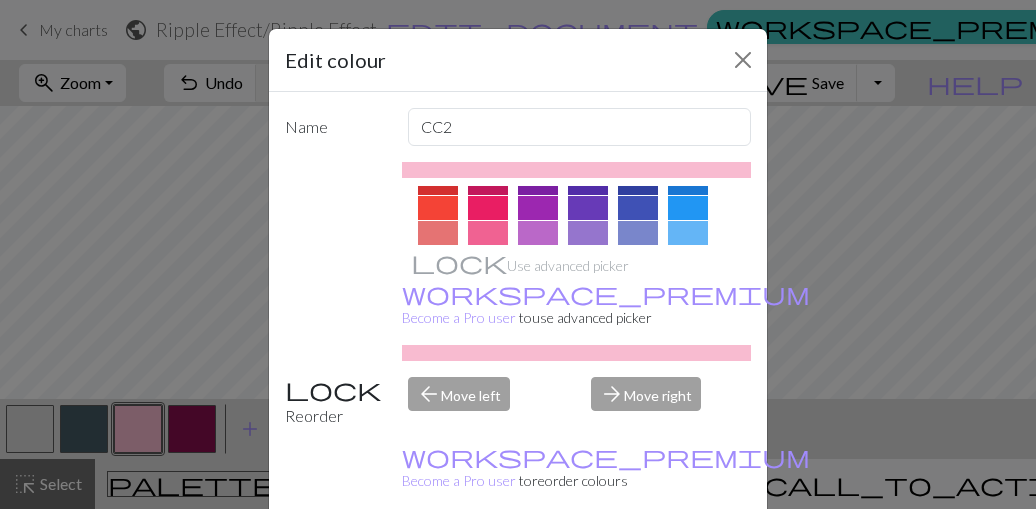 scroll, scrollTop: 64, scrollLeft: 0, axis: vertical 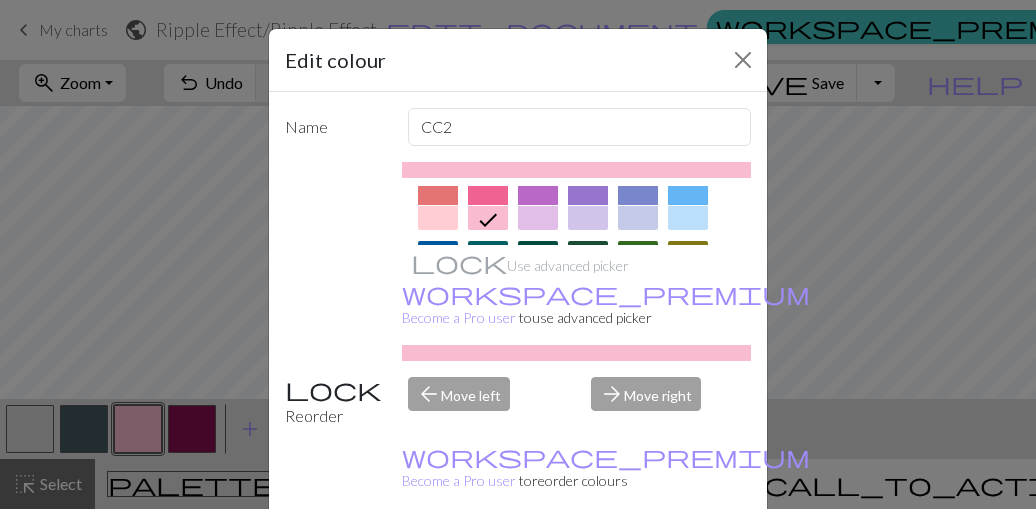 click at bounding box center [438, 193] 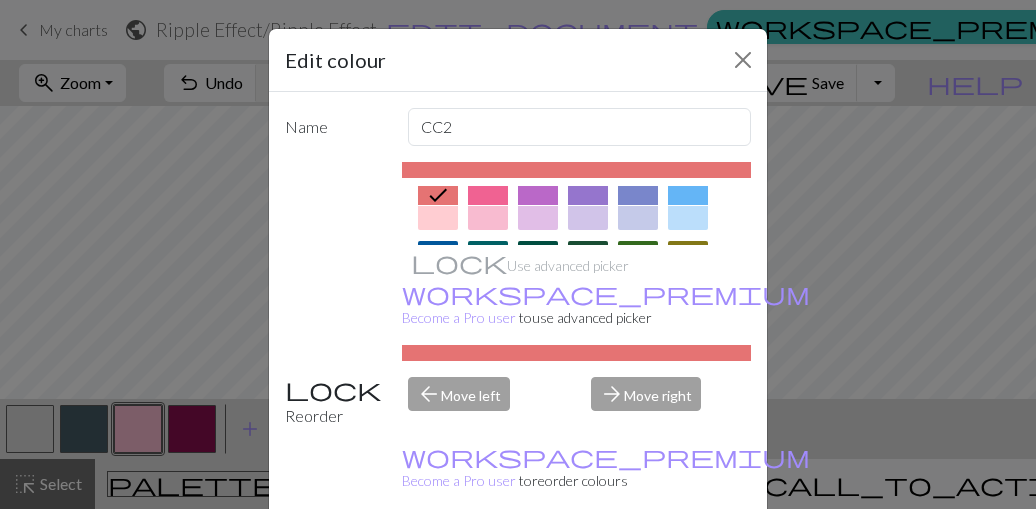 click on "Done" at bounding box center [638, 560] 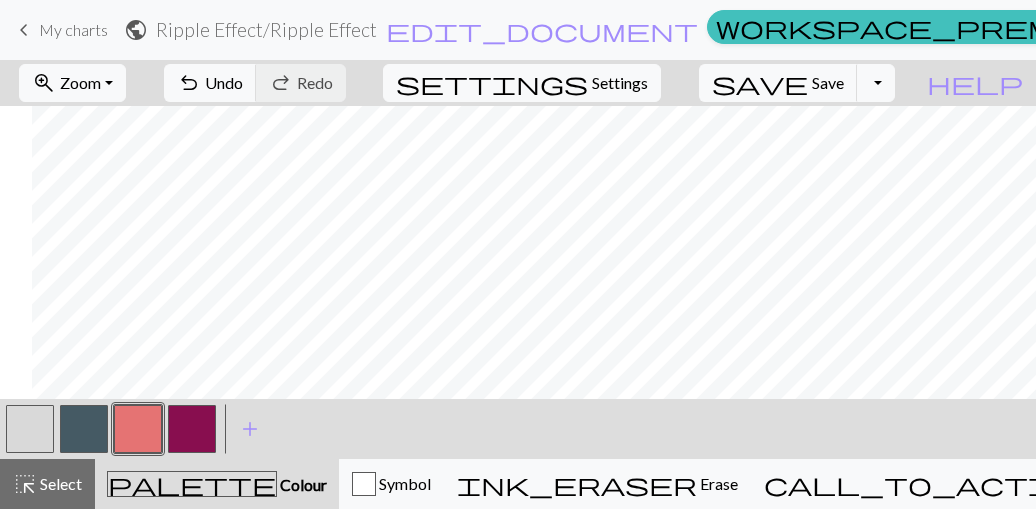 scroll, scrollTop: 32, scrollLeft: 32, axis: both 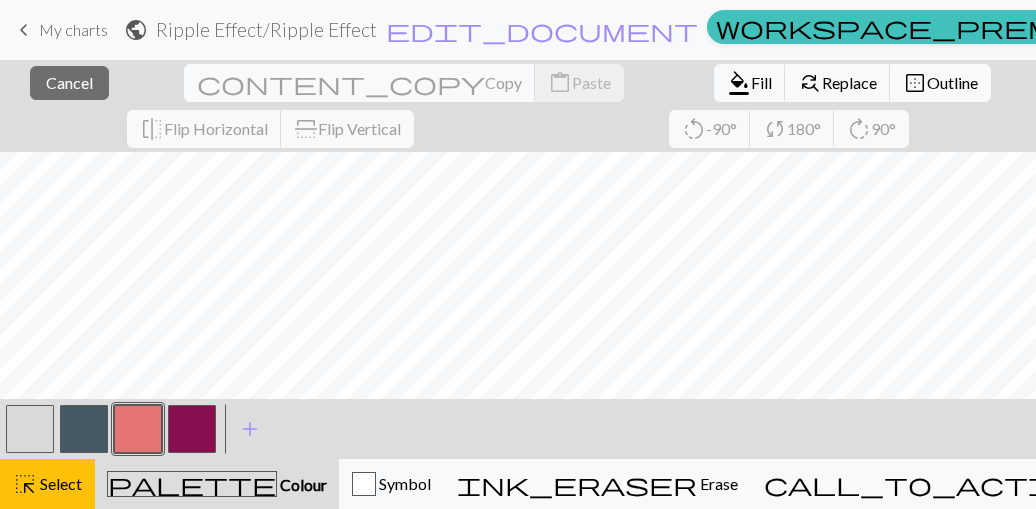 click at bounding box center (138, 429) 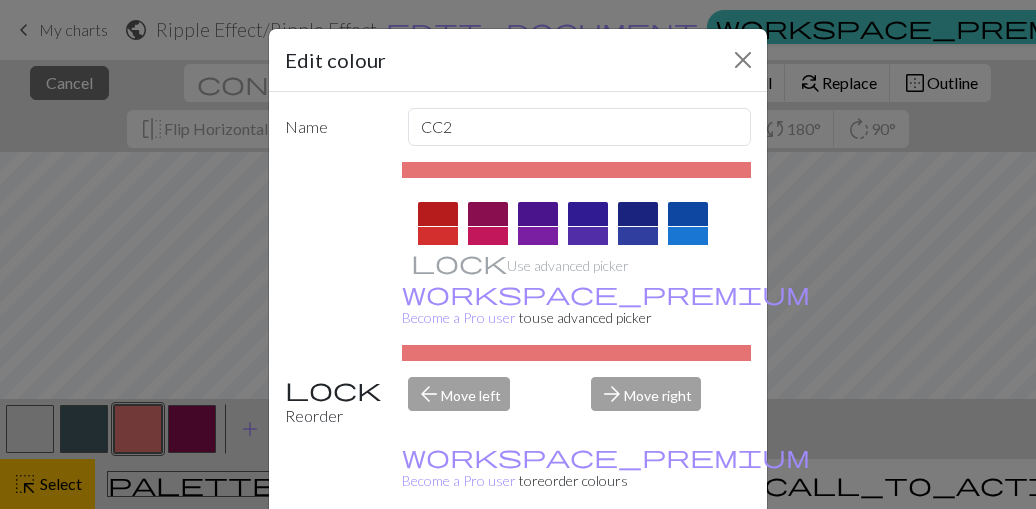 click on "Done" at bounding box center [638, 560] 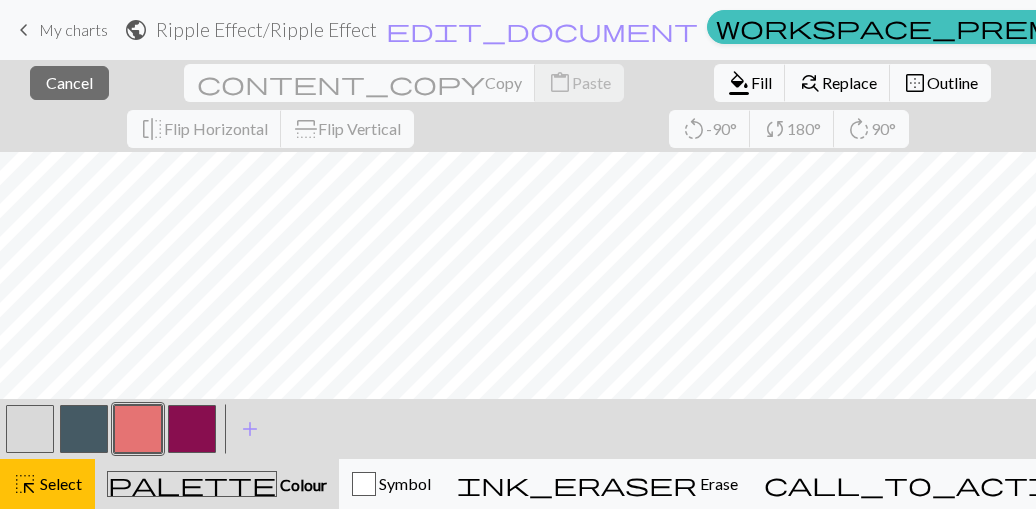 click at bounding box center (138, 429) 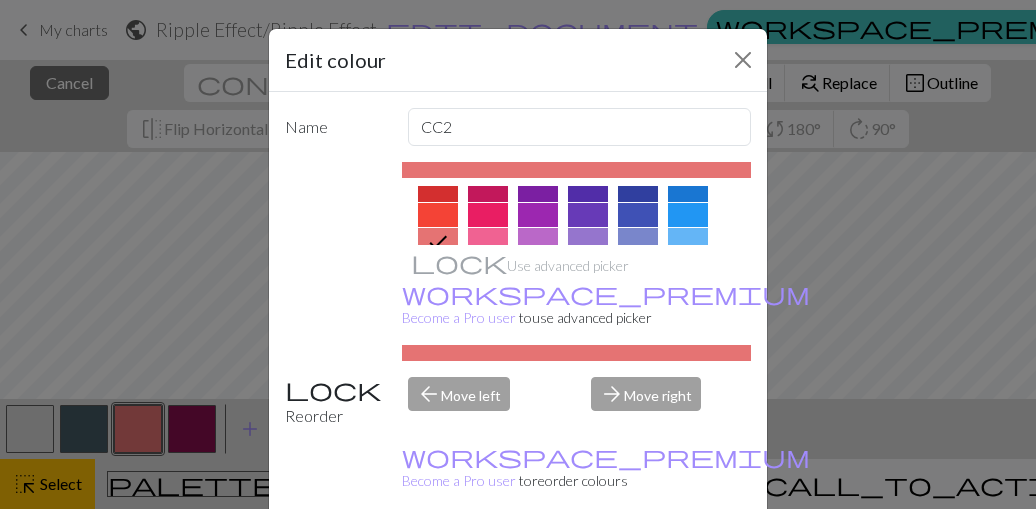 scroll, scrollTop: 64, scrollLeft: 0, axis: vertical 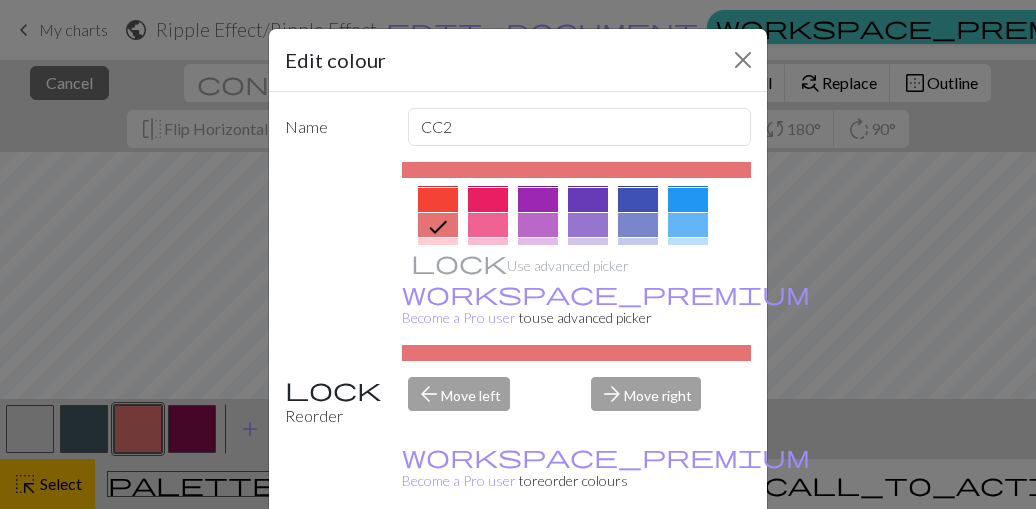 click 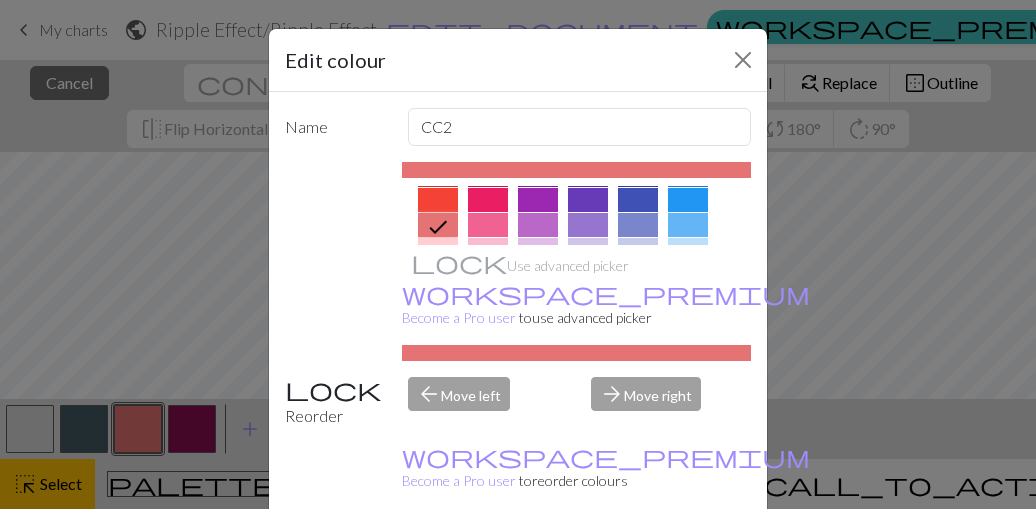 click on "Done" at bounding box center (638, 560) 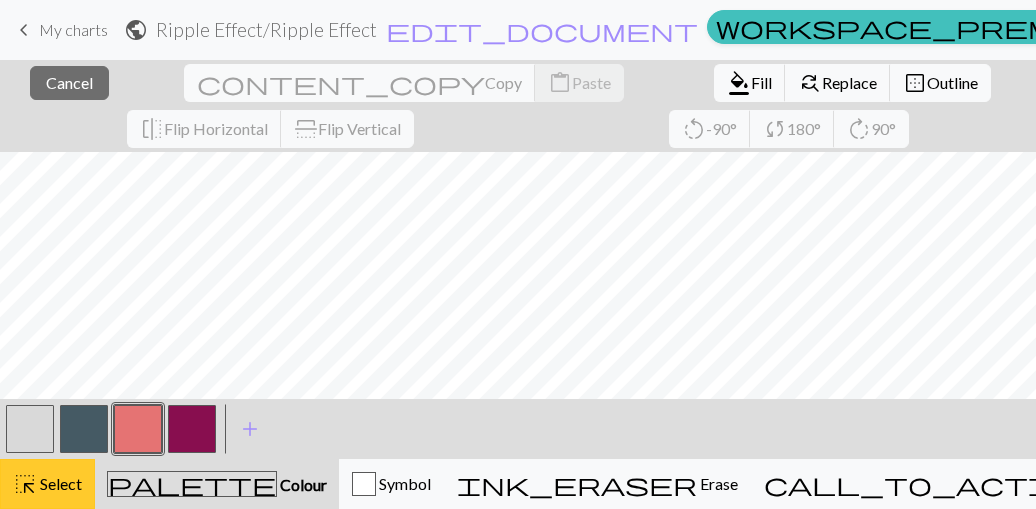 click on "highlight_alt" at bounding box center [25, 484] 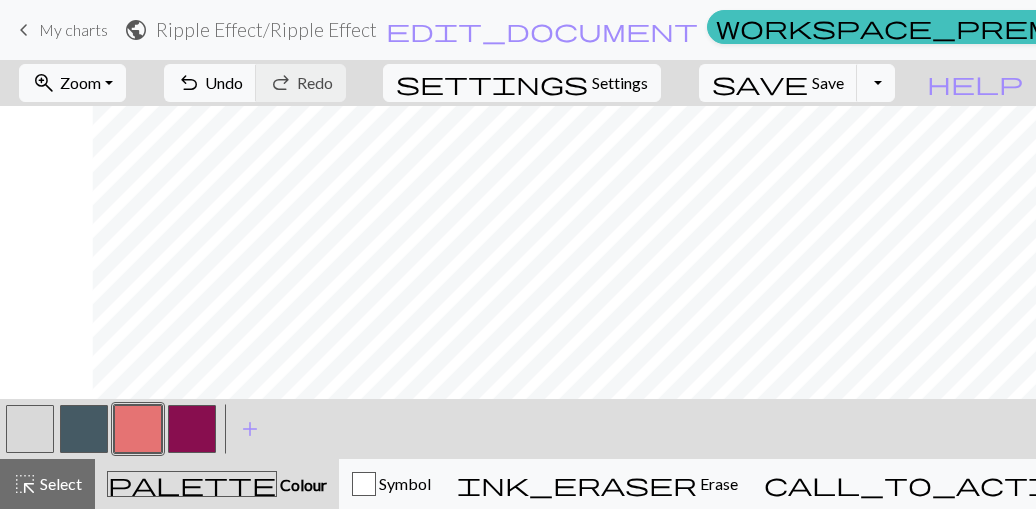 scroll, scrollTop: 32, scrollLeft: 412, axis: both 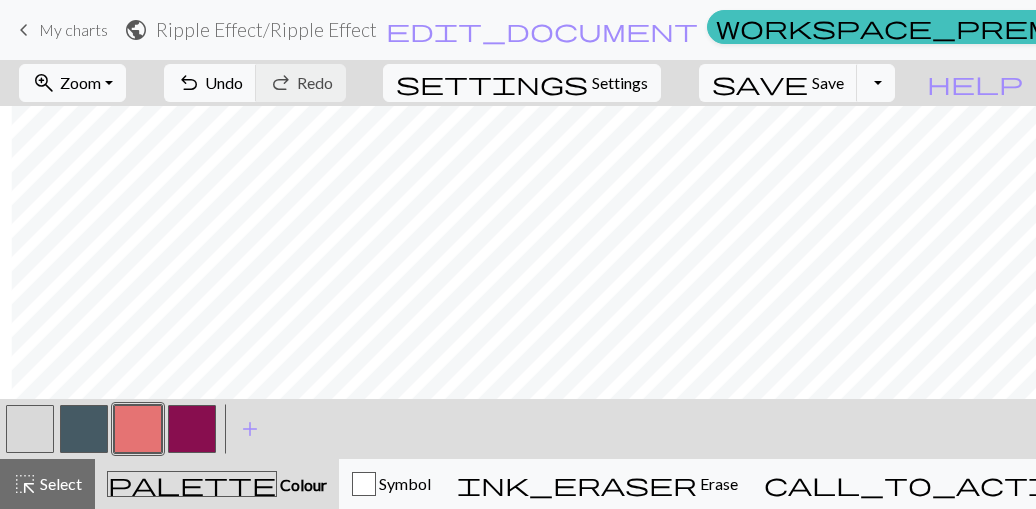 drag, startPoint x: 1004, startPoint y: 396, endPoint x: 842, endPoint y: 421, distance: 163.91766 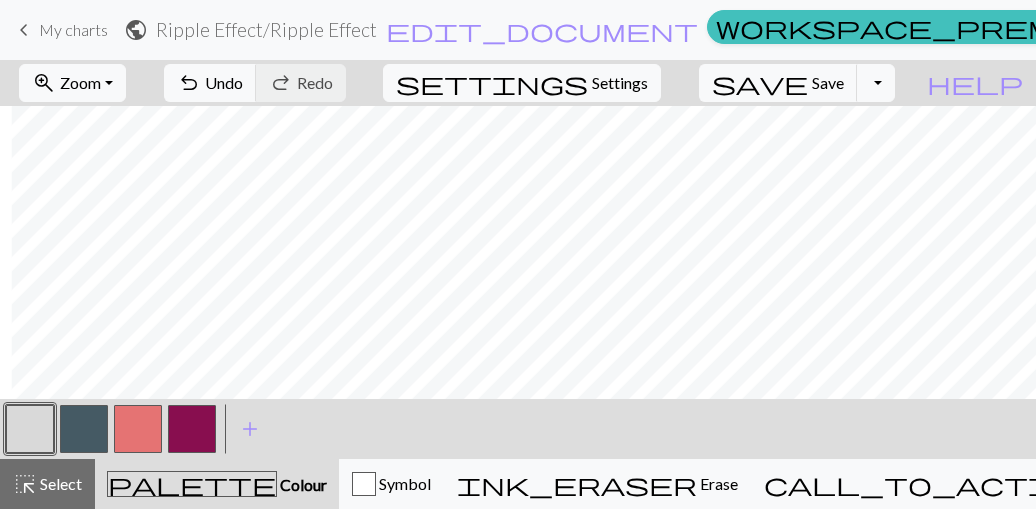 click at bounding box center [84, 429] 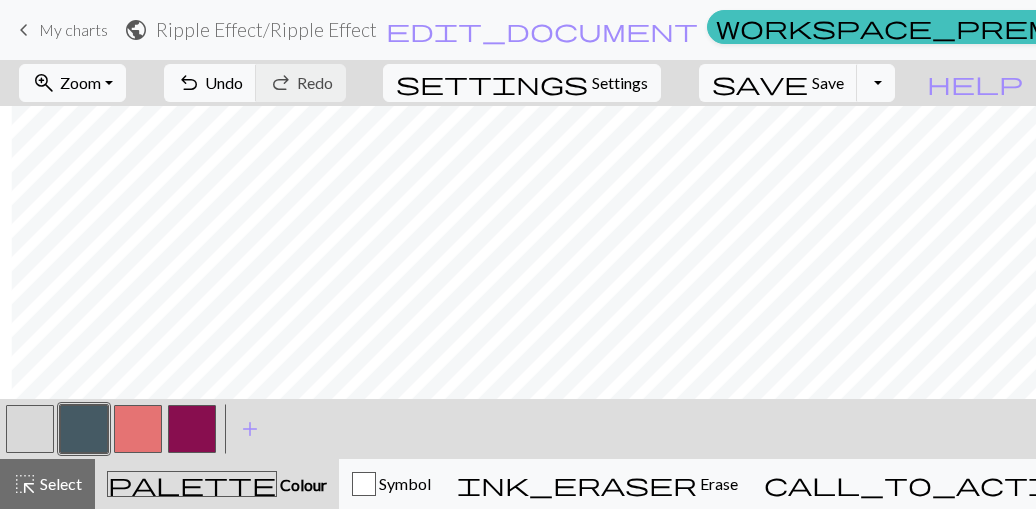click at bounding box center [30, 429] 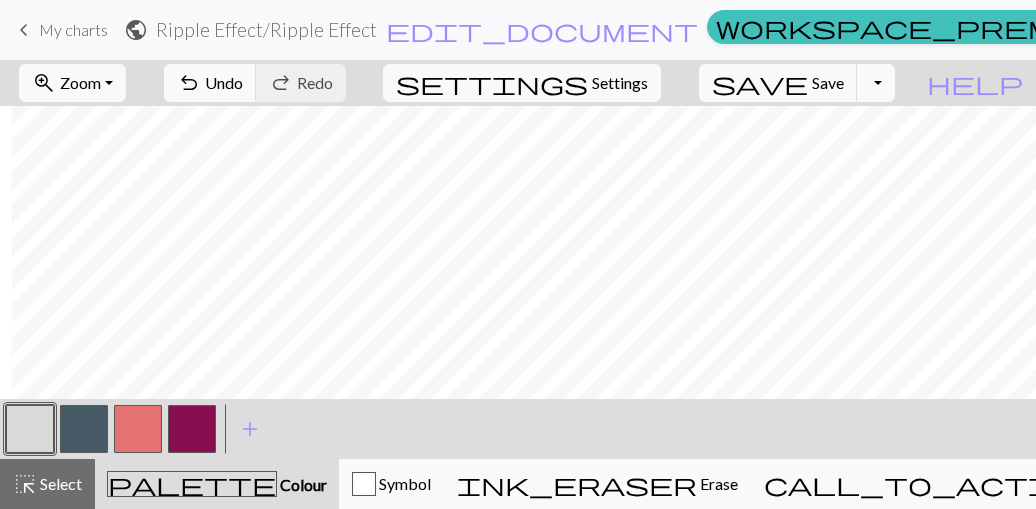 click at bounding box center (192, 429) 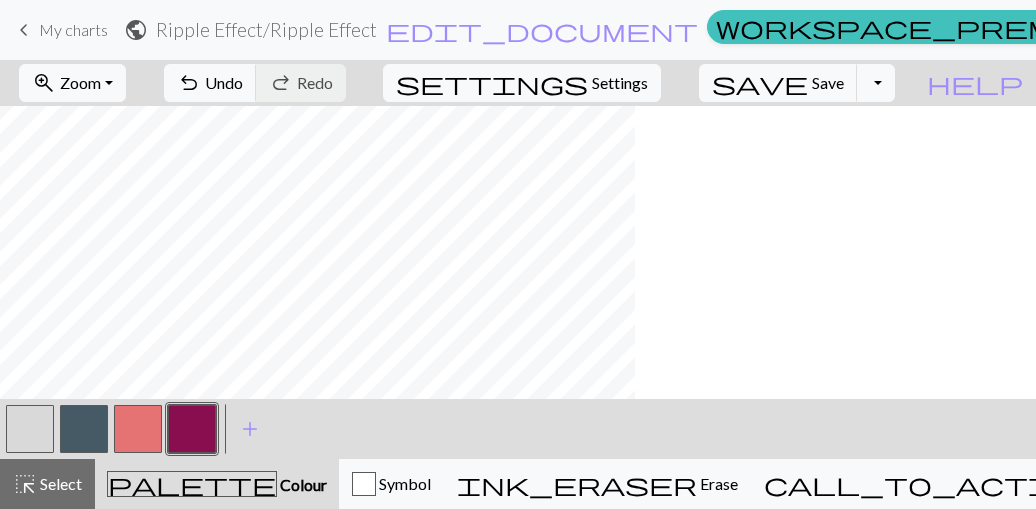 scroll, scrollTop: 32, scrollLeft: 0, axis: vertical 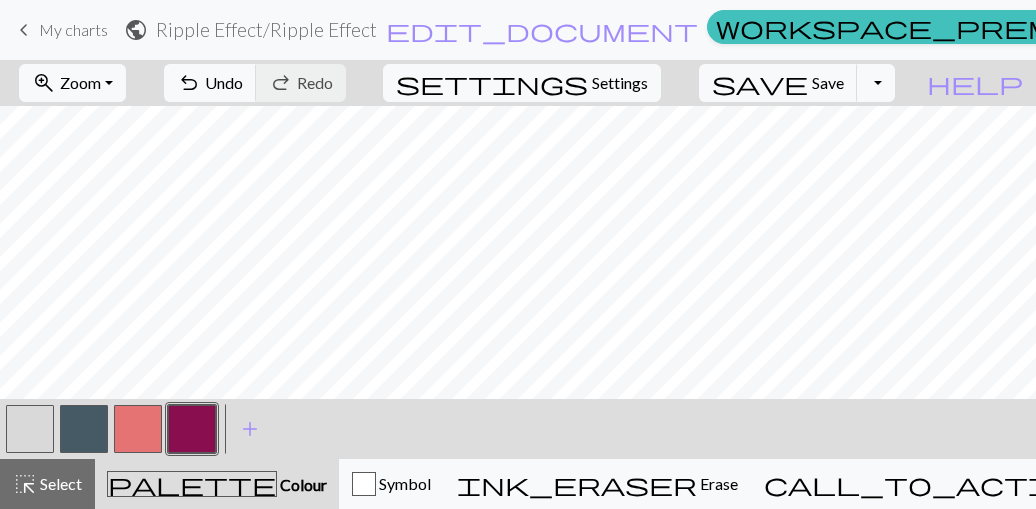 click at bounding box center [30, 429] 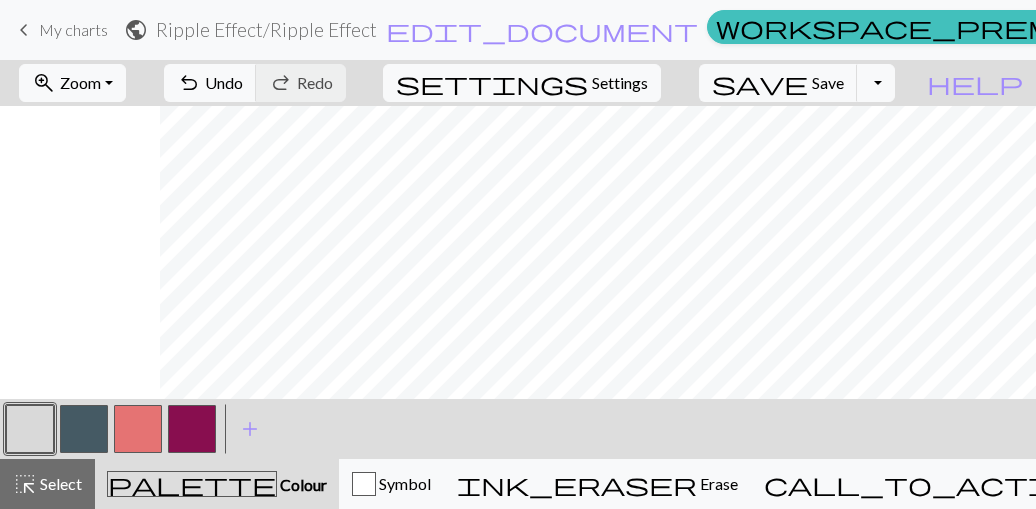 scroll, scrollTop: 64, scrollLeft: 160, axis: both 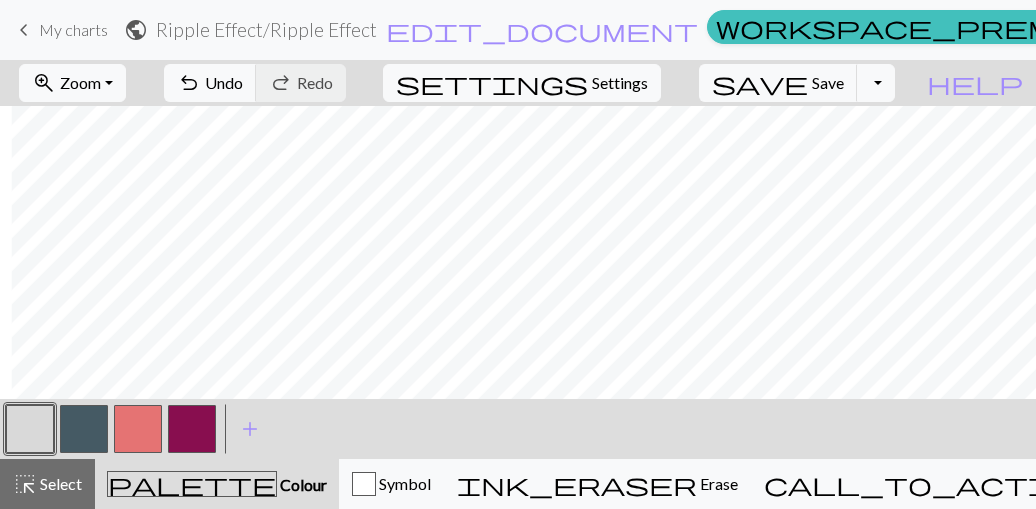 click at bounding box center (192, 429) 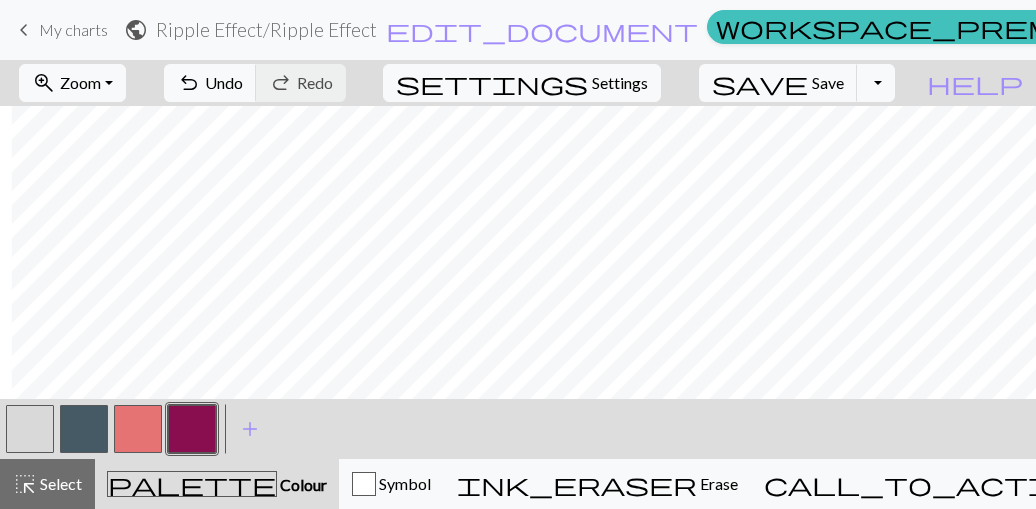 click at bounding box center (84, 429) 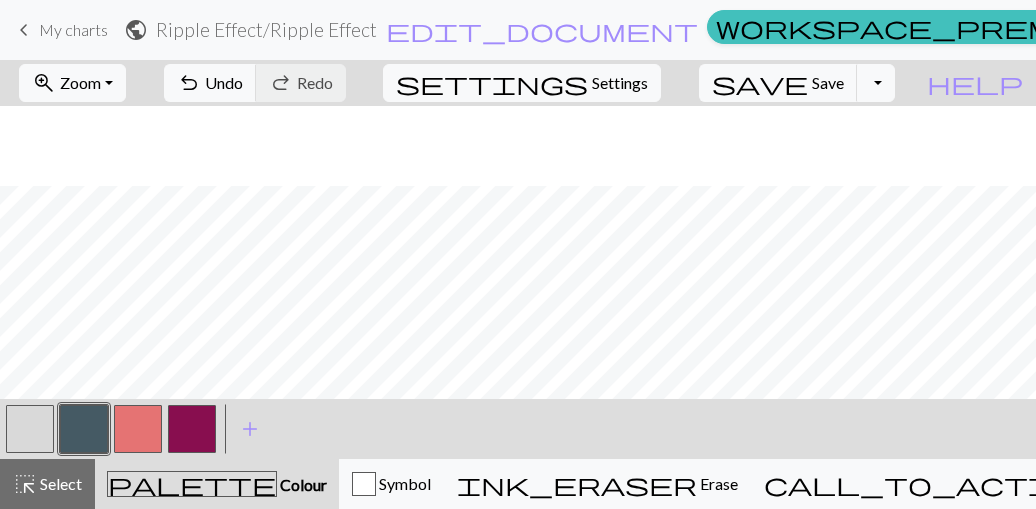 scroll, scrollTop: 80, scrollLeft: 0, axis: vertical 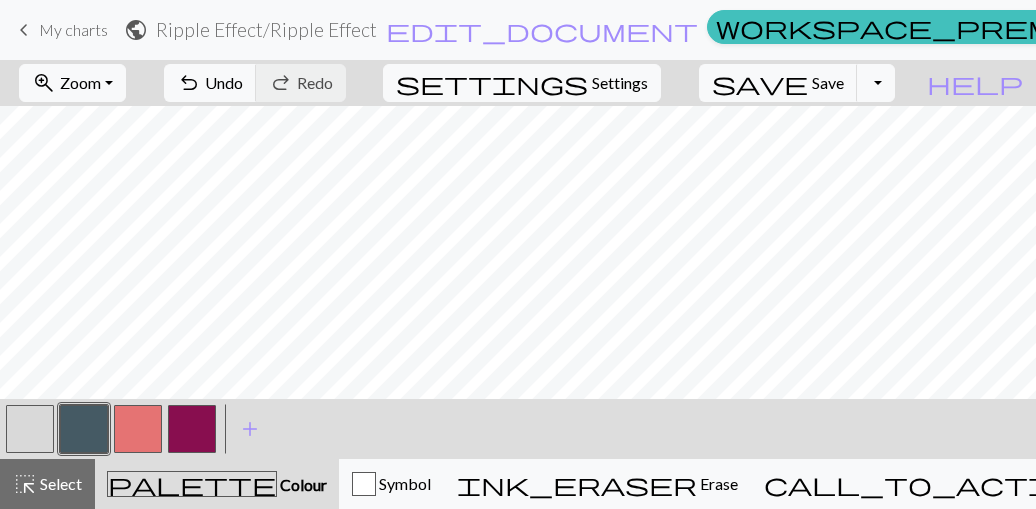 click at bounding box center (192, 429) 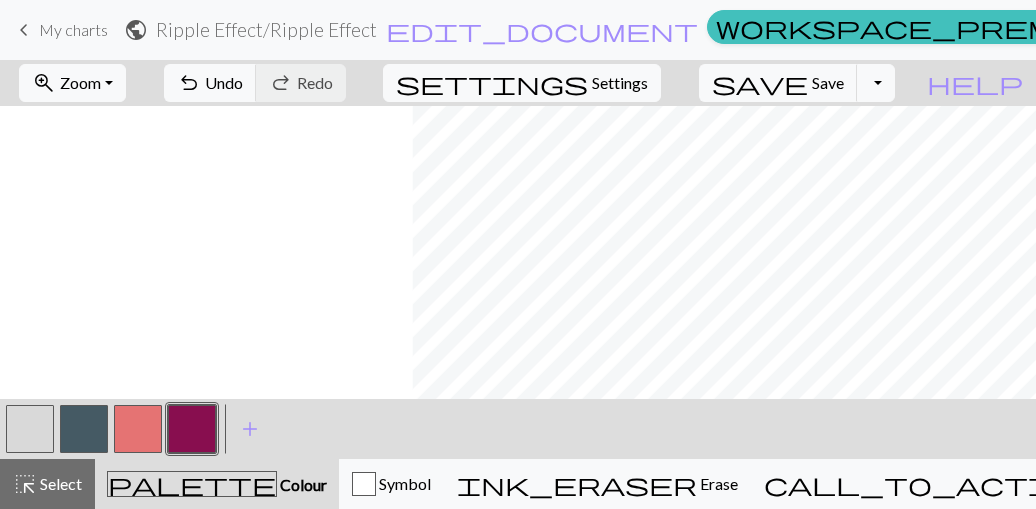 scroll, scrollTop: 80, scrollLeft: 412, axis: both 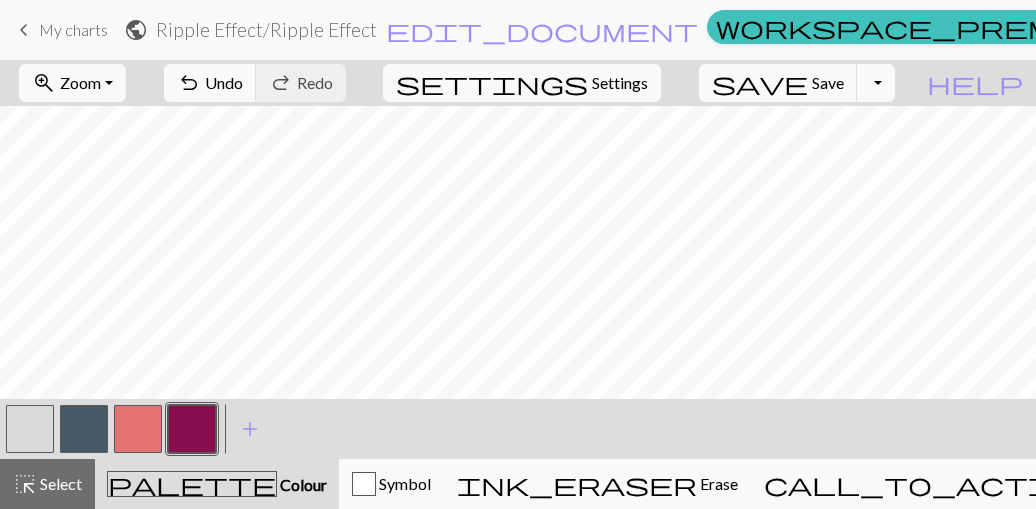 click at bounding box center [84, 429] 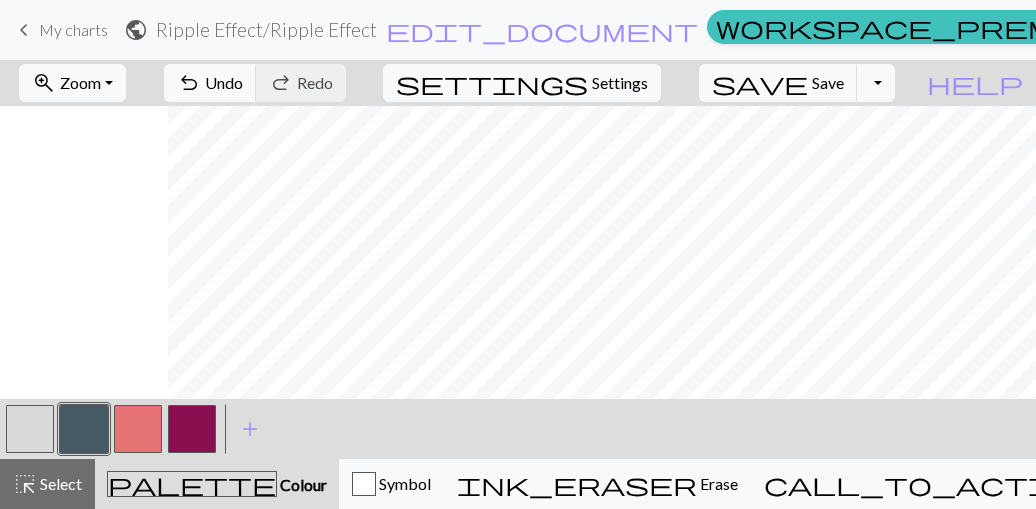 scroll, scrollTop: 0, scrollLeft: 412, axis: horizontal 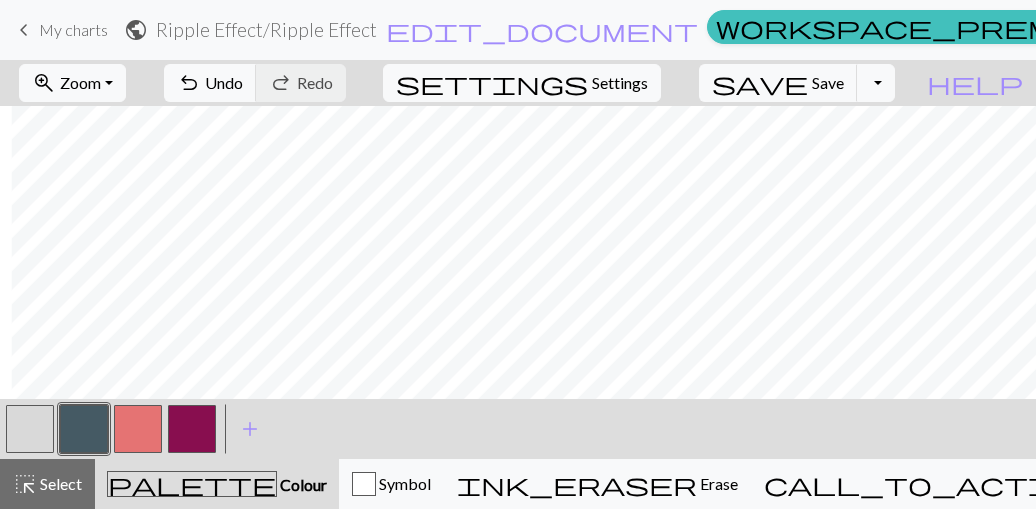 click at bounding box center (84, 429) 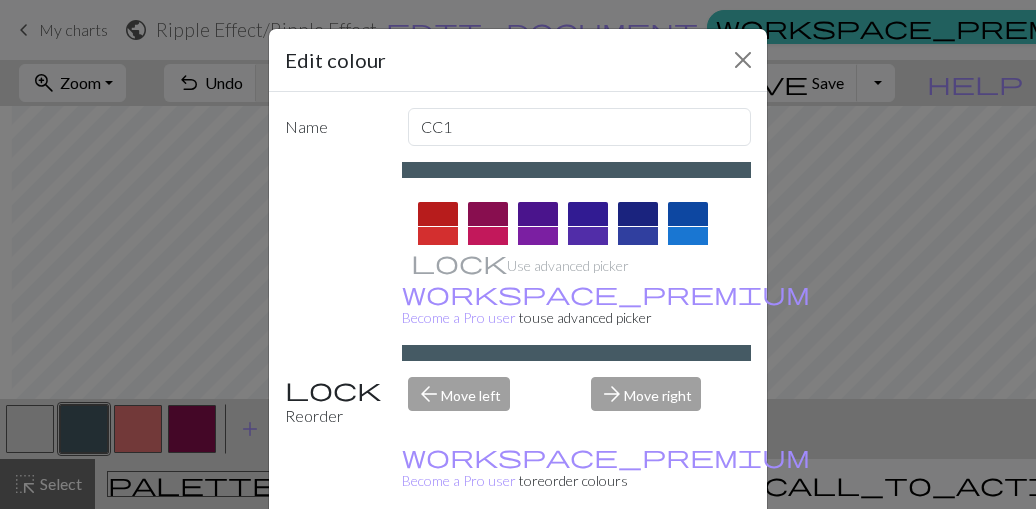 click on "Done" at bounding box center (638, 560) 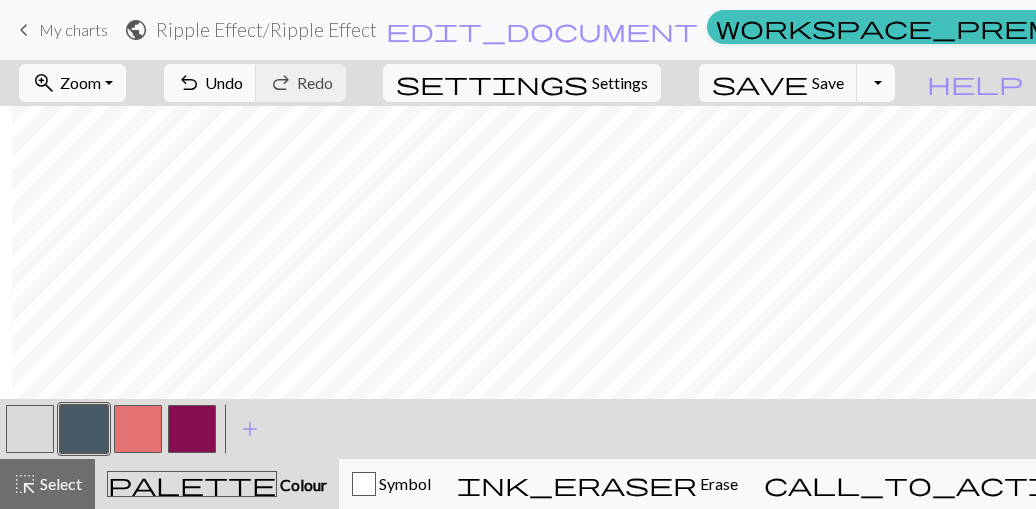click at bounding box center [84, 429] 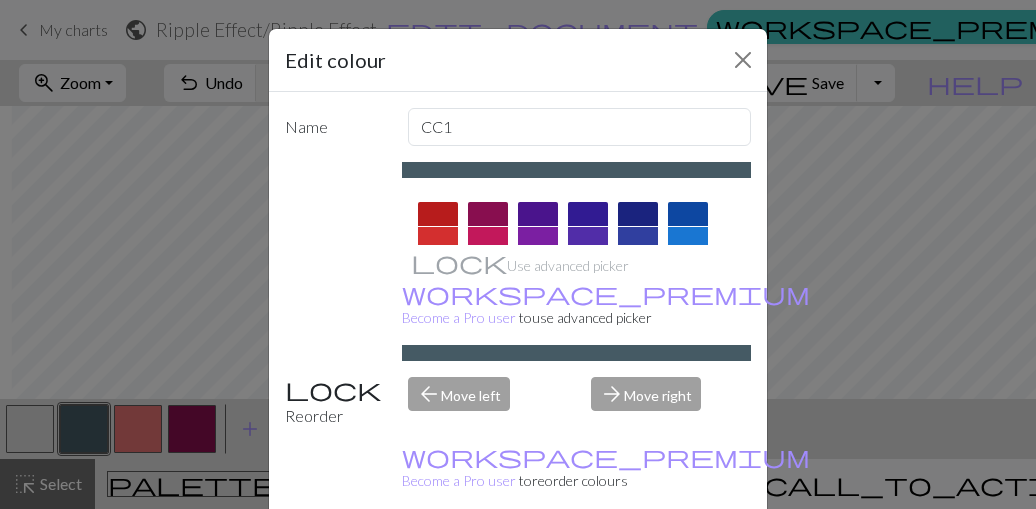 click on "Done" at bounding box center (638, 560) 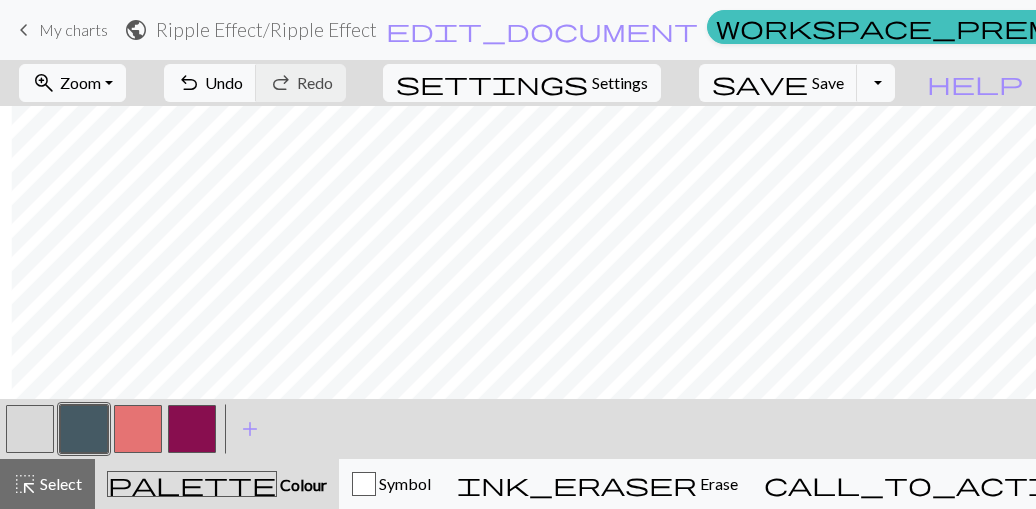 click at bounding box center [84, 429] 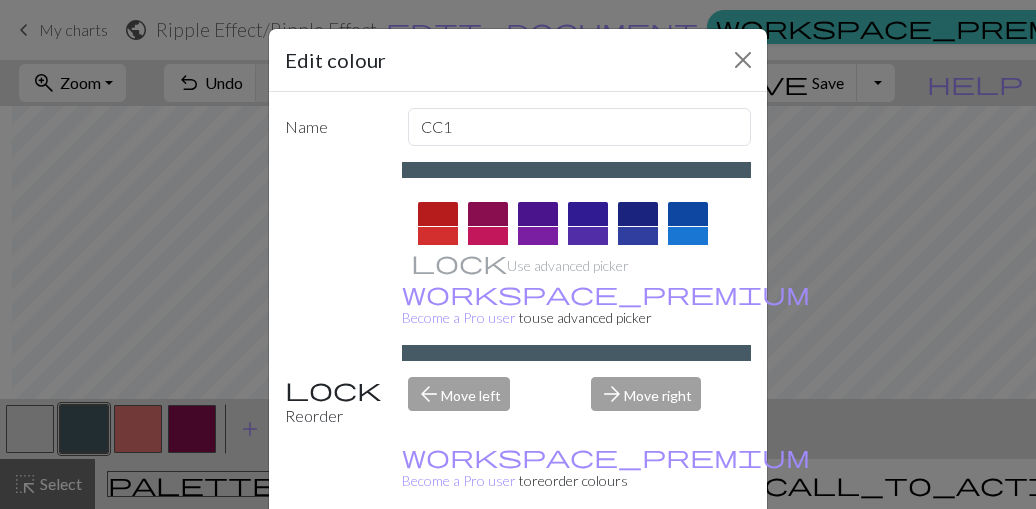 click on "Done" at bounding box center [638, 560] 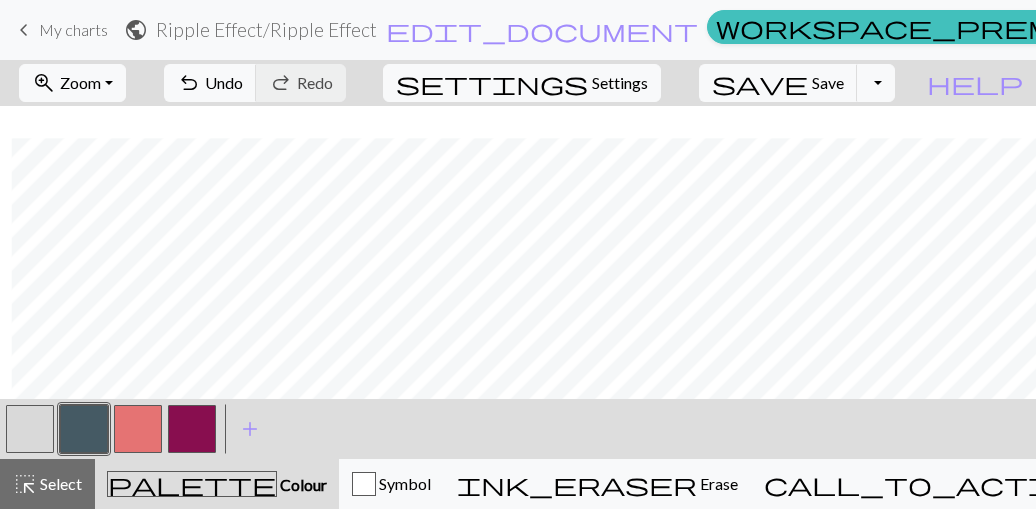scroll, scrollTop: 202, scrollLeft: 412, axis: both 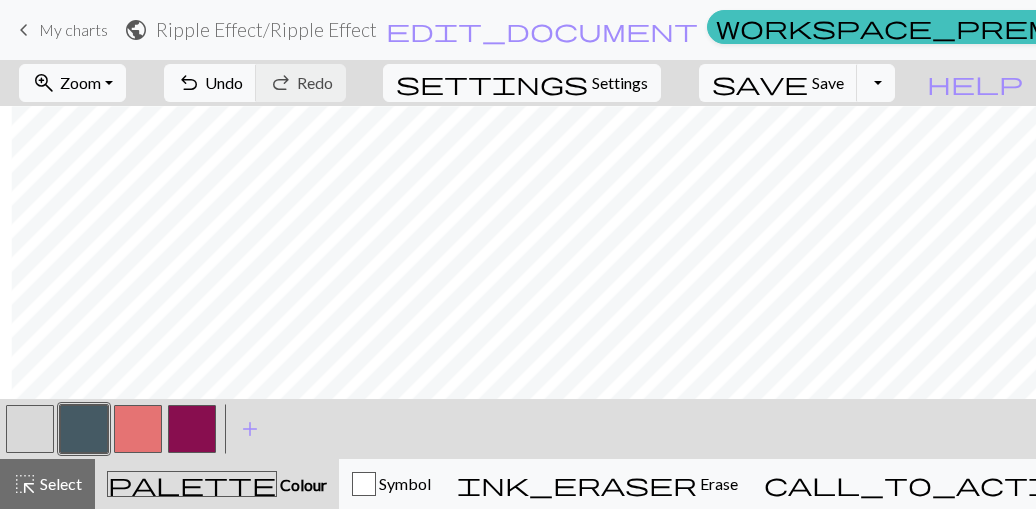 click at bounding box center [192, 429] 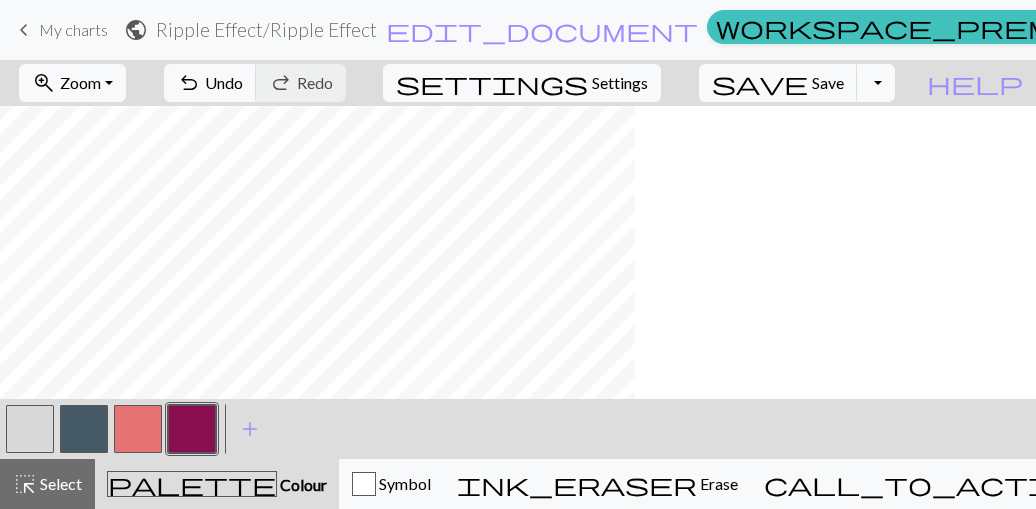 scroll, scrollTop: 106, scrollLeft: 0, axis: vertical 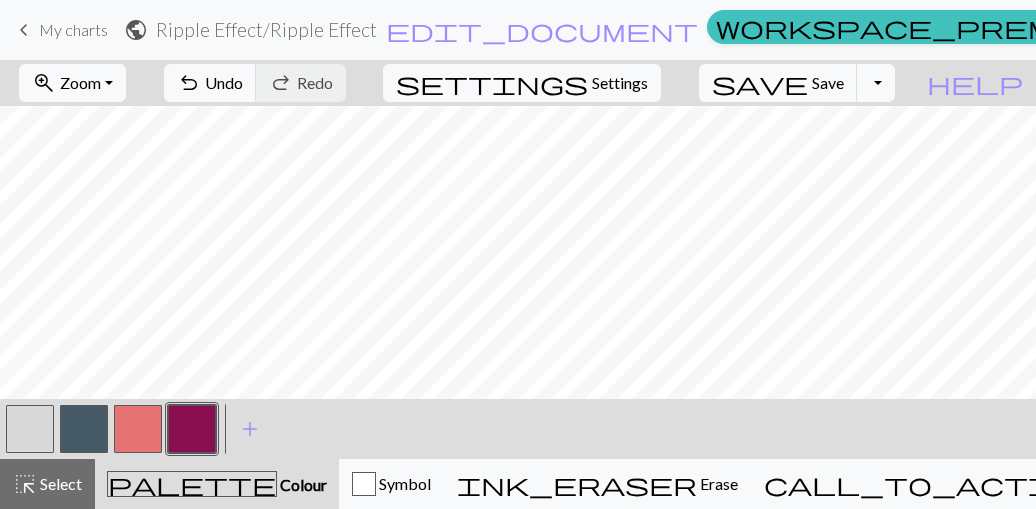 click at bounding box center (84, 429) 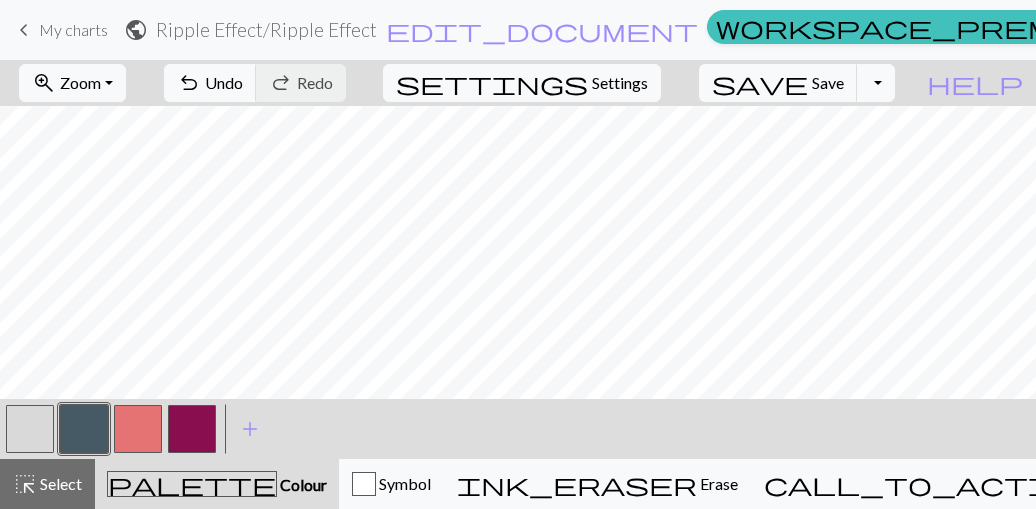 click at bounding box center [192, 429] 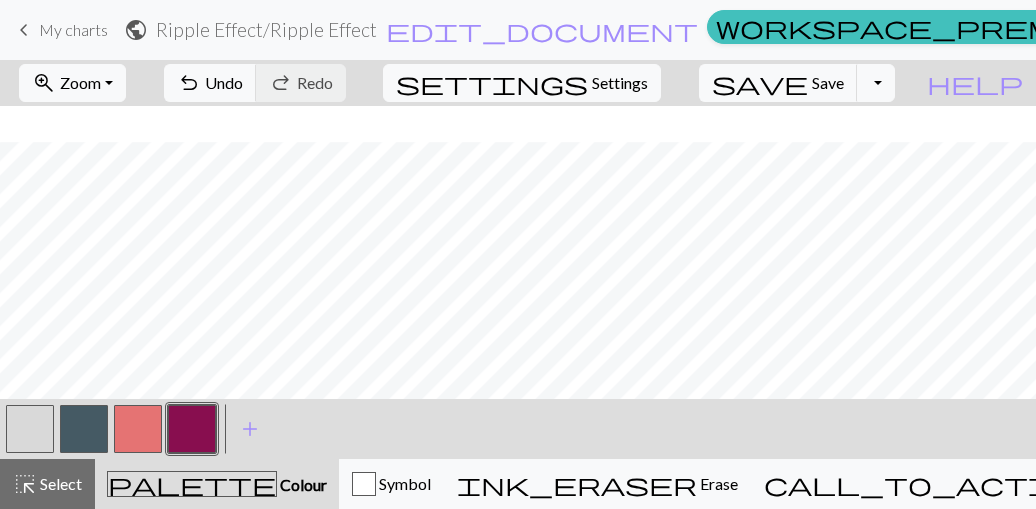scroll, scrollTop: 127, scrollLeft: 0, axis: vertical 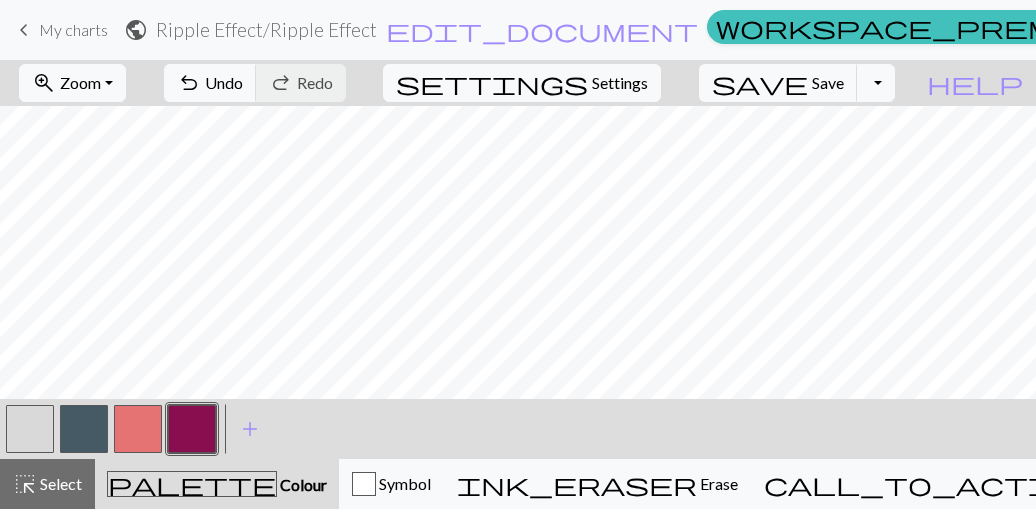 click at bounding box center [138, 429] 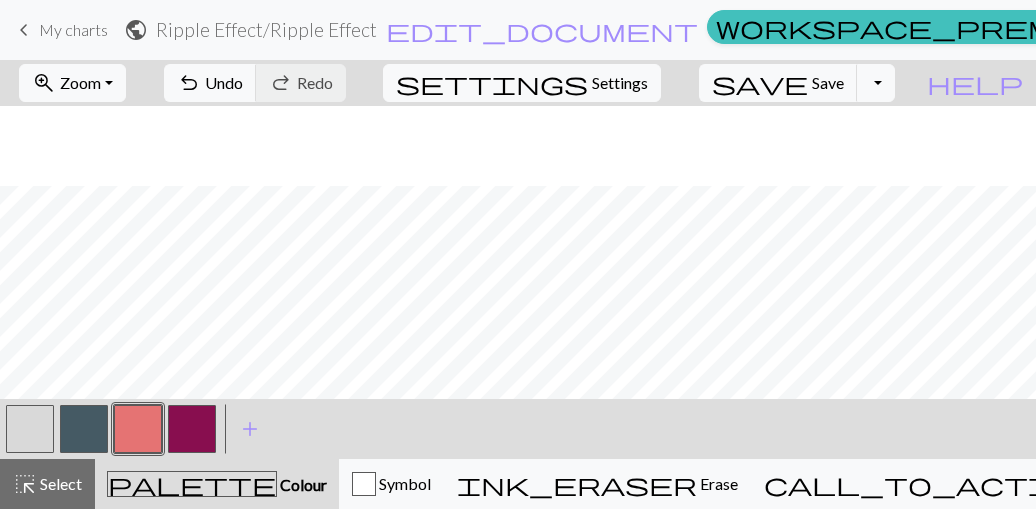 scroll, scrollTop: 160, scrollLeft: 0, axis: vertical 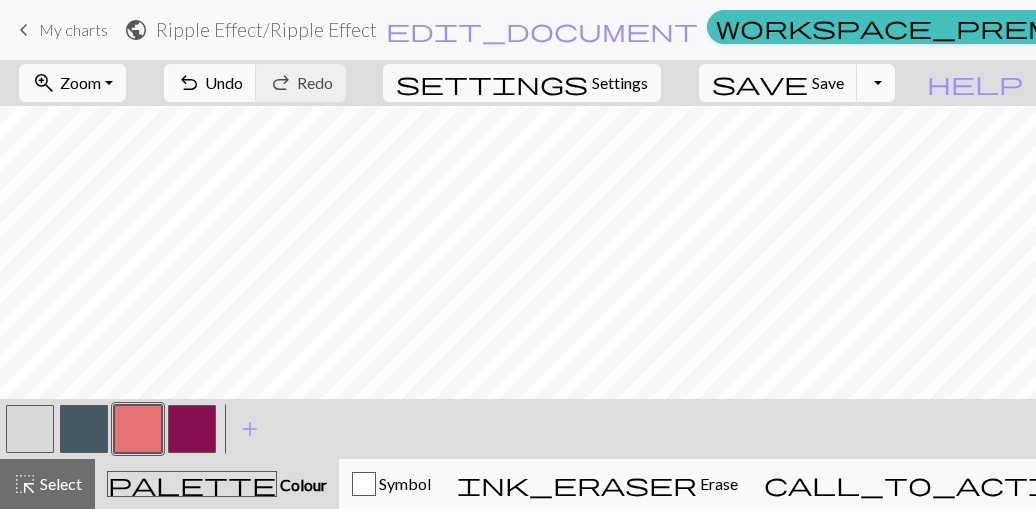 click at bounding box center (192, 429) 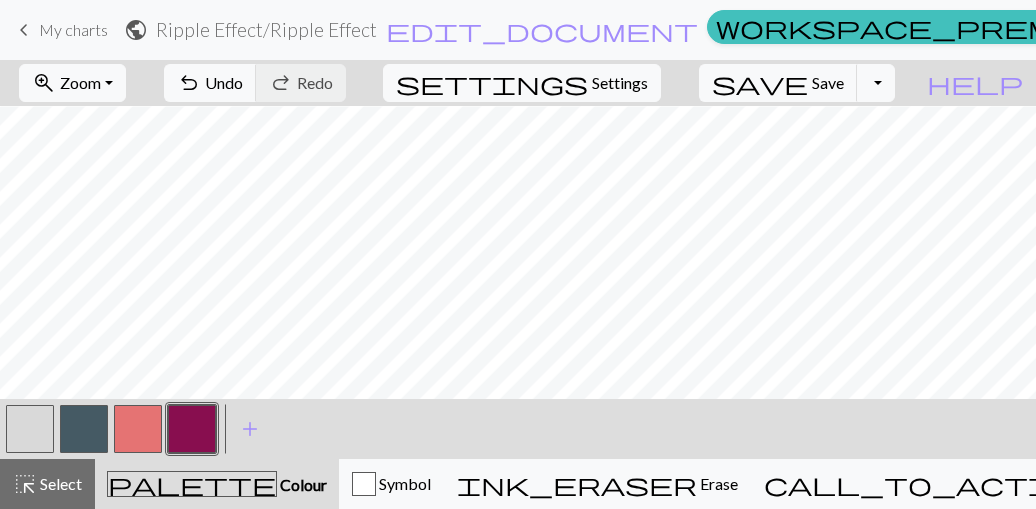 scroll, scrollTop: 0, scrollLeft: 0, axis: both 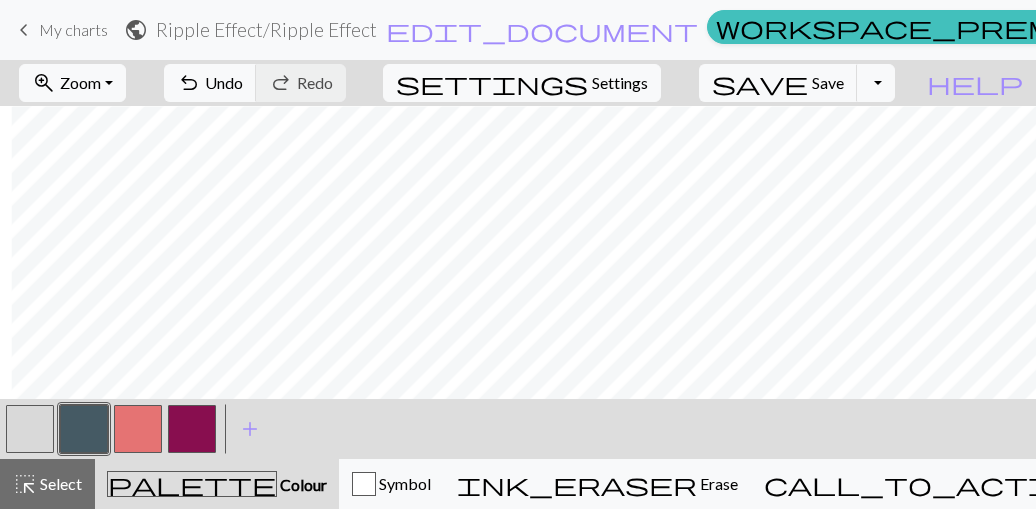 click at bounding box center (192, 429) 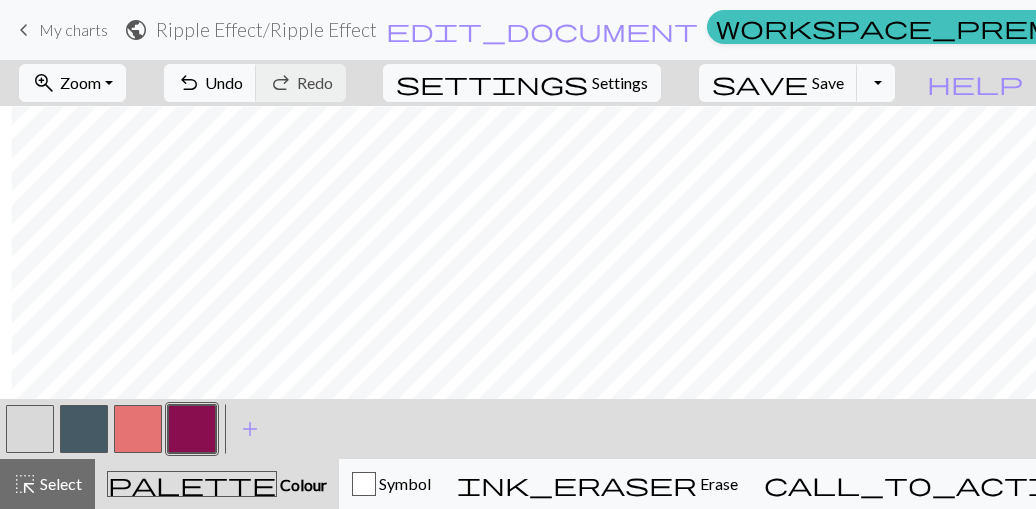 click at bounding box center [138, 429] 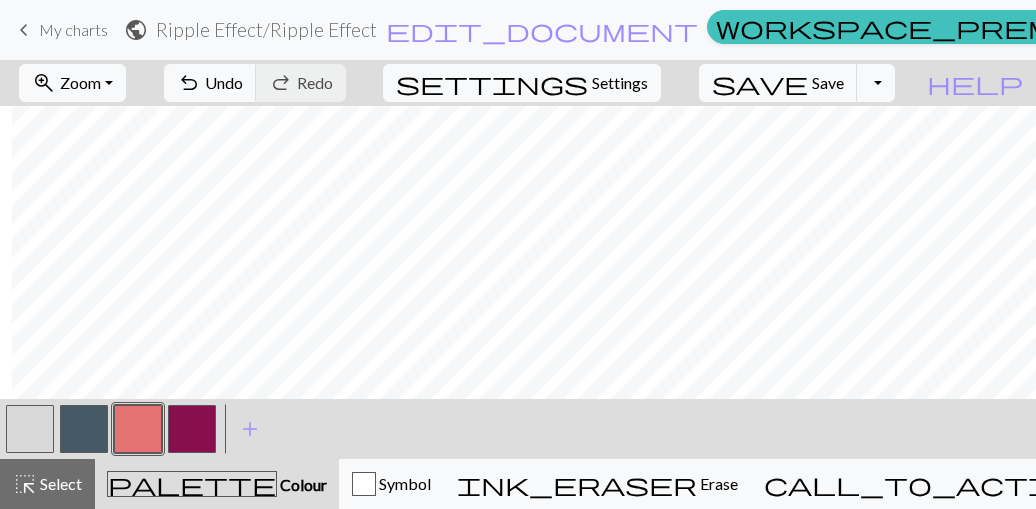 click at bounding box center (84, 429) 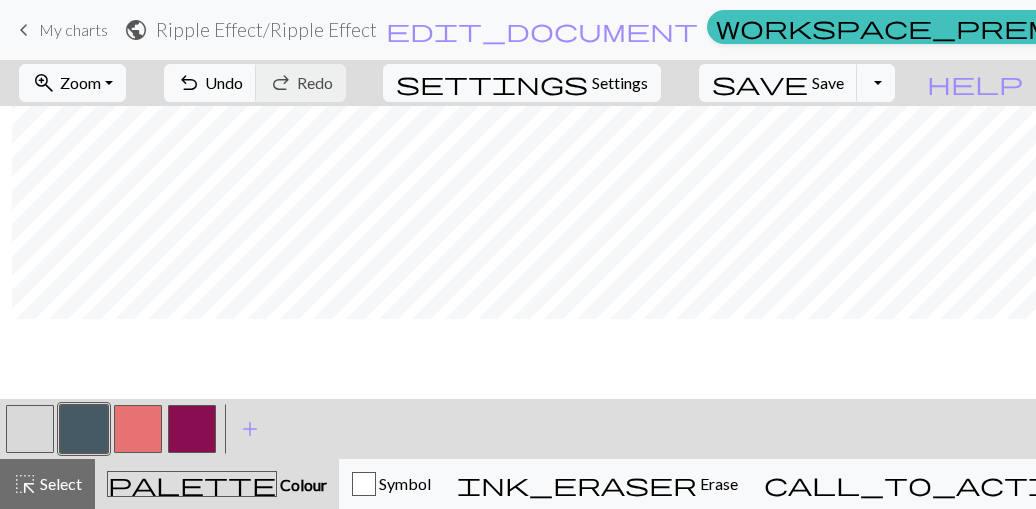 scroll, scrollTop: 240, scrollLeft: 412, axis: both 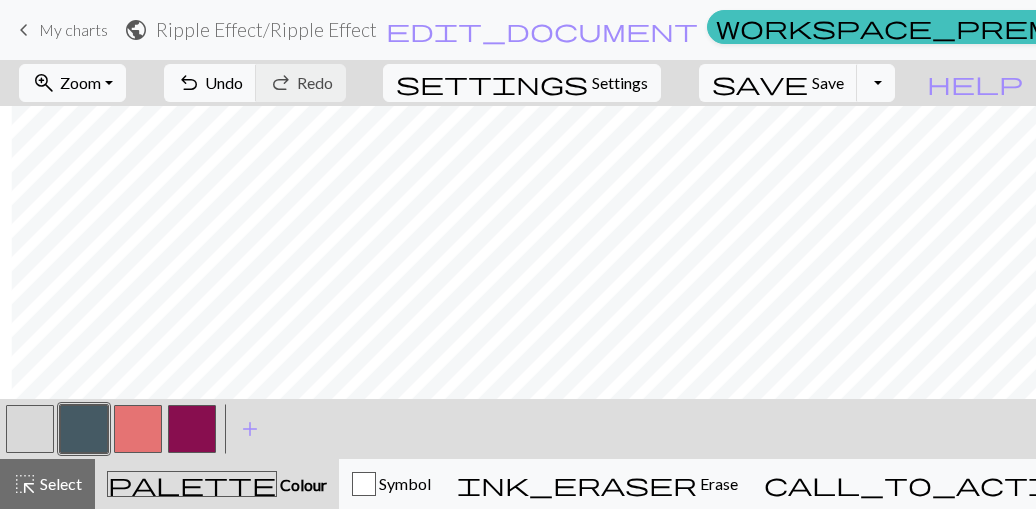 click at bounding box center (192, 429) 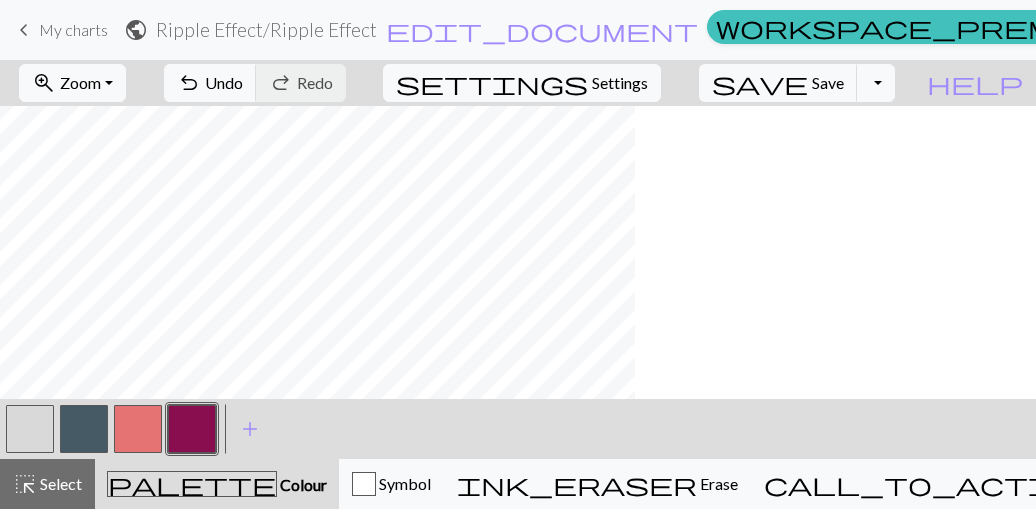 scroll, scrollTop: 240, scrollLeft: 0, axis: vertical 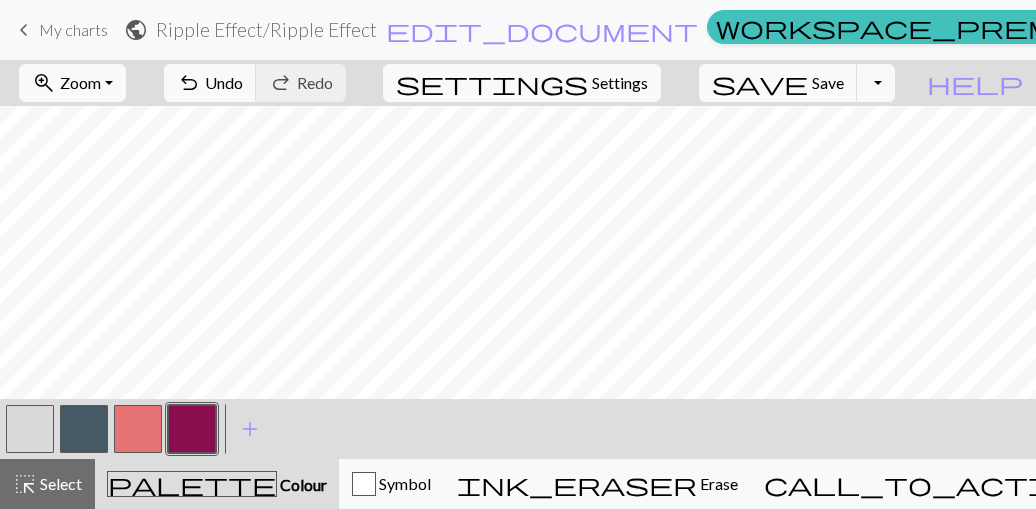 click at bounding box center [84, 429] 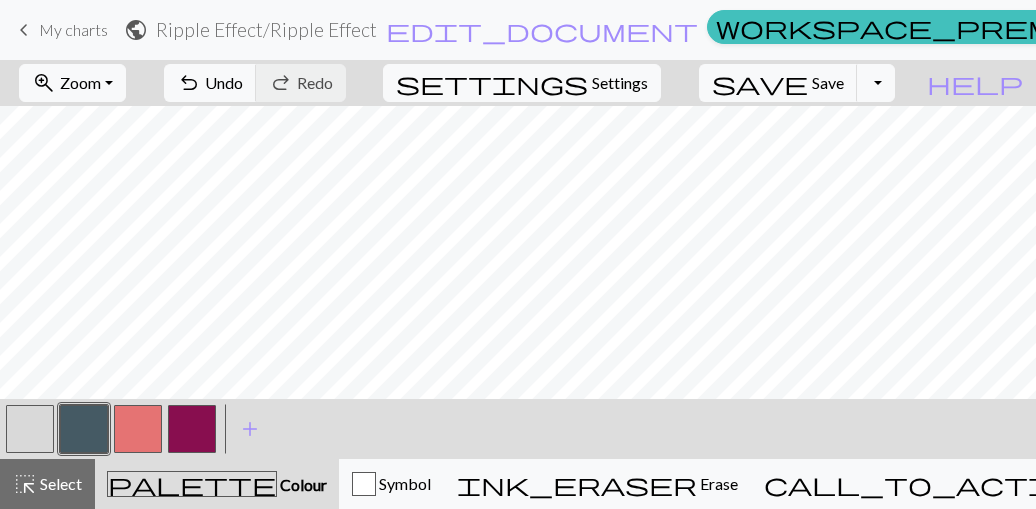 click at bounding box center (192, 429) 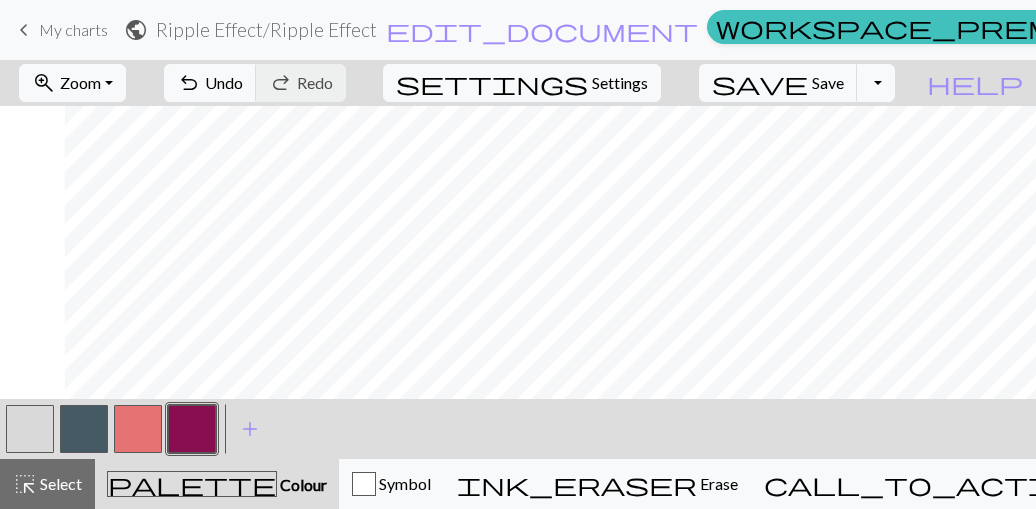 scroll, scrollTop: 240, scrollLeft: 96, axis: both 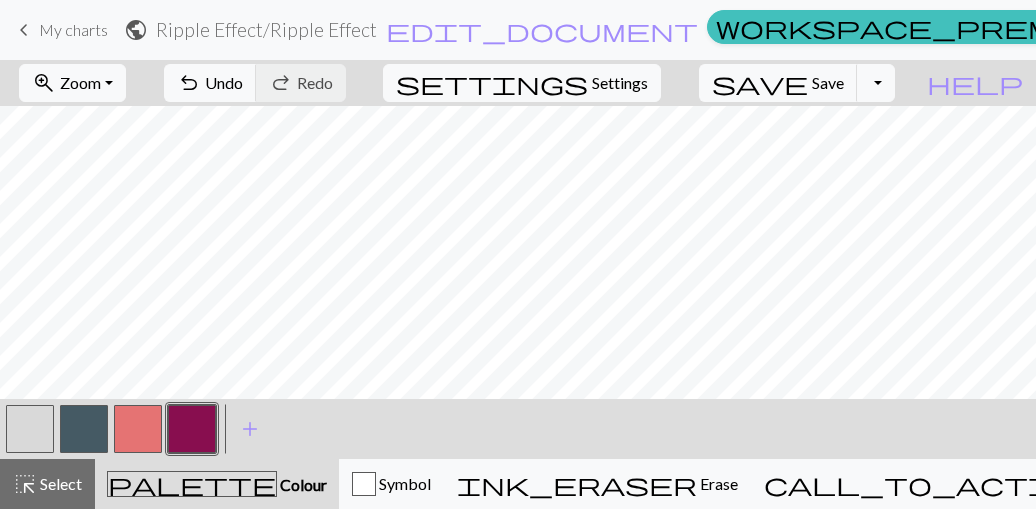 click at bounding box center [192, 429] 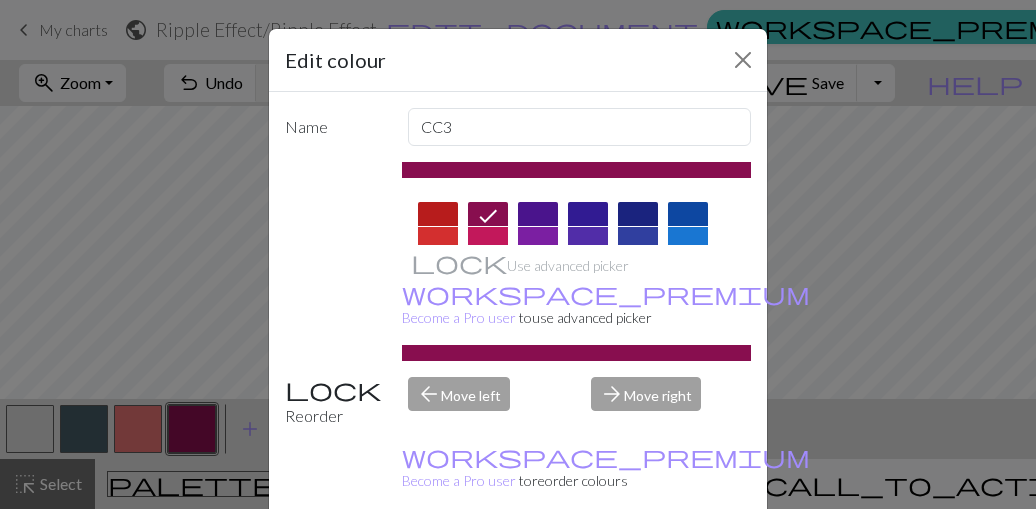 click on "Done" at bounding box center [638, 560] 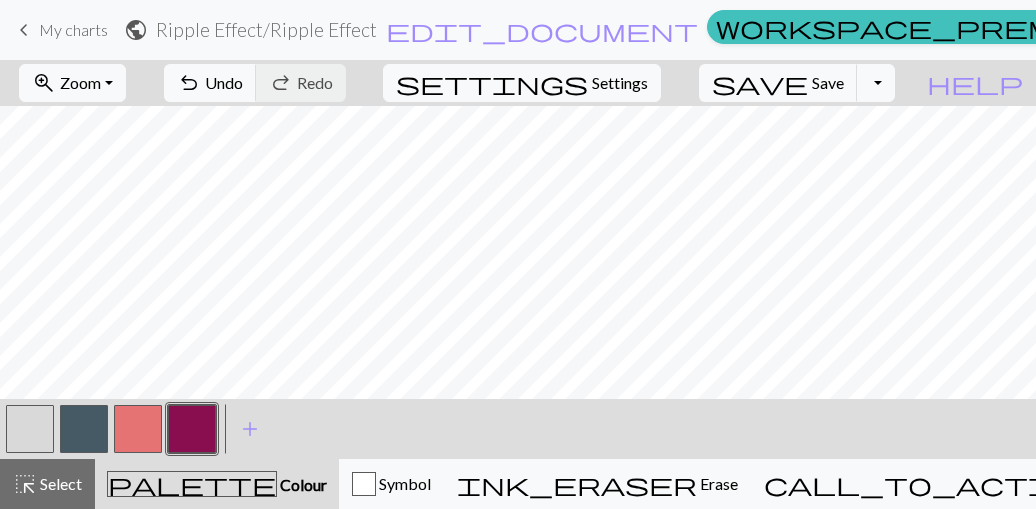 click at bounding box center [30, 429] 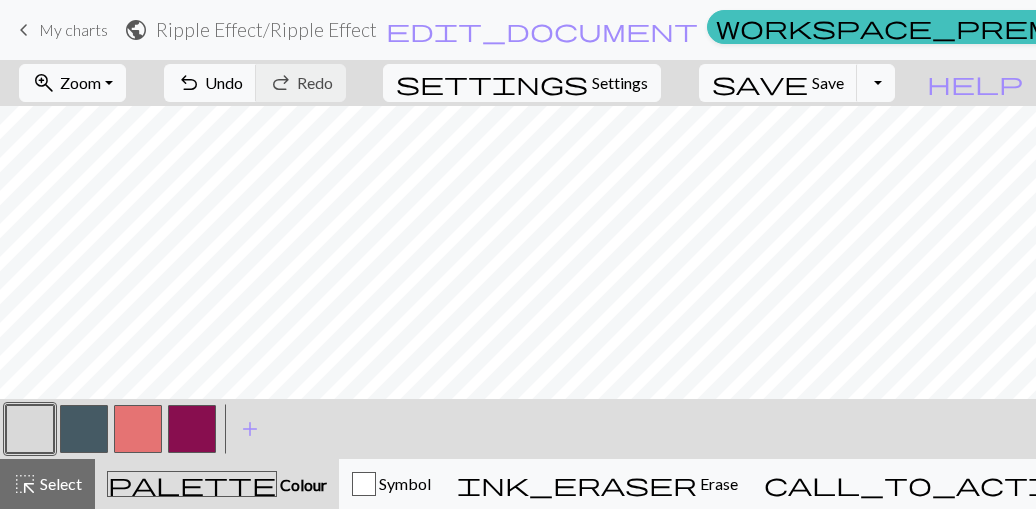 click at bounding box center [192, 429] 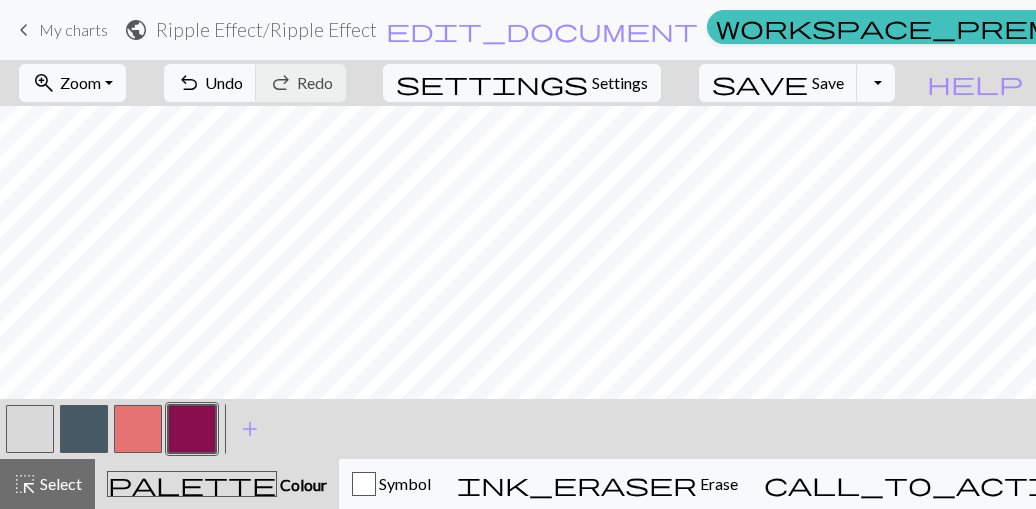 click at bounding box center (30, 429) 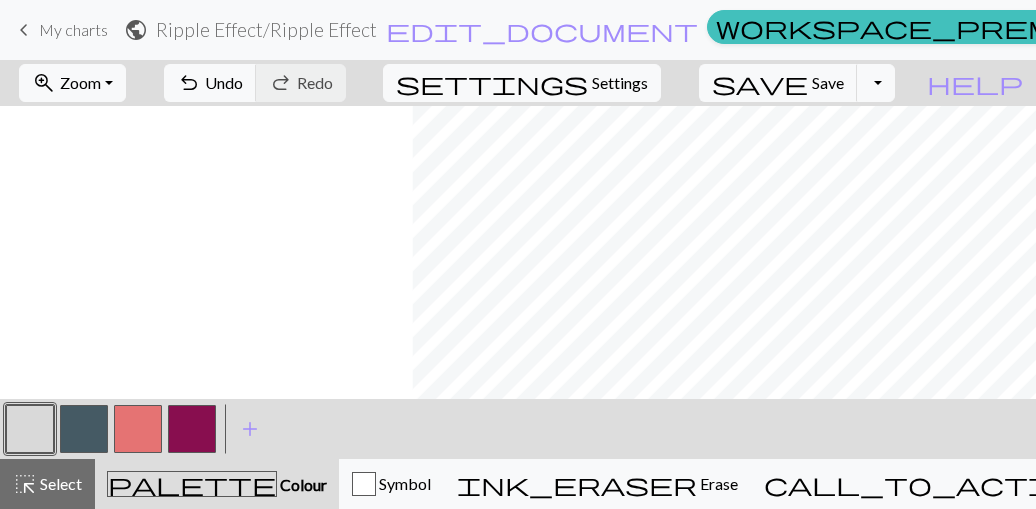 scroll, scrollTop: 0, scrollLeft: 412, axis: horizontal 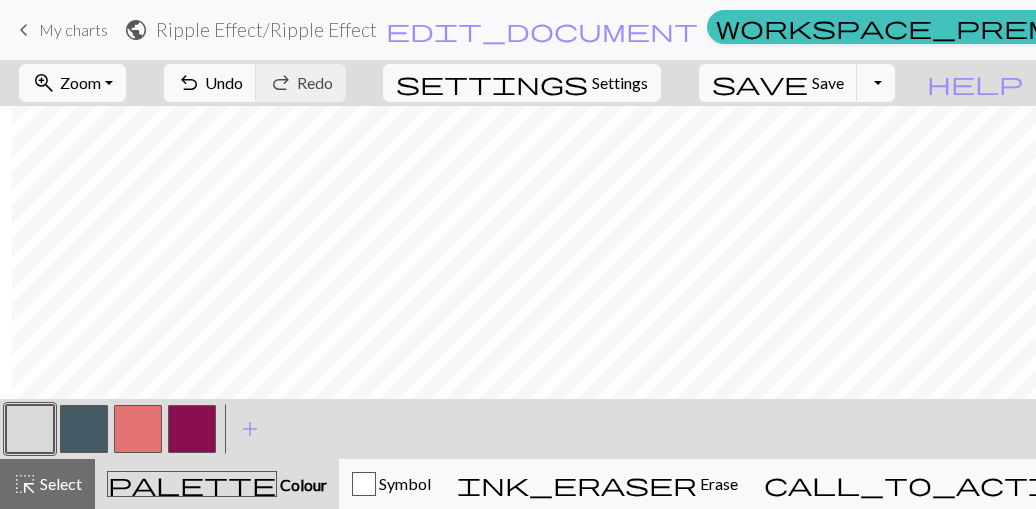click at bounding box center [192, 429] 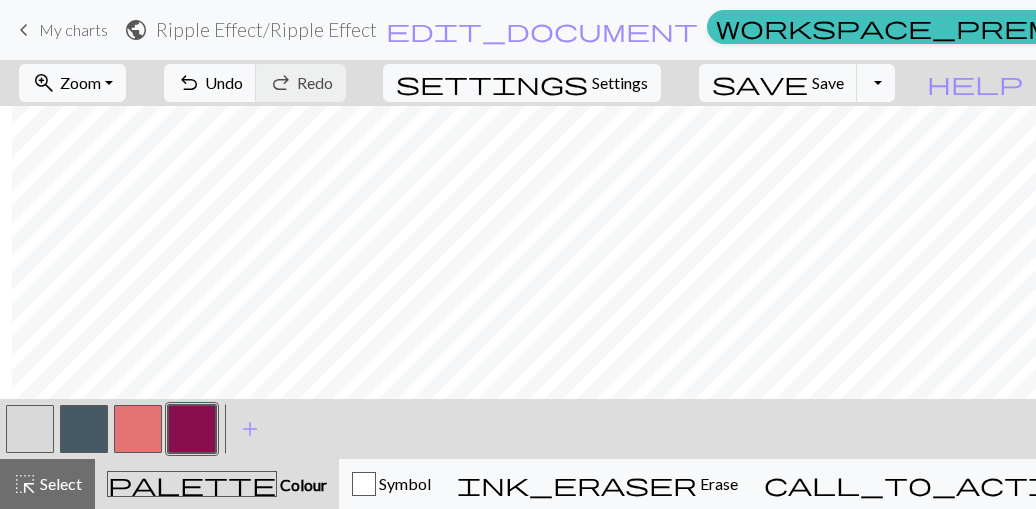 click at bounding box center (30, 429) 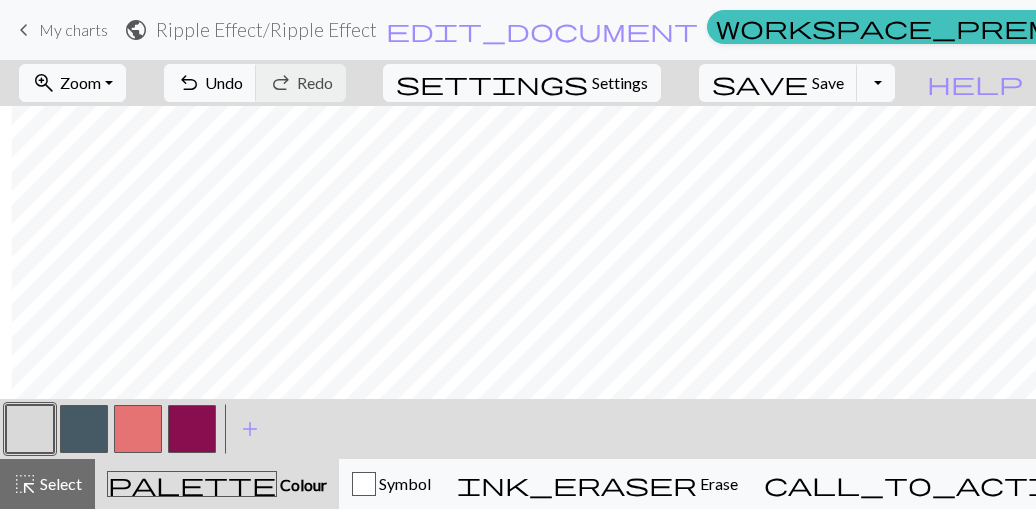 click at bounding box center (192, 429) 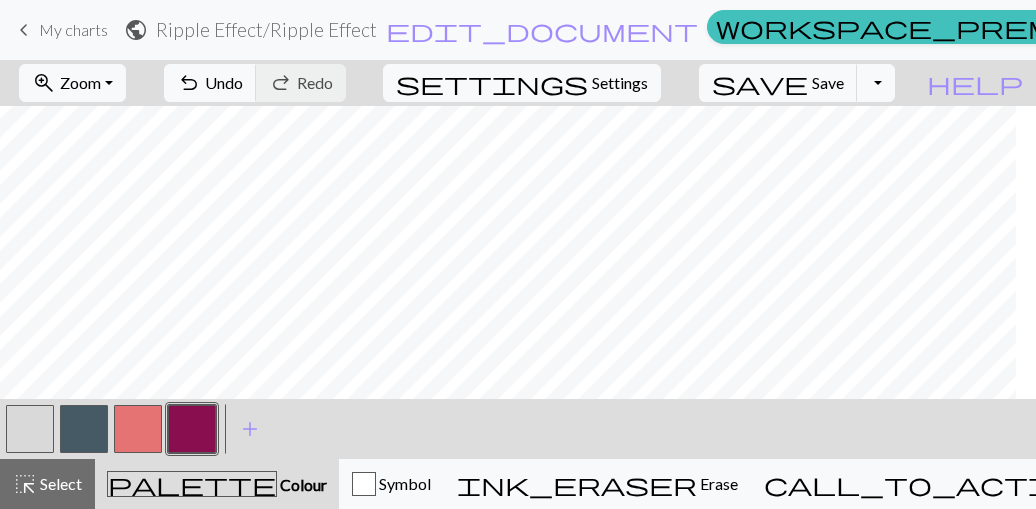 scroll, scrollTop: 0, scrollLeft: 380, axis: horizontal 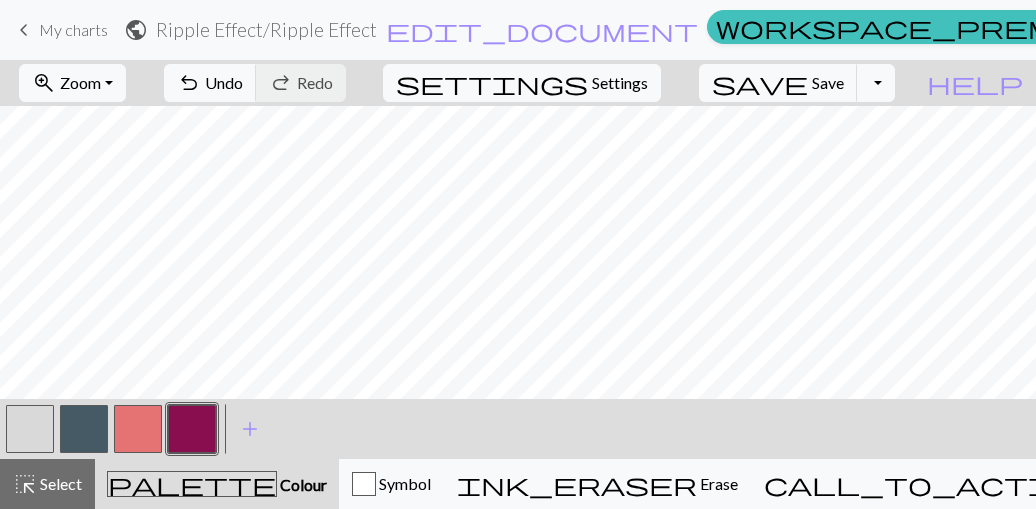 click at bounding box center (30, 429) 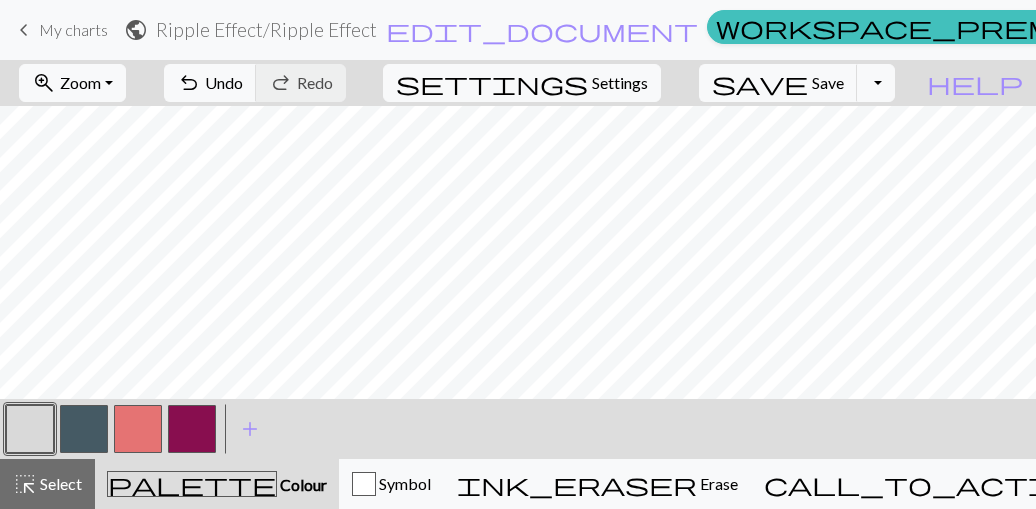 scroll, scrollTop: 0, scrollLeft: 412, axis: horizontal 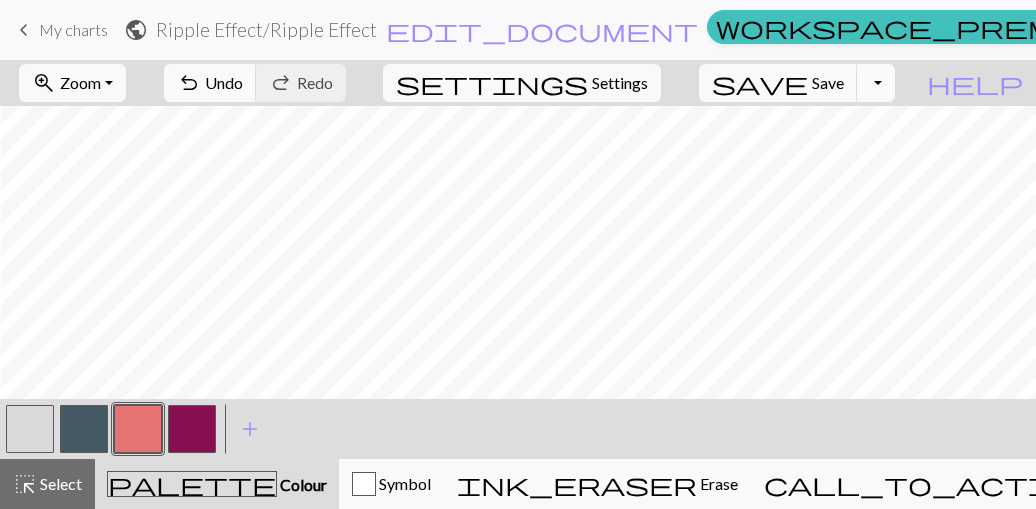 click at bounding box center [84, 429] 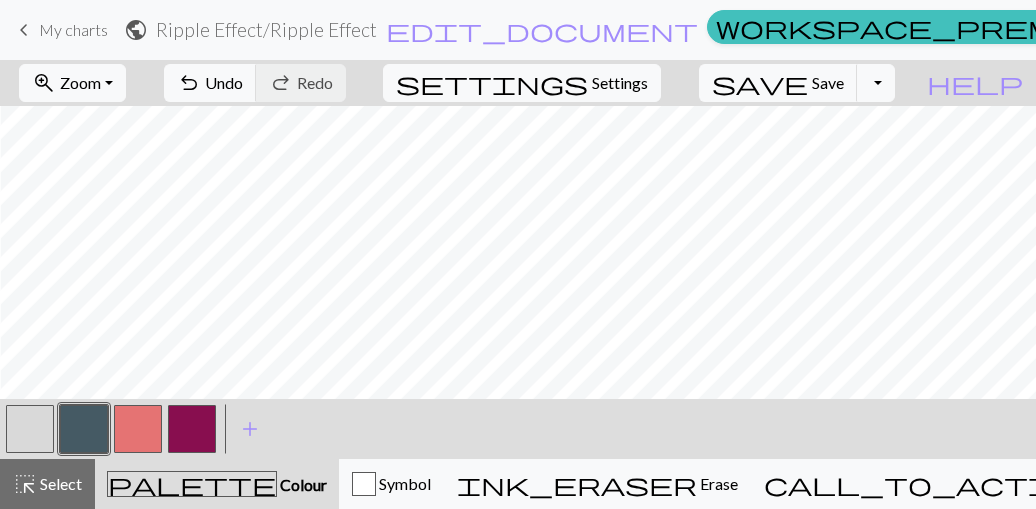 click at bounding box center (192, 429) 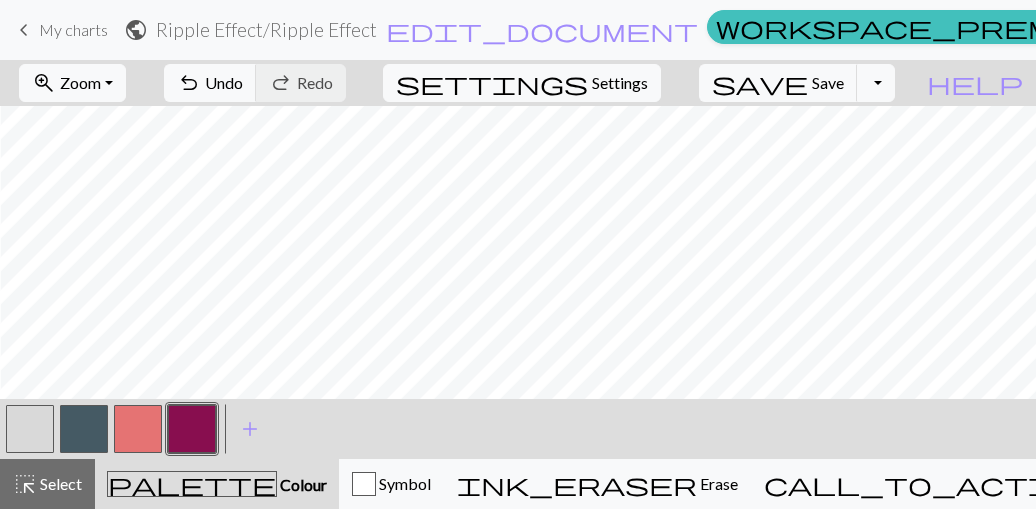 click at bounding box center [84, 429] 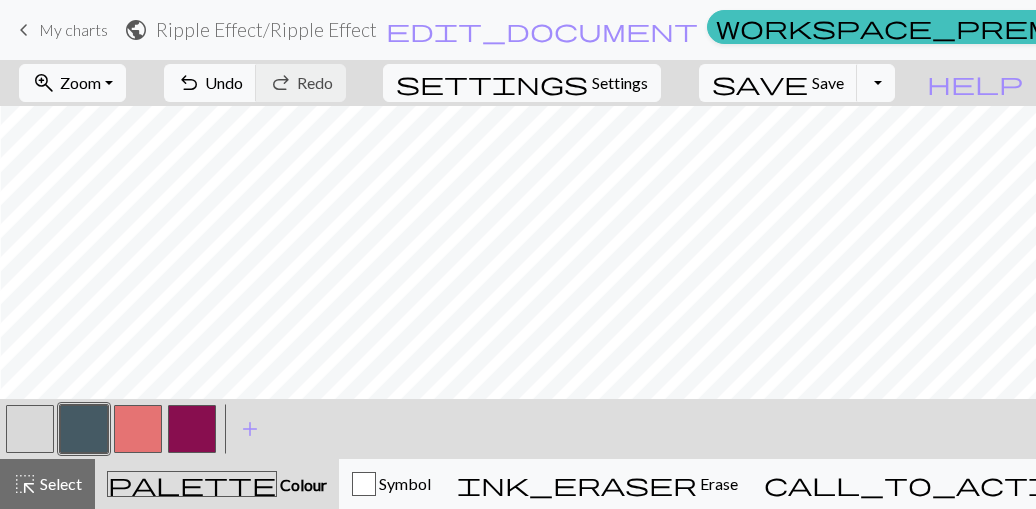 click at bounding box center [192, 429] 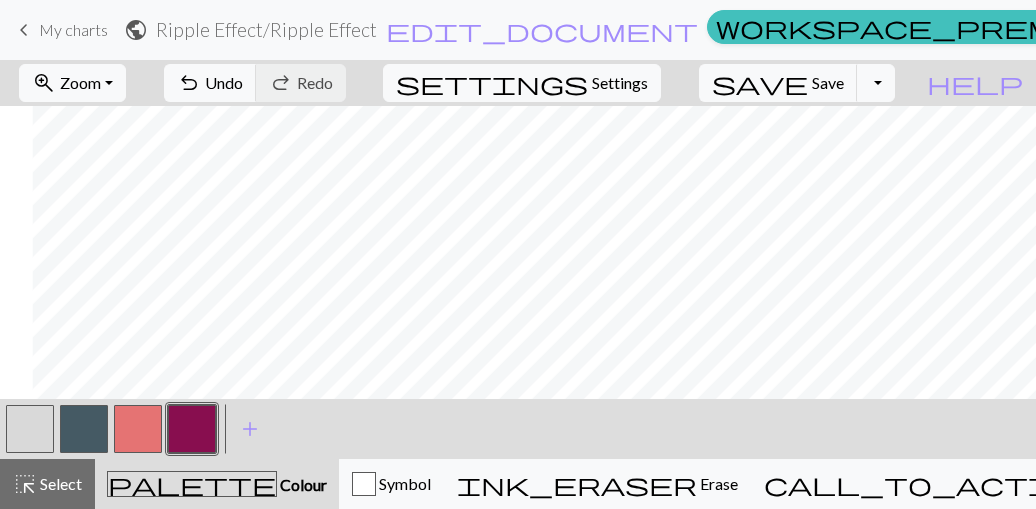 scroll, scrollTop: 32, scrollLeft: 412, axis: both 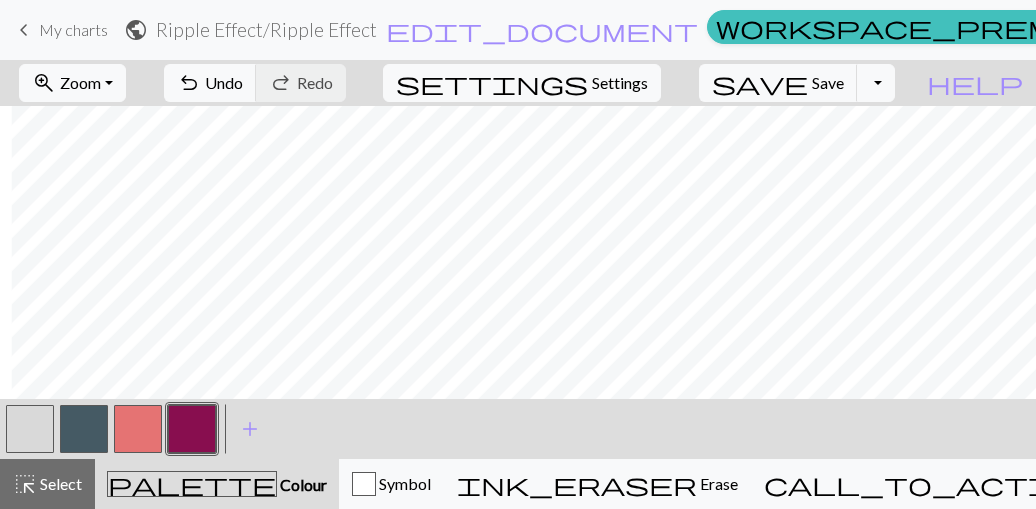 click at bounding box center (84, 429) 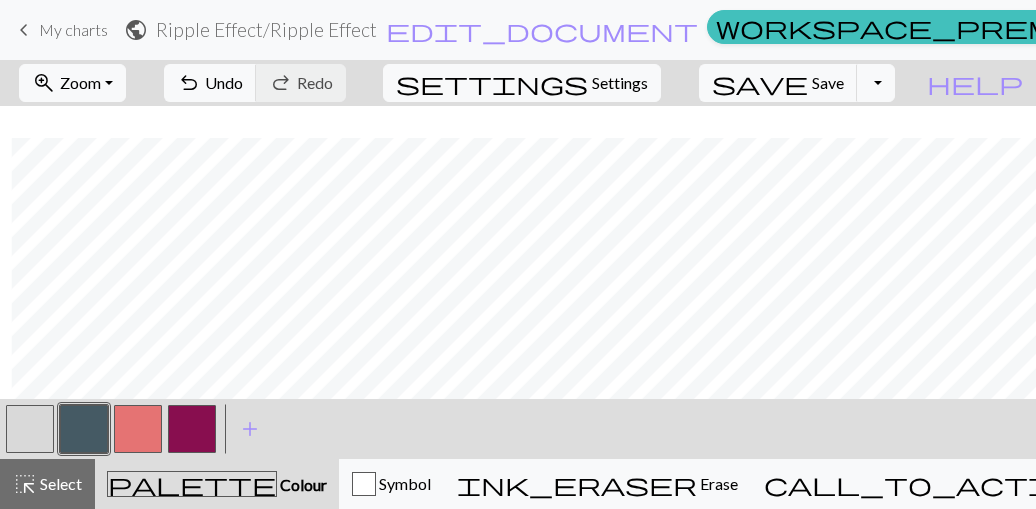 scroll, scrollTop: 64, scrollLeft: 412, axis: both 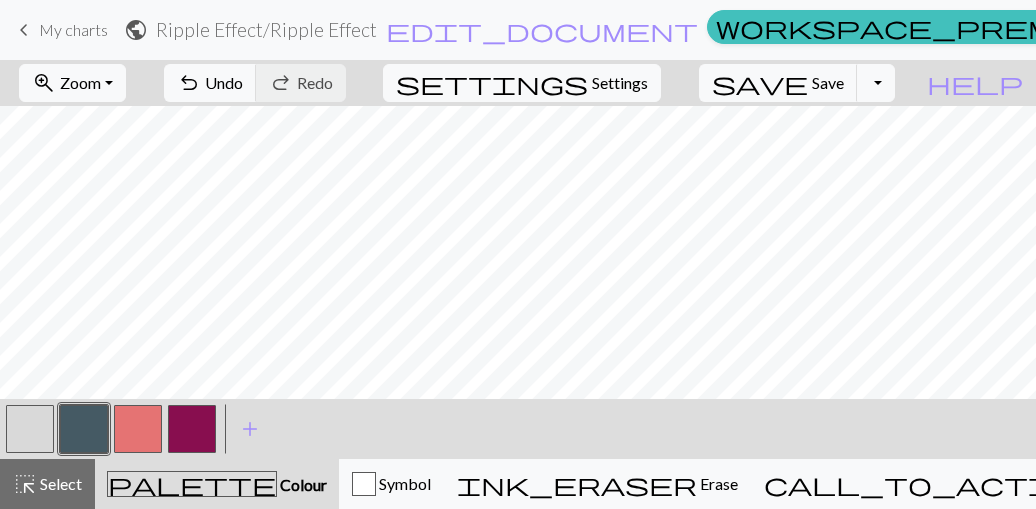 click at bounding box center [138, 429] 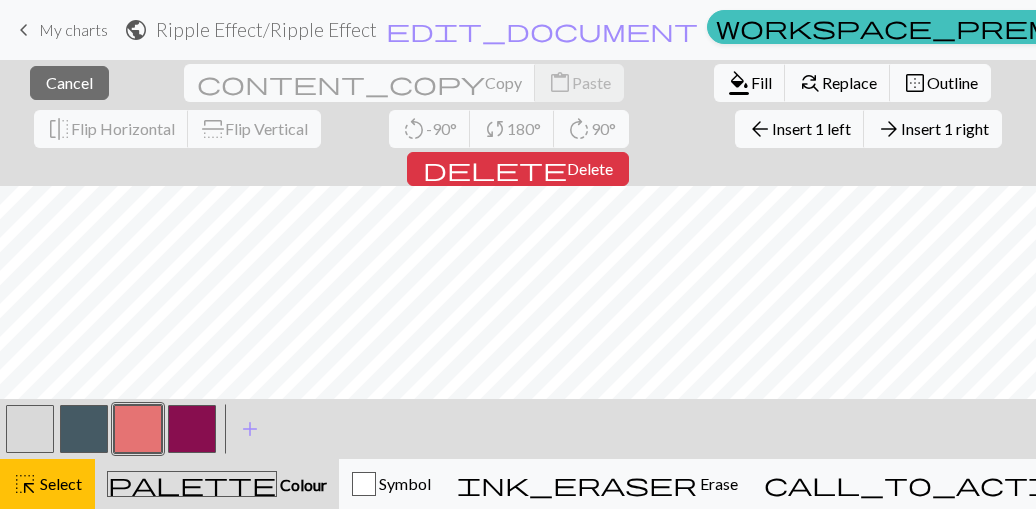 drag, startPoint x: 75, startPoint y: 476, endPoint x: 151, endPoint y: 421, distance: 93.813644 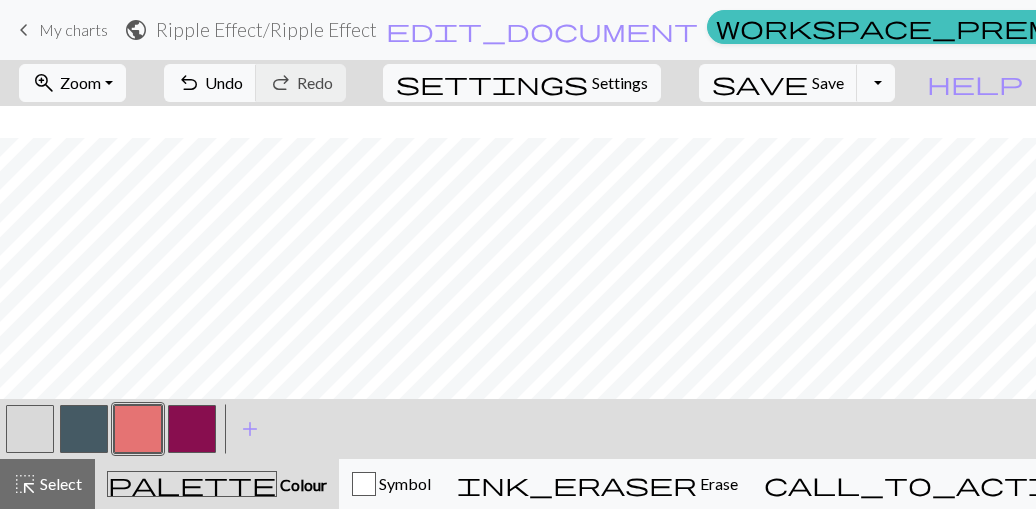 scroll, scrollTop: 160, scrollLeft: 0, axis: vertical 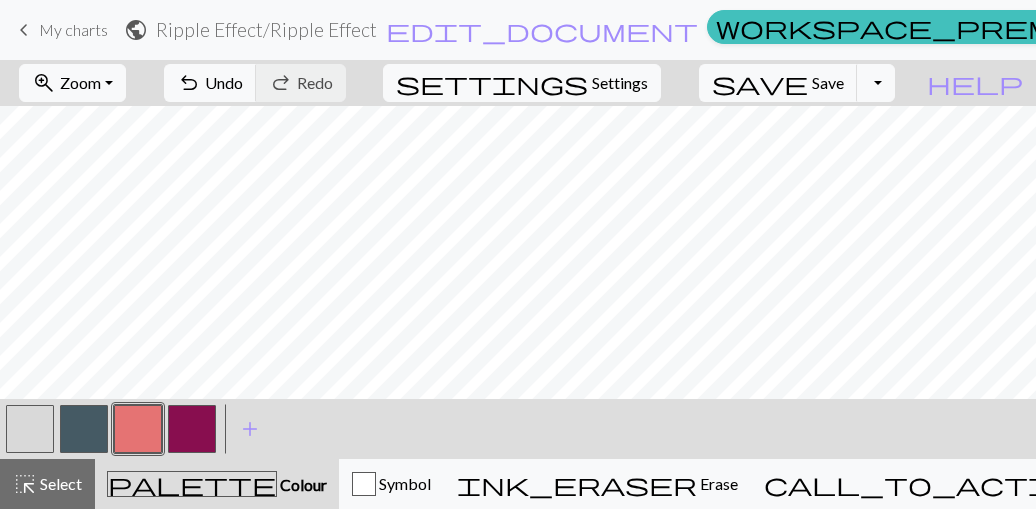 click at bounding box center (192, 429) 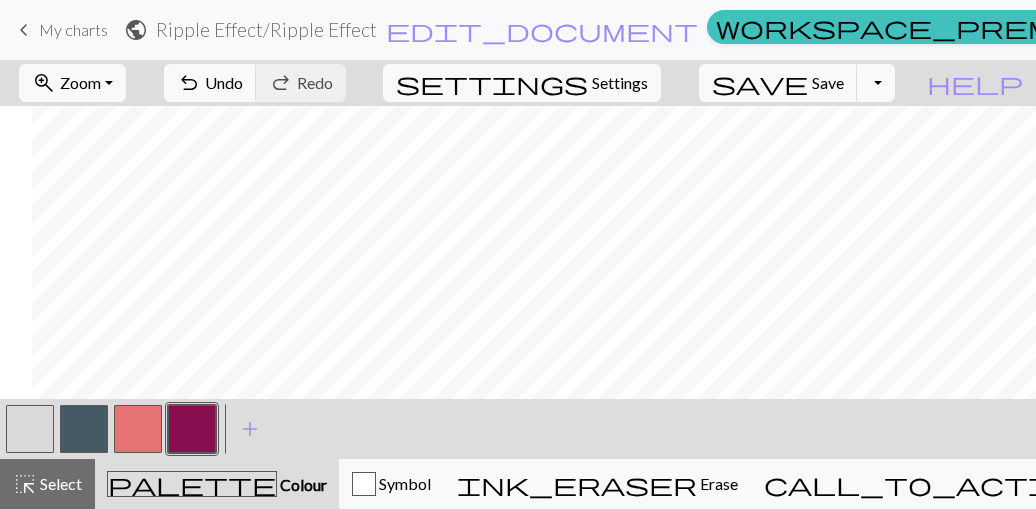 scroll, scrollTop: 128, scrollLeft: 96, axis: both 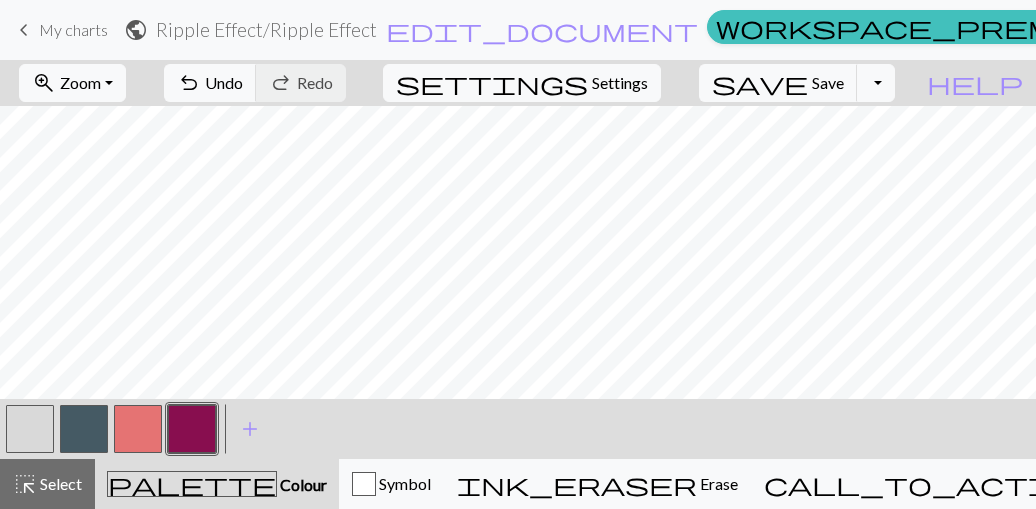 drag, startPoint x: 132, startPoint y: 416, endPoint x: 172, endPoint y: 415, distance: 40.012497 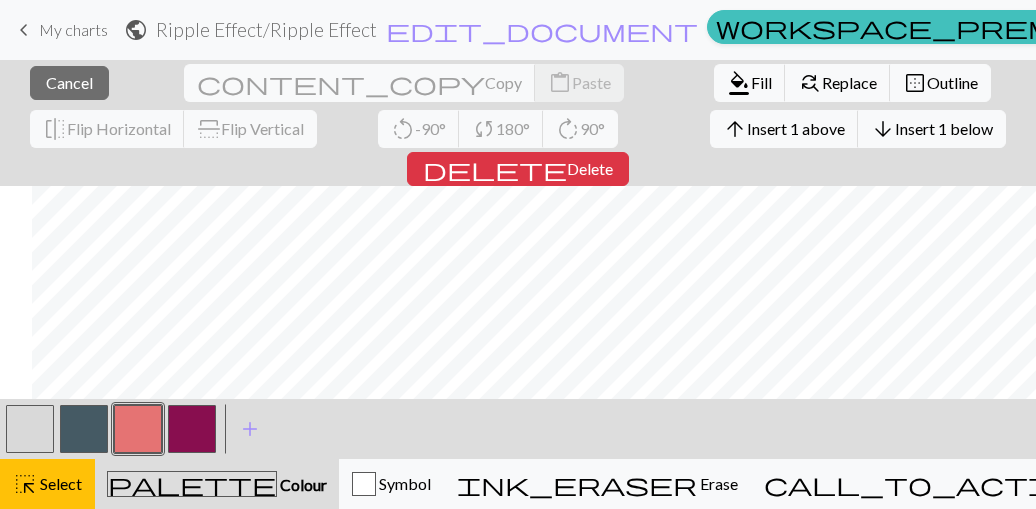 scroll, scrollTop: 128, scrollLeft: 128, axis: both 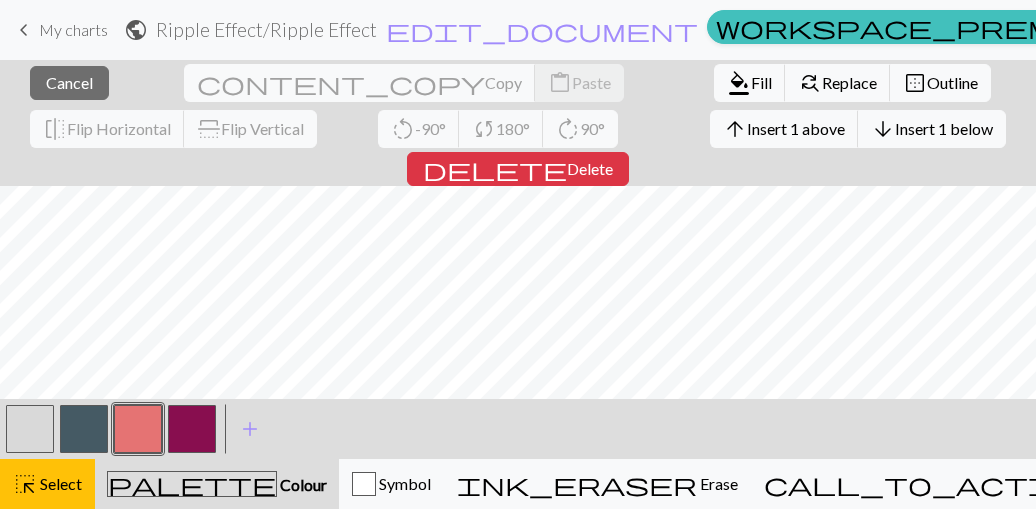 drag, startPoint x: 54, startPoint y: 484, endPoint x: 123, endPoint y: 485, distance: 69.00725 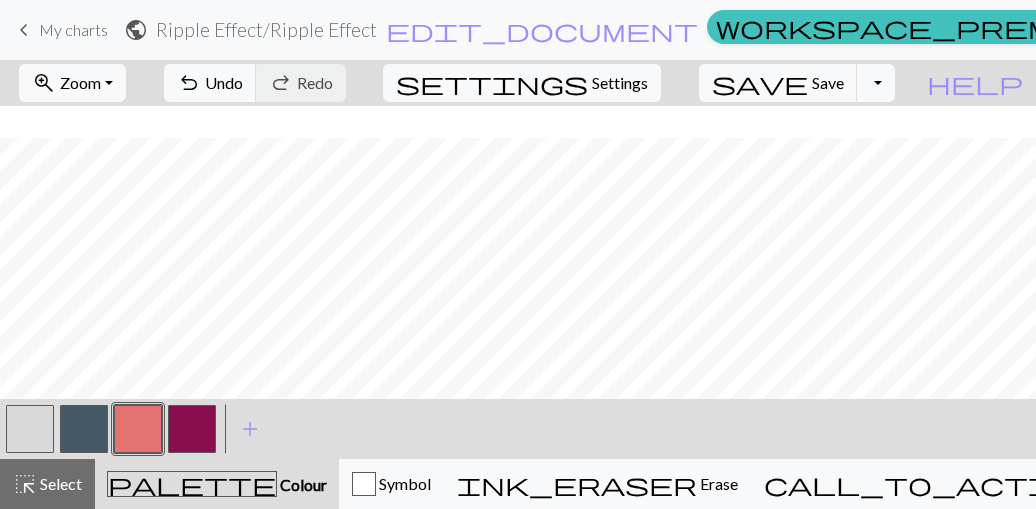 scroll, scrollTop: 224, scrollLeft: 128, axis: both 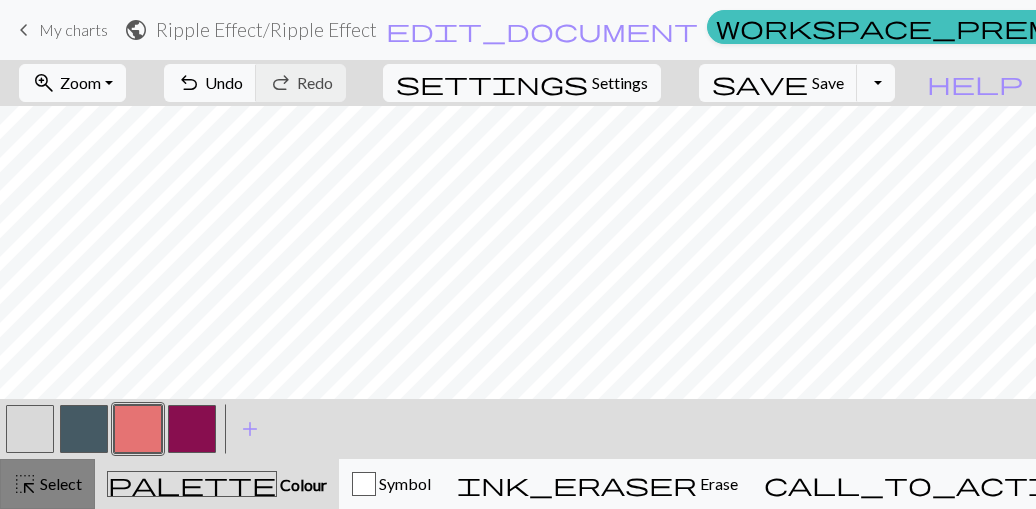 click on "highlight_alt" at bounding box center (25, 484) 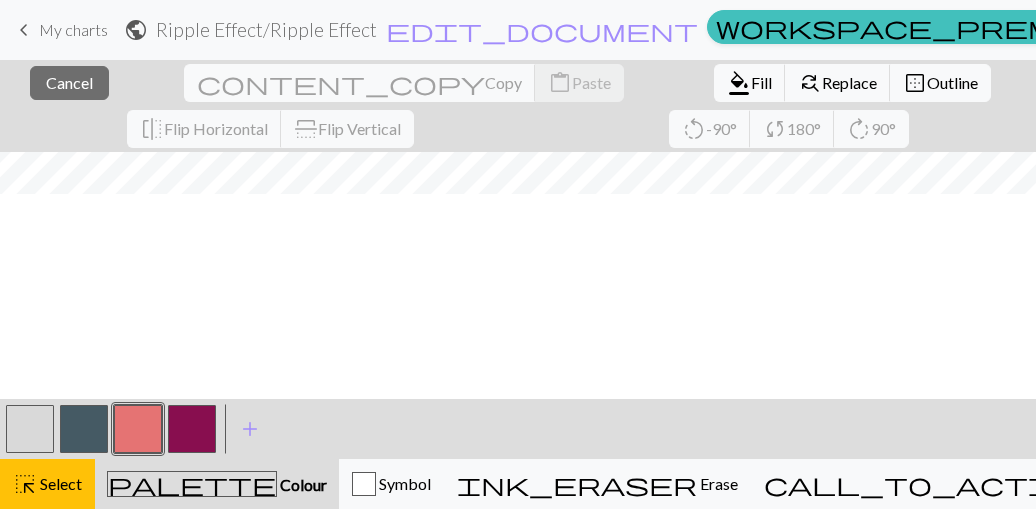 scroll, scrollTop: 572, scrollLeft: 128, axis: both 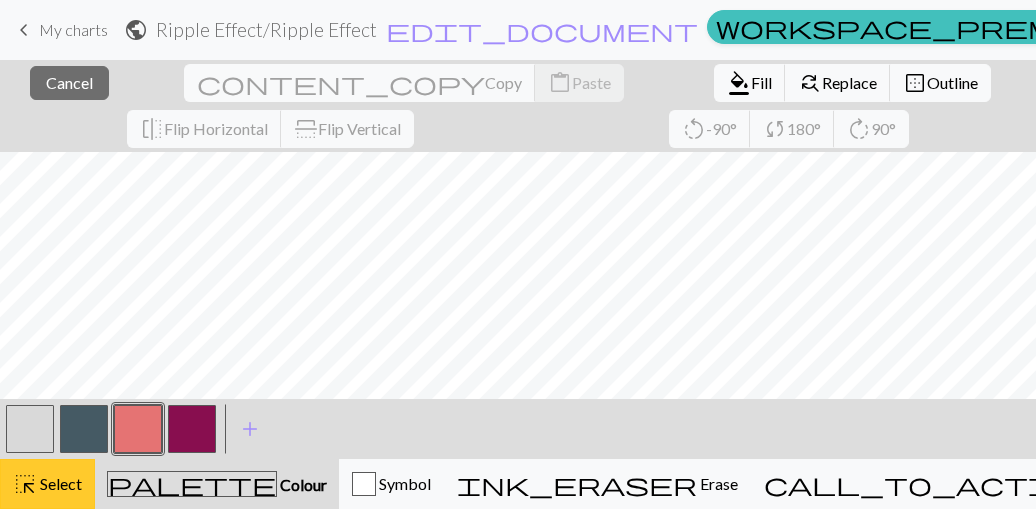 click on "highlight_alt" at bounding box center [25, 484] 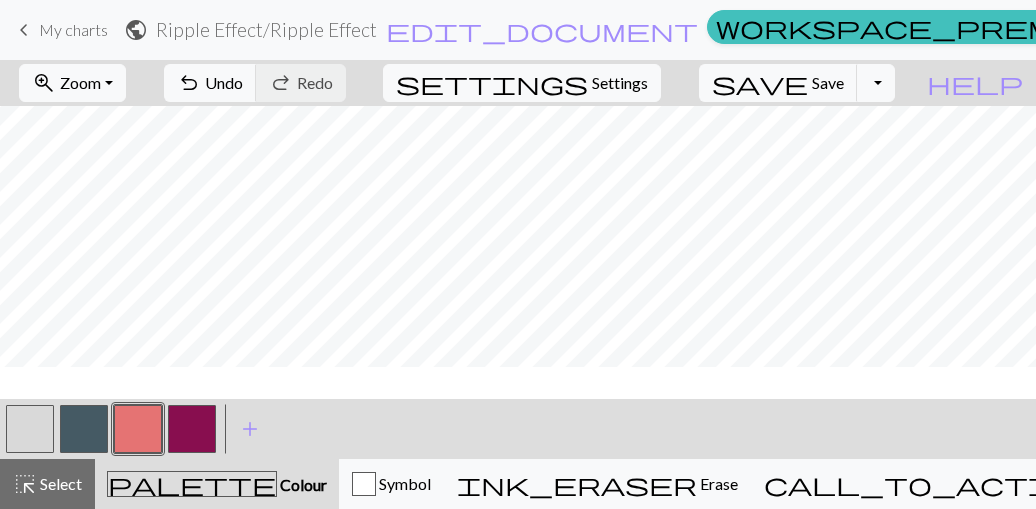scroll, scrollTop: 188, scrollLeft: 128, axis: both 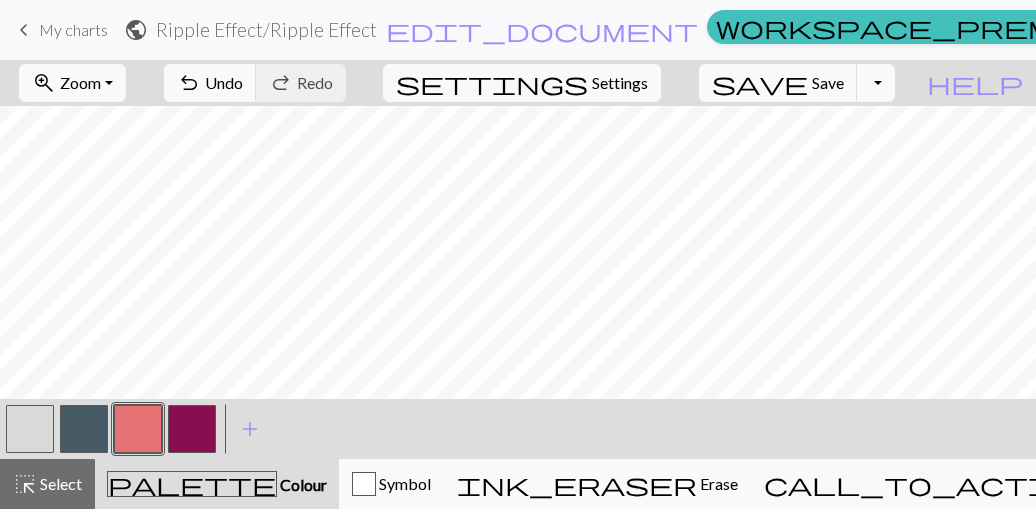 click at bounding box center (30, 429) 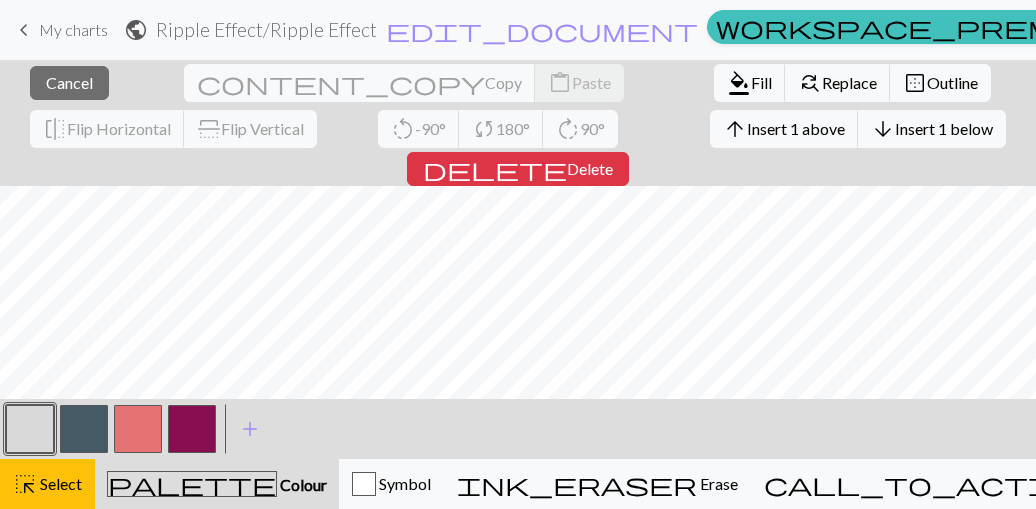 scroll, scrollTop: 284, scrollLeft: 128, axis: both 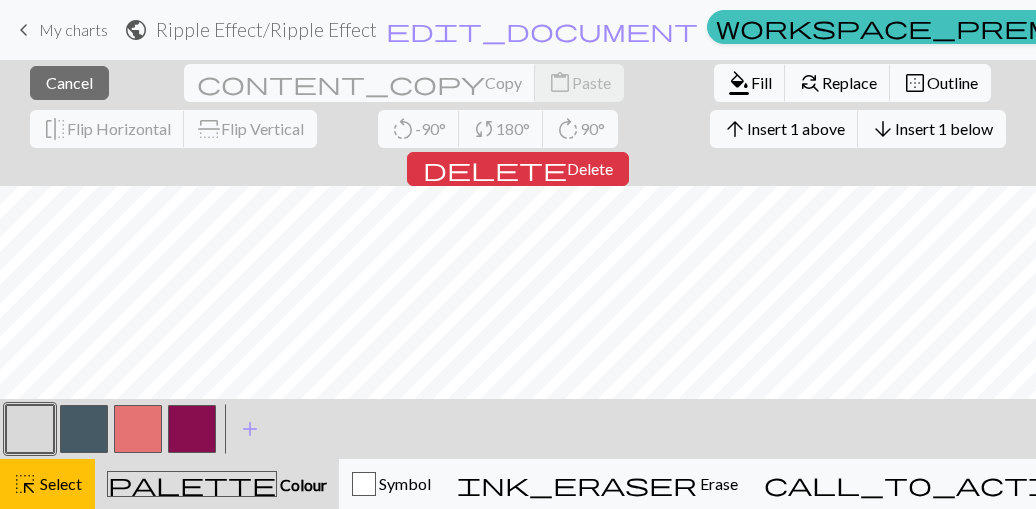 click at bounding box center (30, 429) 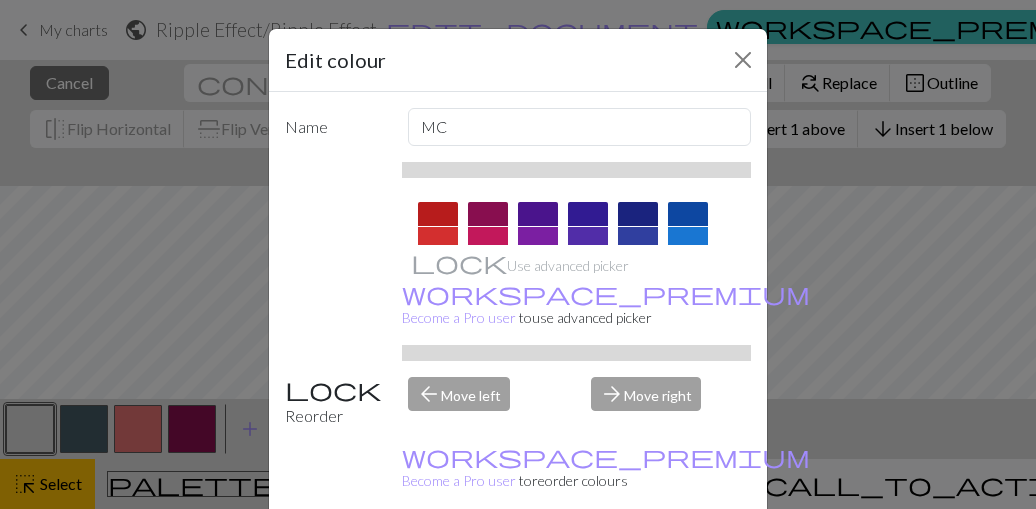 click on "Done" at bounding box center [638, 560] 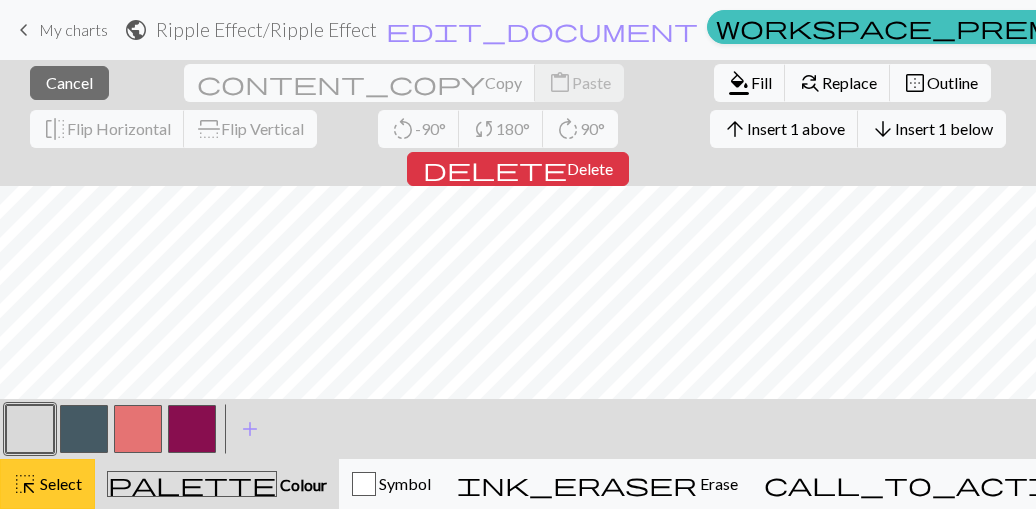 click on "Select" at bounding box center (59, 483) 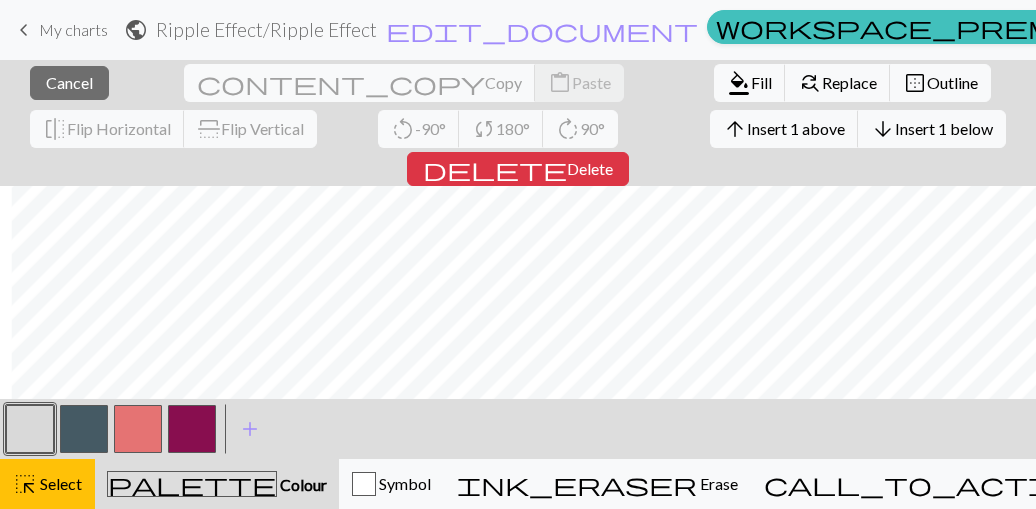 scroll, scrollTop: 333, scrollLeft: 412, axis: both 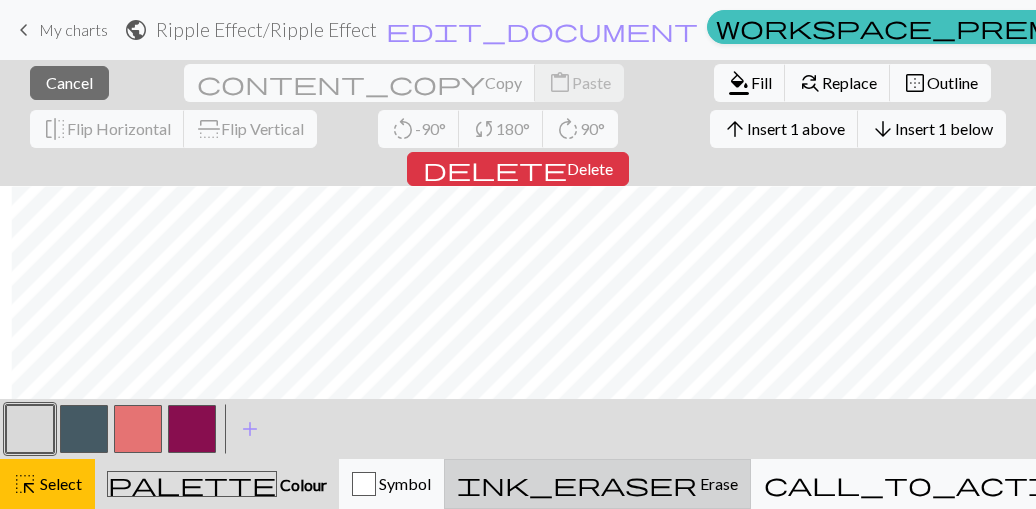 drag, startPoint x: 48, startPoint y: 493, endPoint x: 656, endPoint y: 474, distance: 608.2968 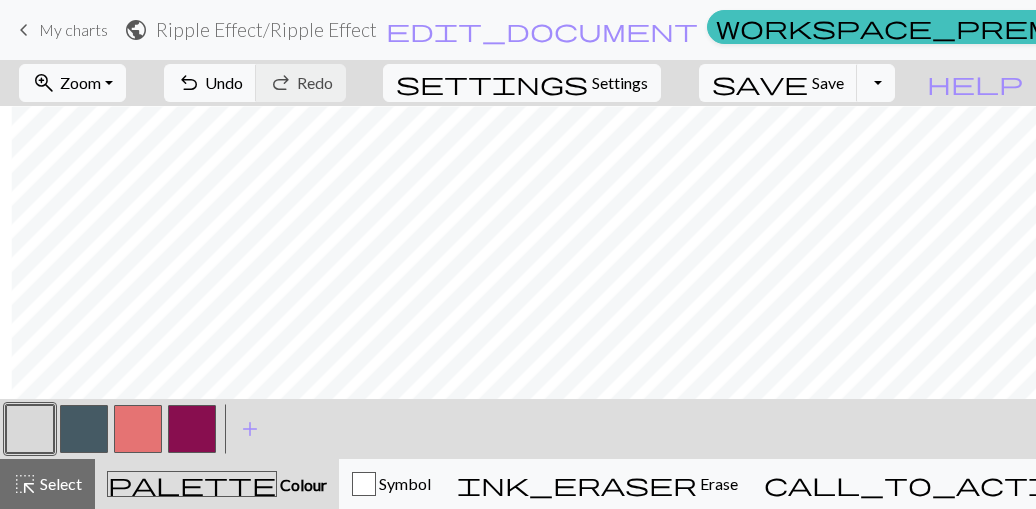 click at bounding box center (84, 429) 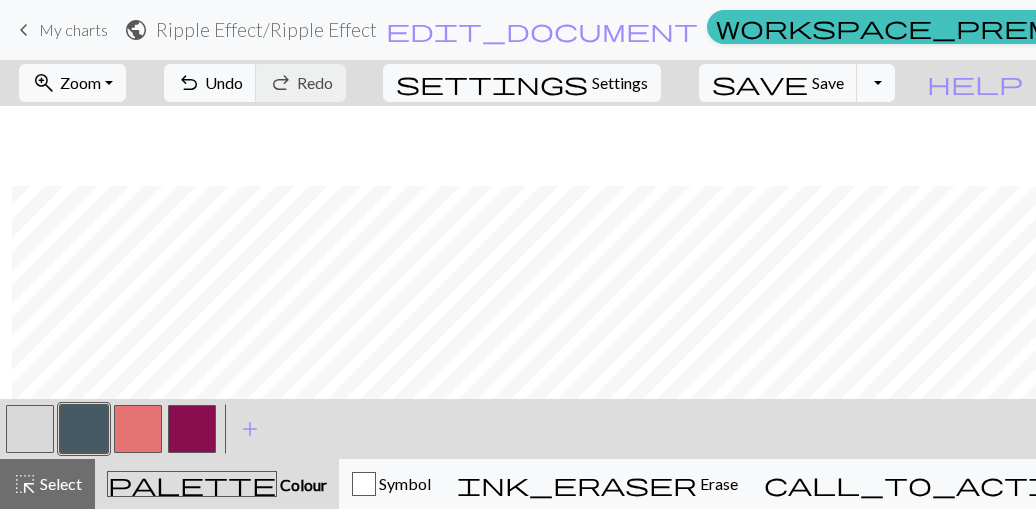 scroll, scrollTop: 320, scrollLeft: 412, axis: both 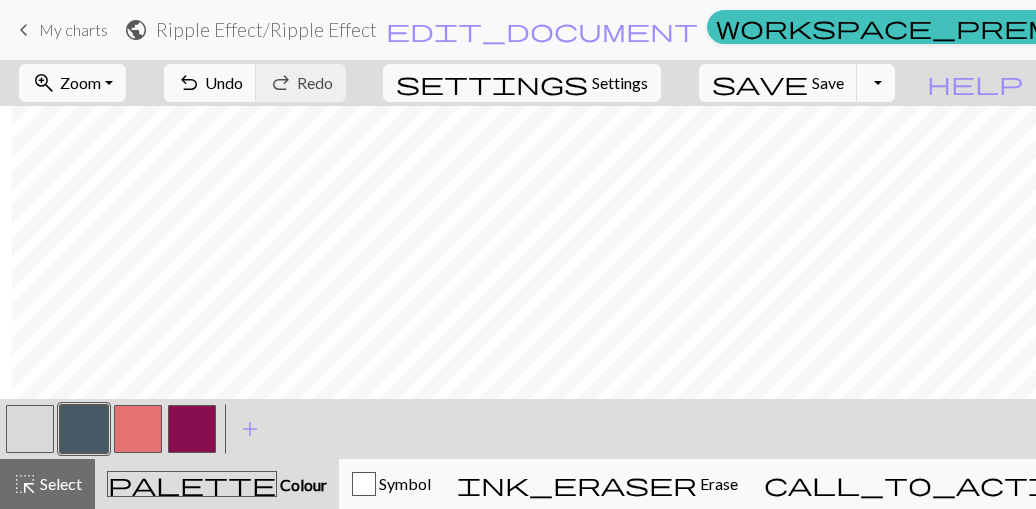 click at bounding box center (138, 429) 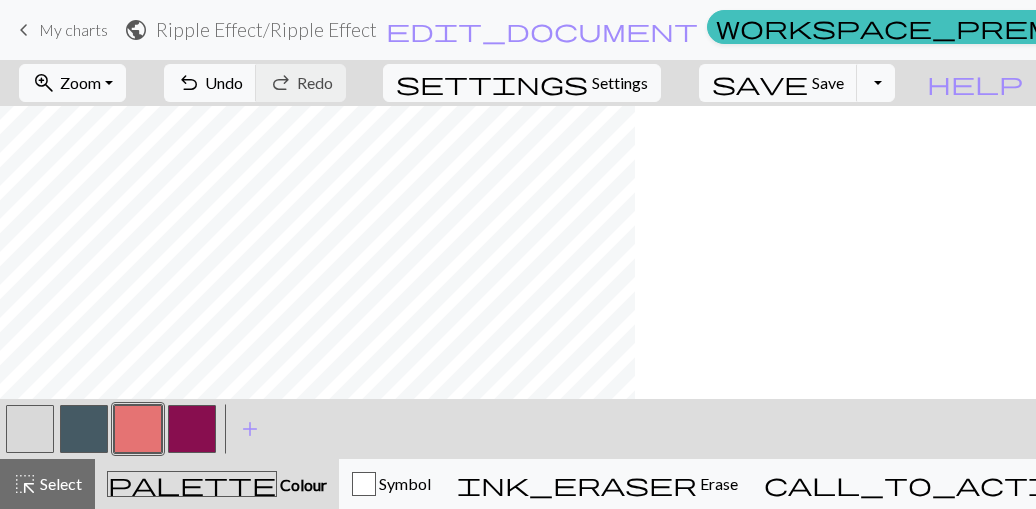 scroll, scrollTop: 320, scrollLeft: 0, axis: vertical 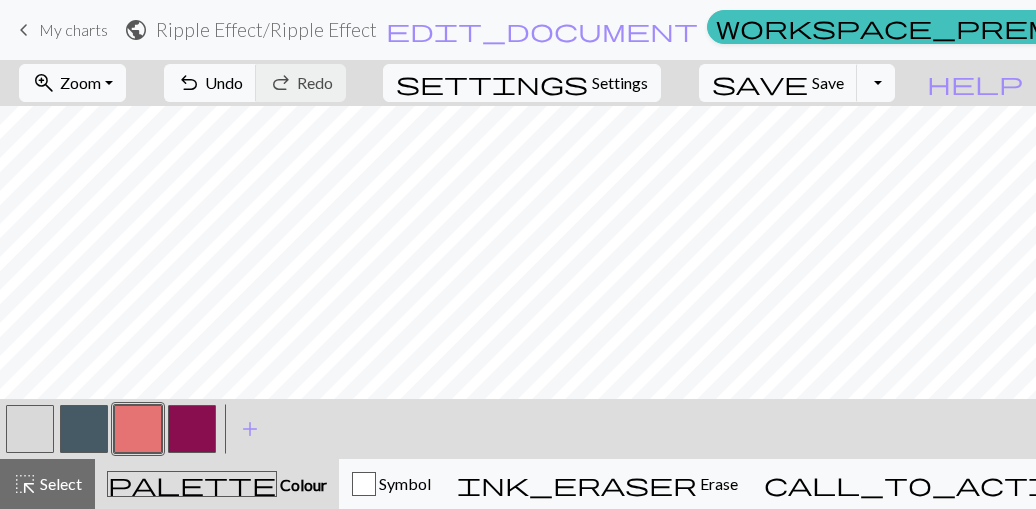 click at bounding box center [30, 429] 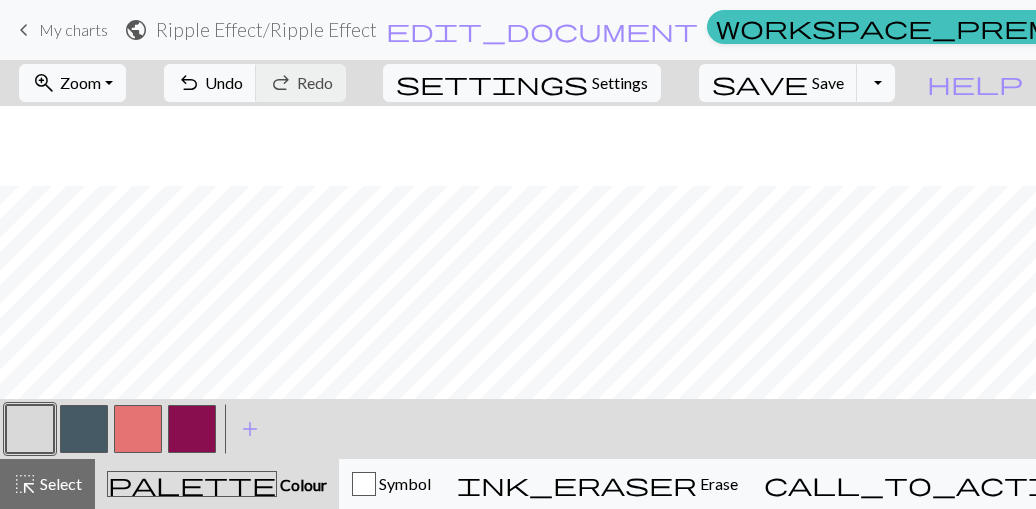 scroll, scrollTop: 240, scrollLeft: 0, axis: vertical 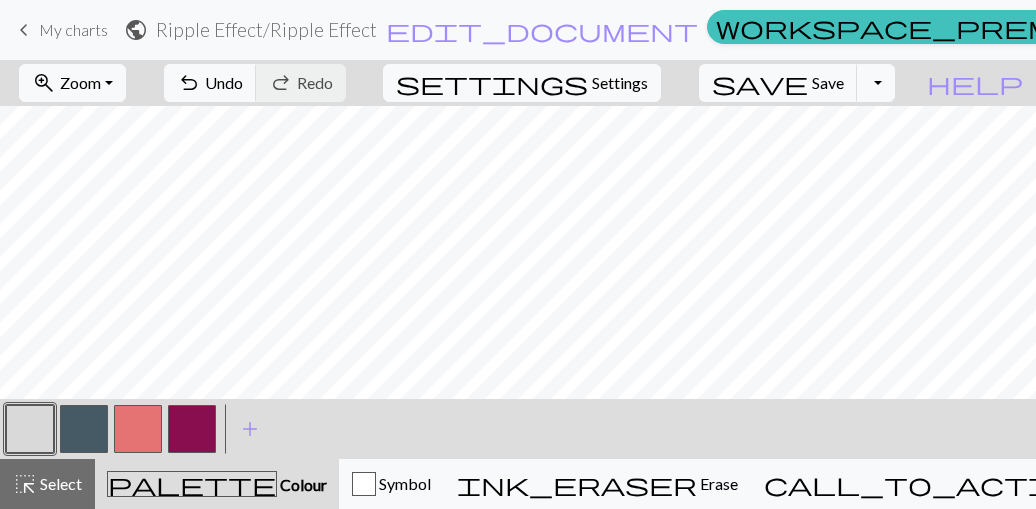 click at bounding box center (138, 429) 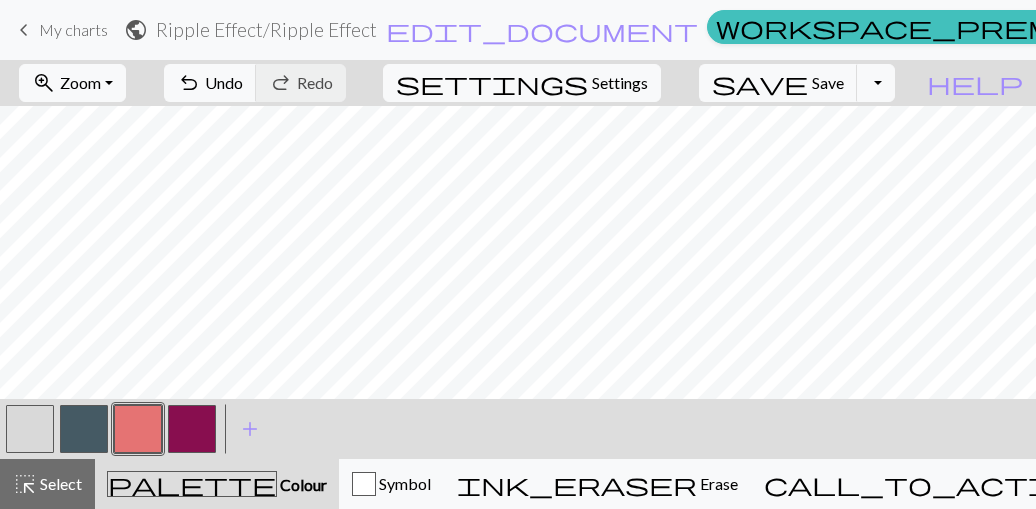 click at bounding box center [30, 429] 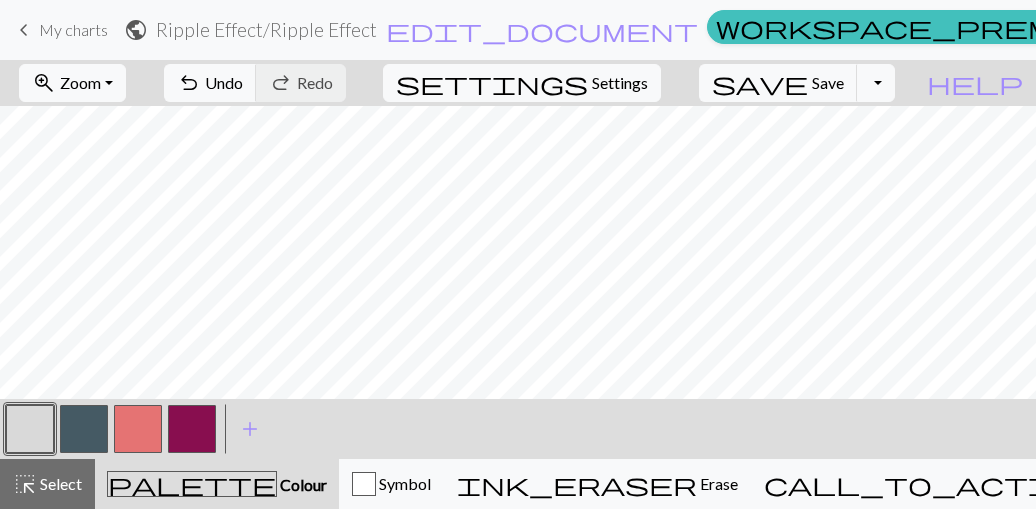 click at bounding box center (138, 429) 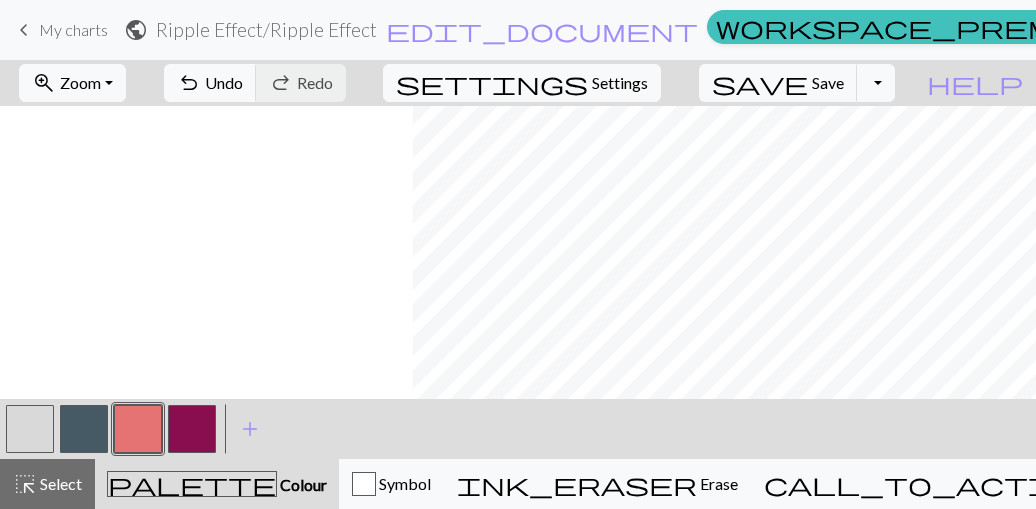 scroll, scrollTop: 240, scrollLeft: 412, axis: both 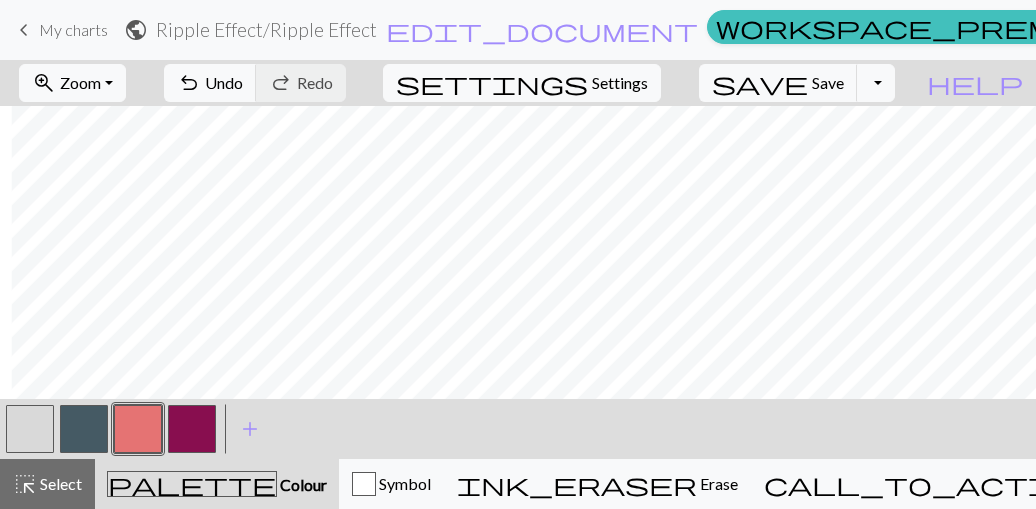 click at bounding box center (30, 429) 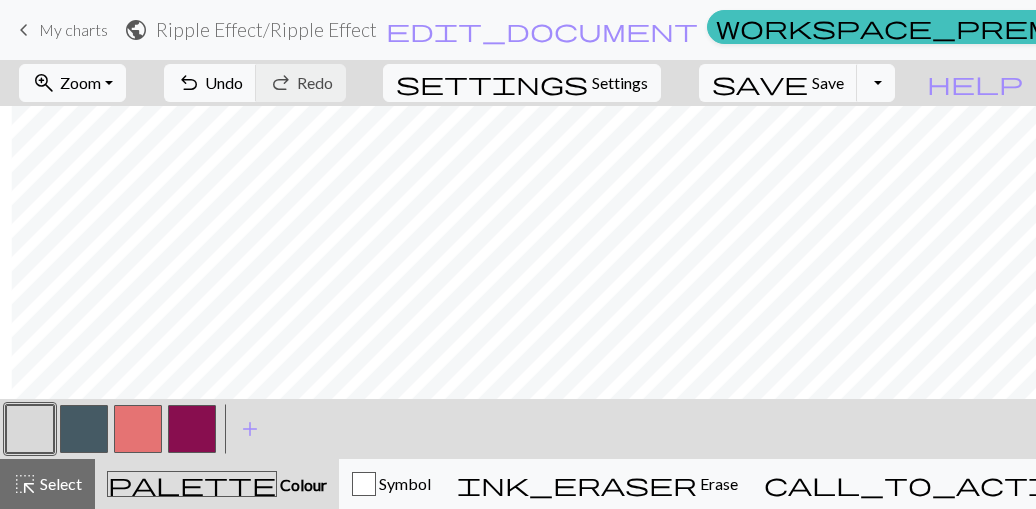 drag, startPoint x: 127, startPoint y: 429, endPoint x: 135, endPoint y: 422, distance: 10.630146 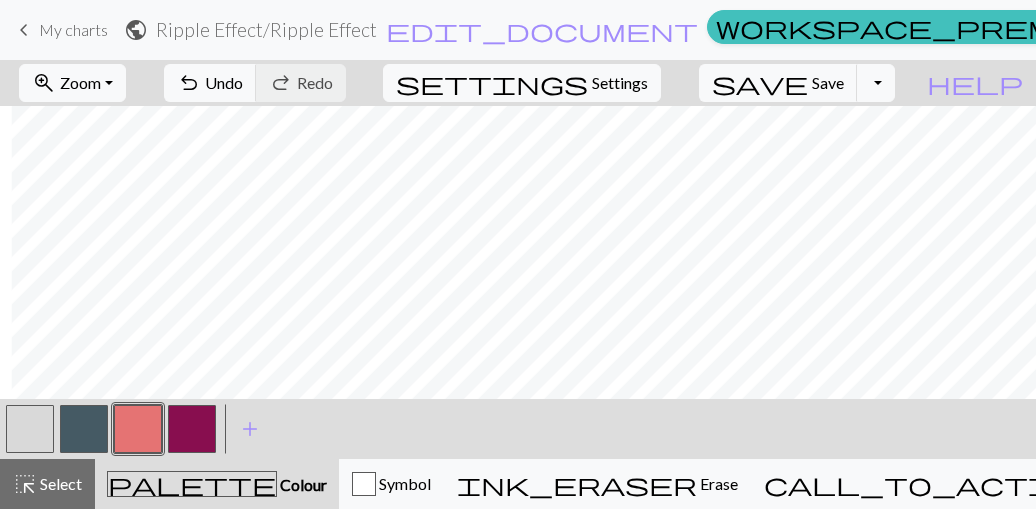 click at bounding box center [192, 429] 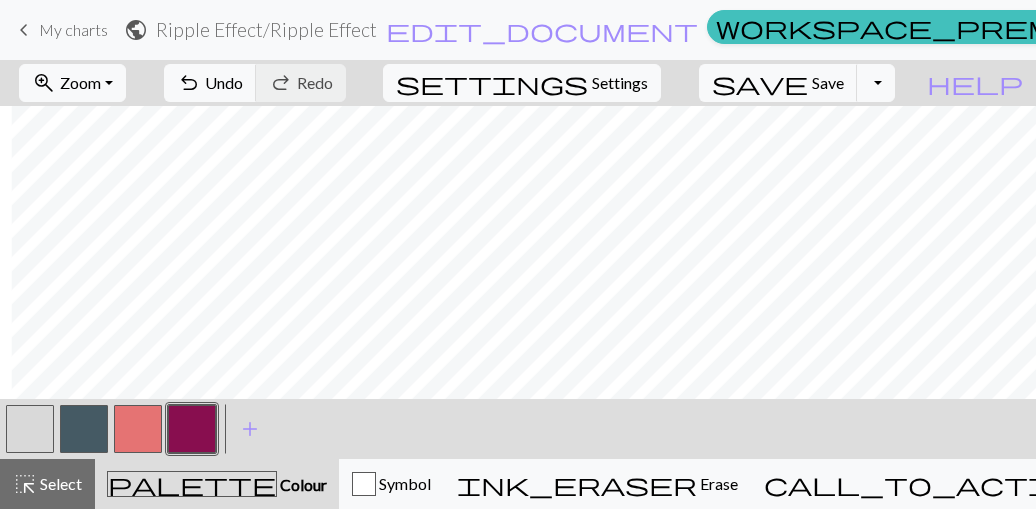 drag, startPoint x: 130, startPoint y: 426, endPoint x: 204, endPoint y: 420, distance: 74.24284 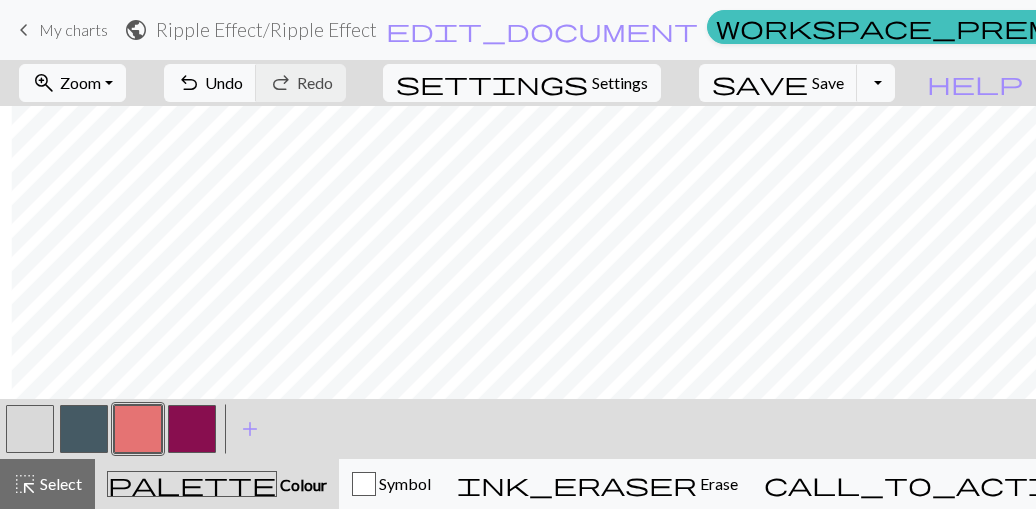 click at bounding box center [30, 429] 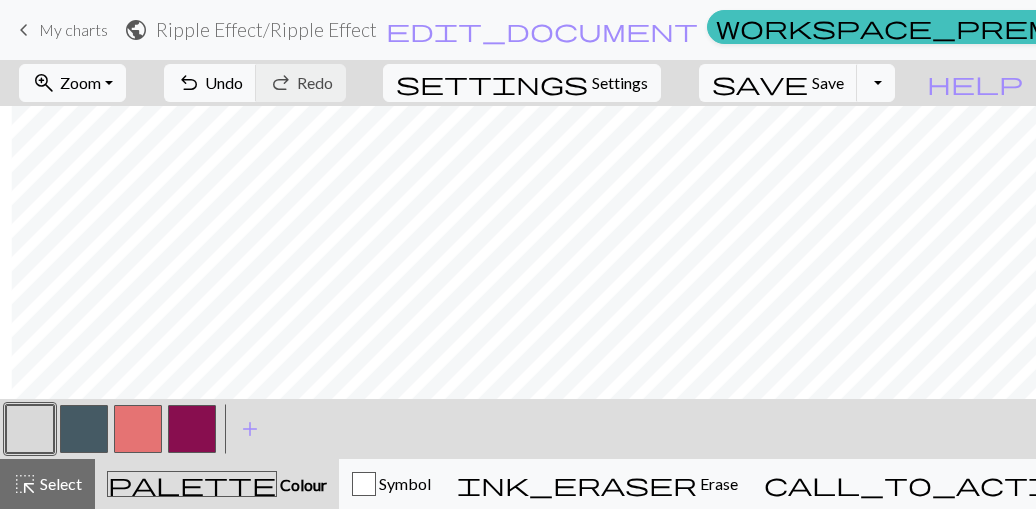 click at bounding box center [138, 429] 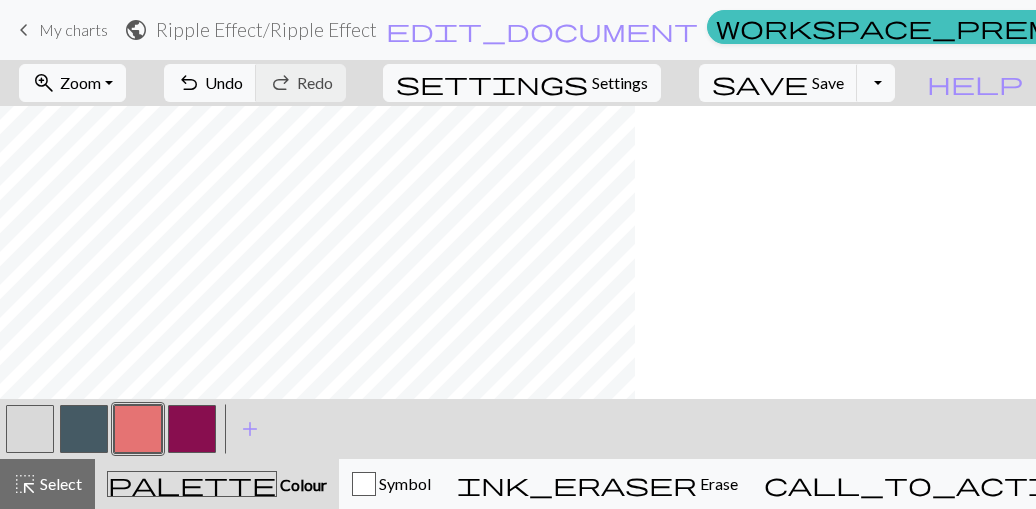 scroll, scrollTop: 240, scrollLeft: 0, axis: vertical 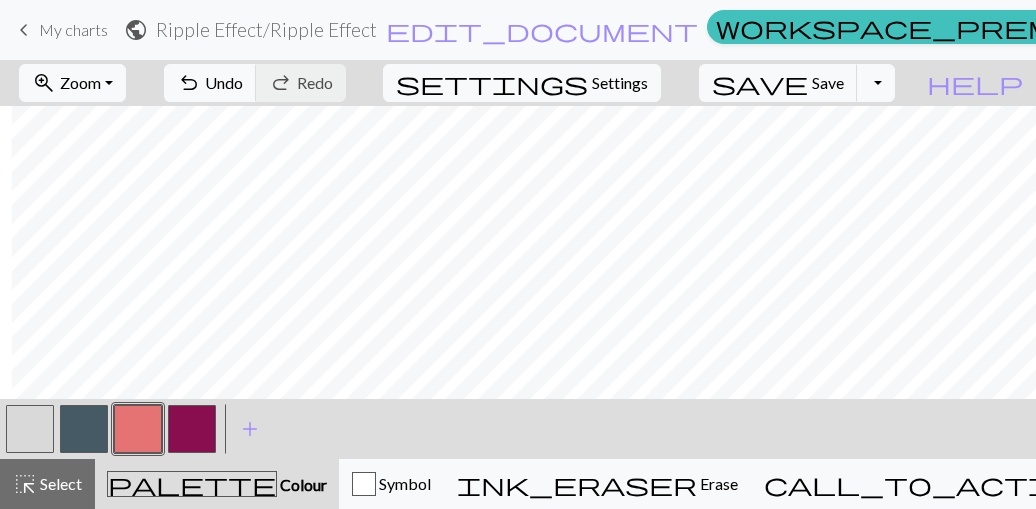 click at bounding box center [84, 429] 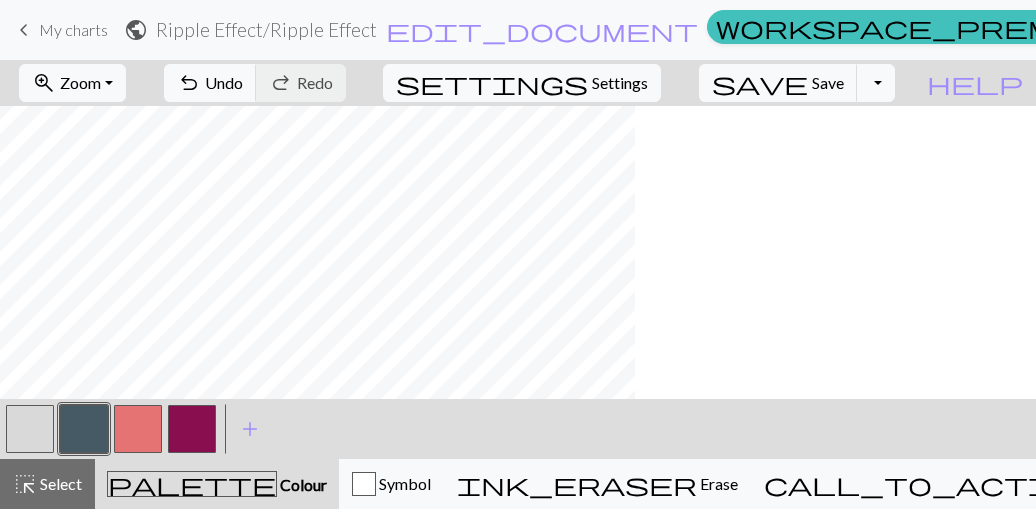scroll, scrollTop: 240, scrollLeft: 0, axis: vertical 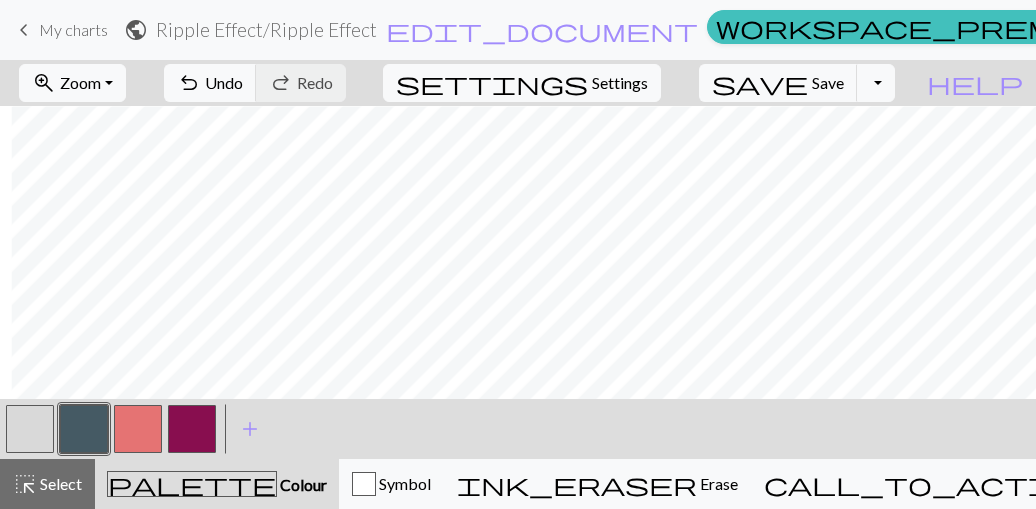 click at bounding box center [138, 429] 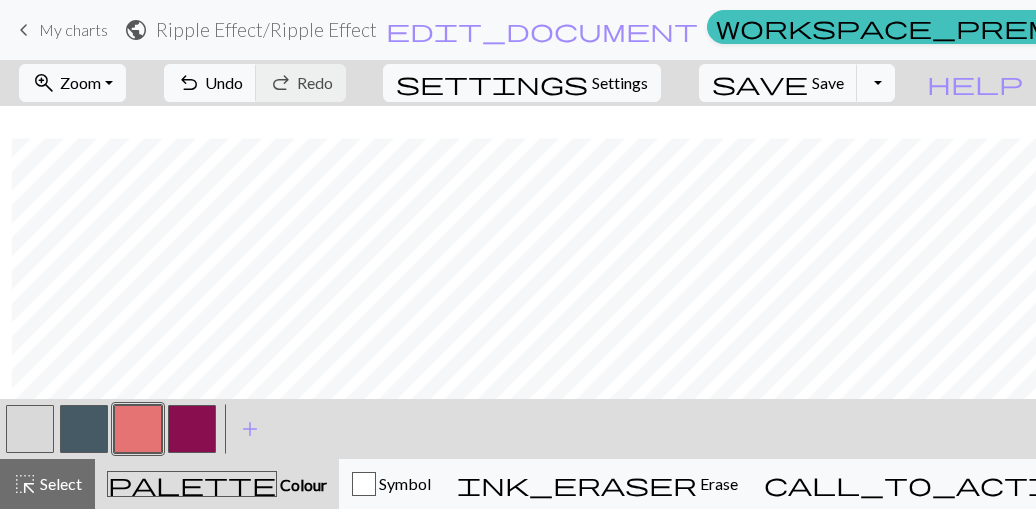 scroll, scrollTop: 329, scrollLeft: 412, axis: both 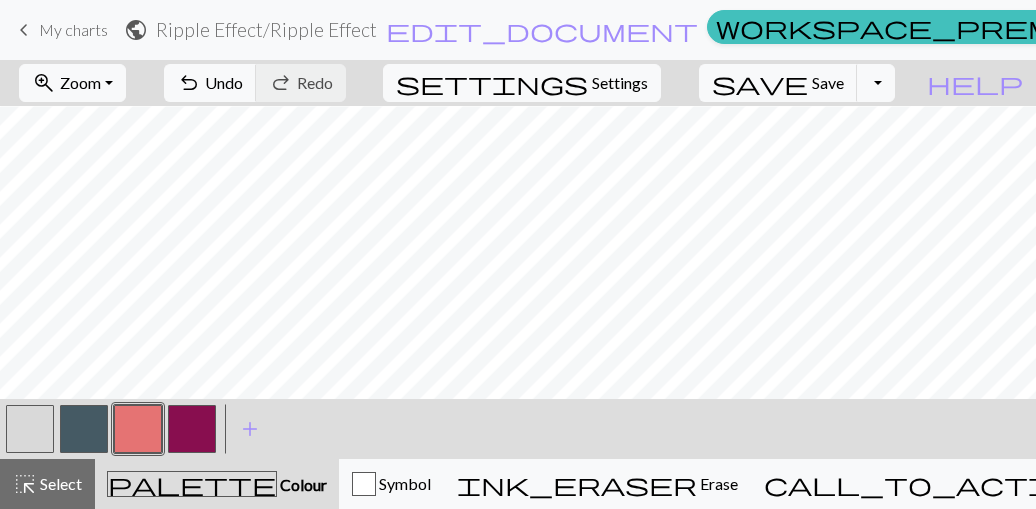 click at bounding box center [192, 429] 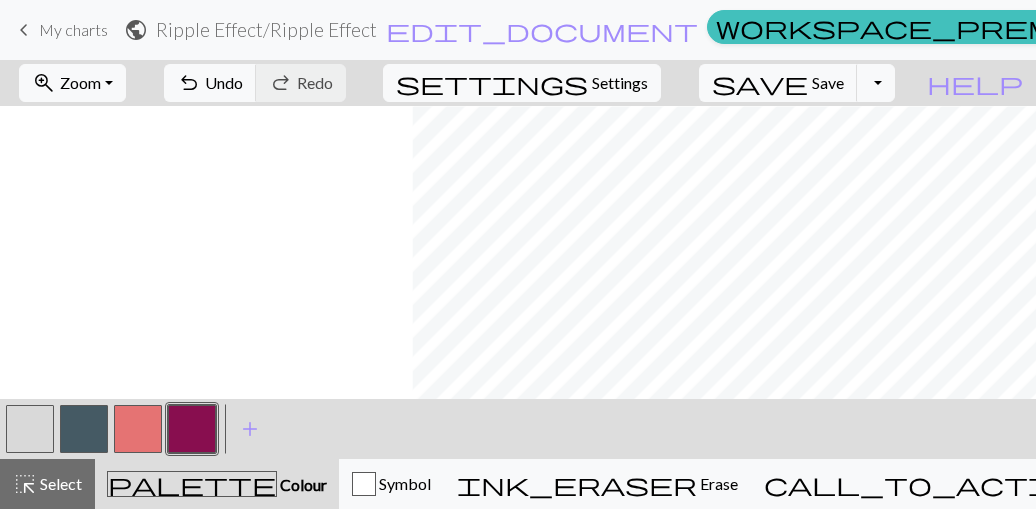 scroll, scrollTop: 365, scrollLeft: 412, axis: both 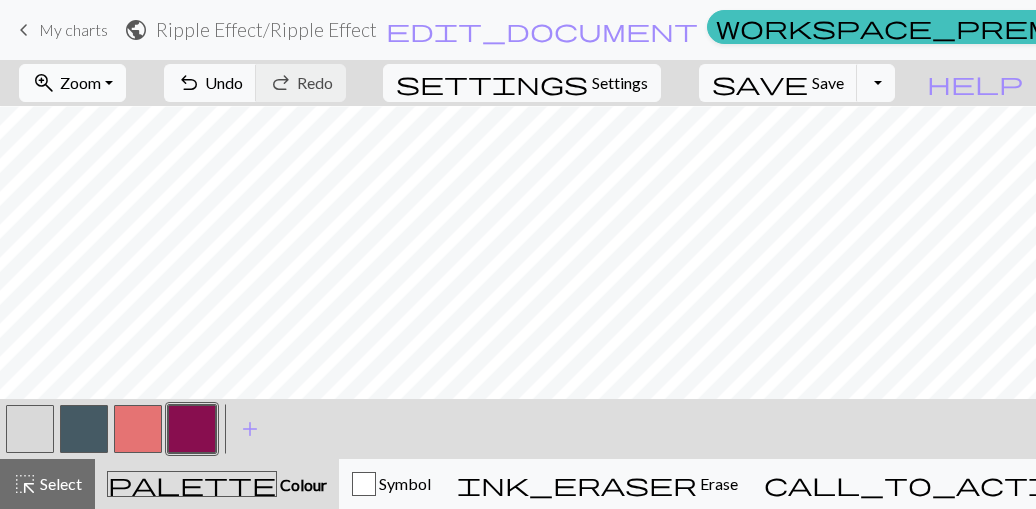 click on "zoom_in Zoom Zoom" at bounding box center (72, 83) 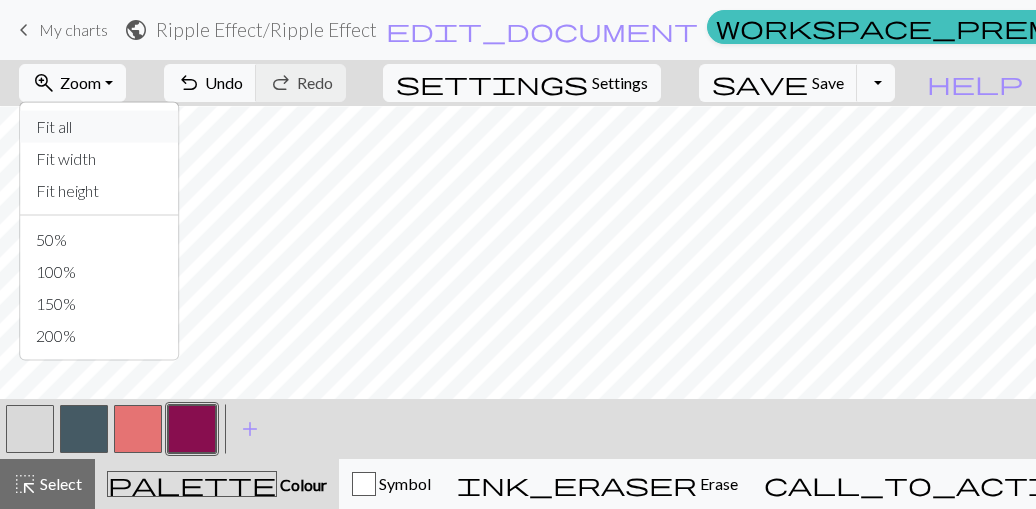 click on "Fit all" at bounding box center (99, 127) 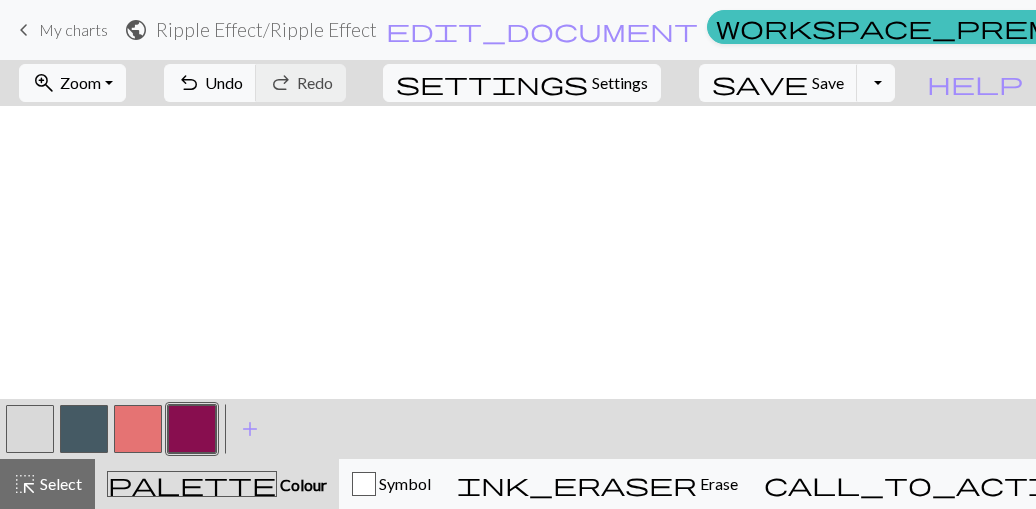 scroll, scrollTop: 0, scrollLeft: 0, axis: both 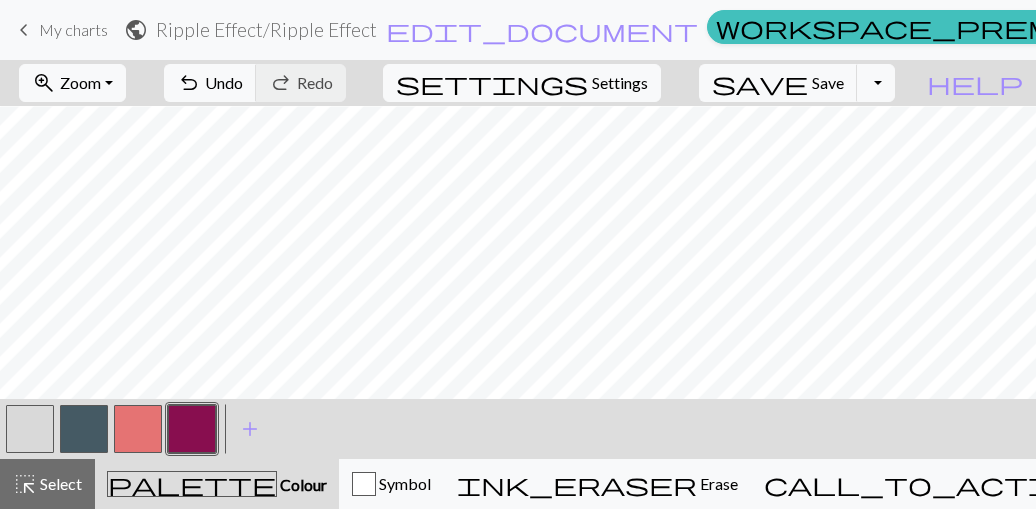 click at bounding box center (84, 429) 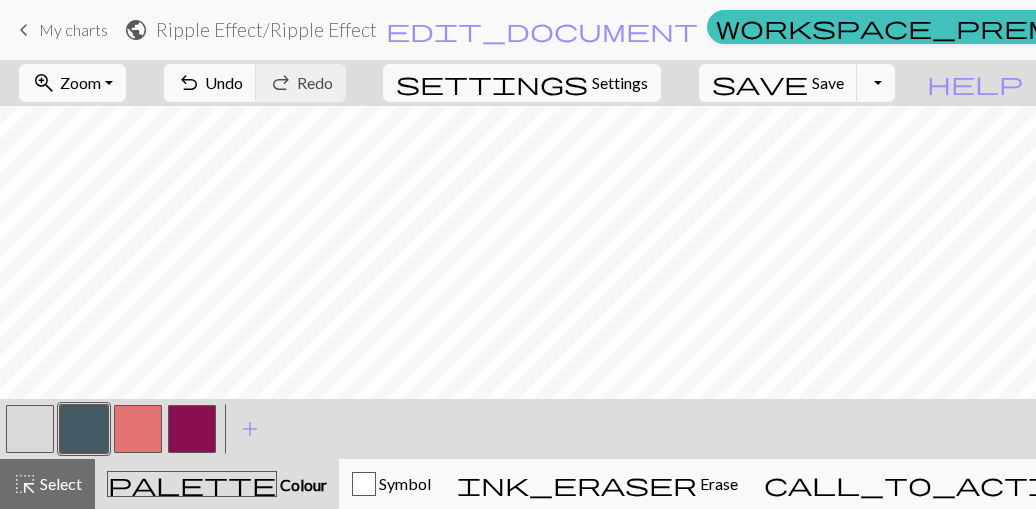 click at bounding box center (84, 429) 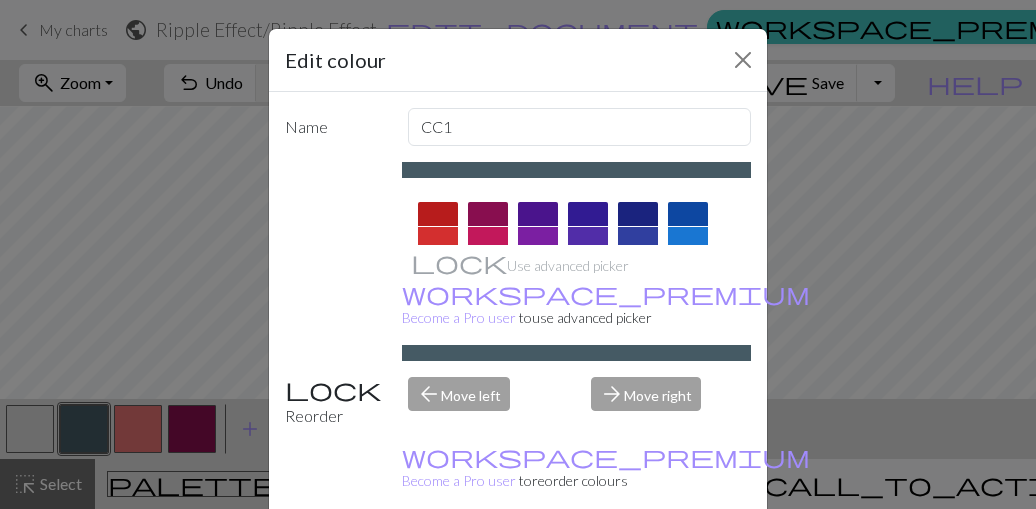 click on "Done" at bounding box center (638, 560) 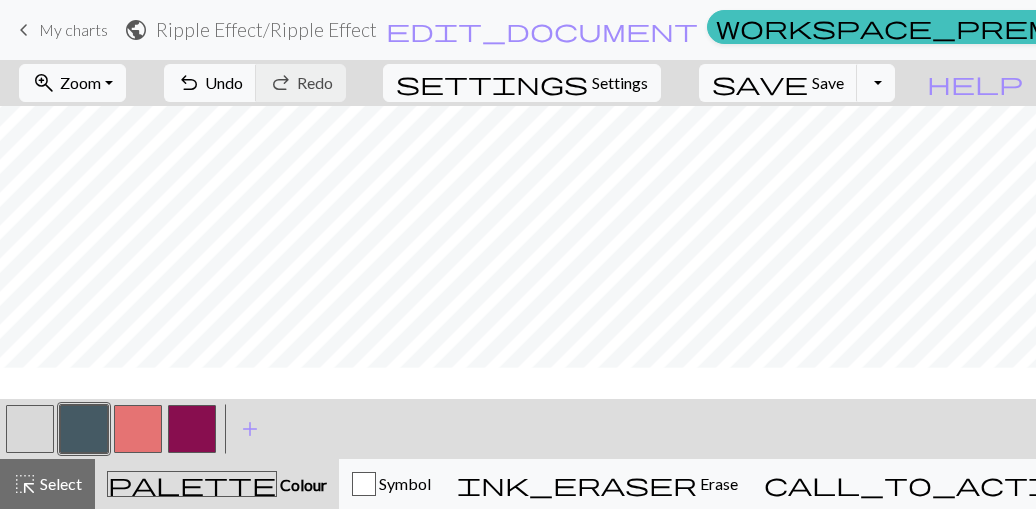 scroll, scrollTop: 85, scrollLeft: 0, axis: vertical 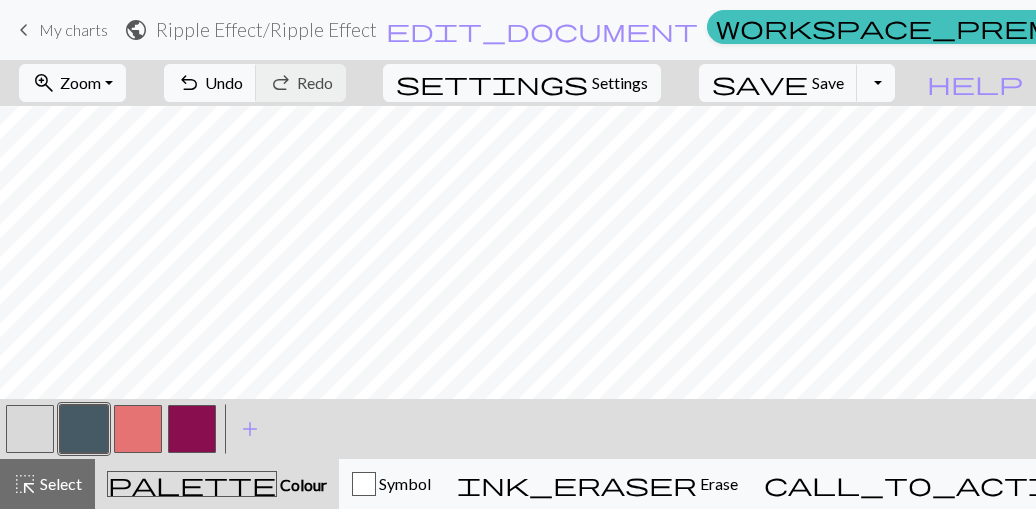 click at bounding box center (84, 429) 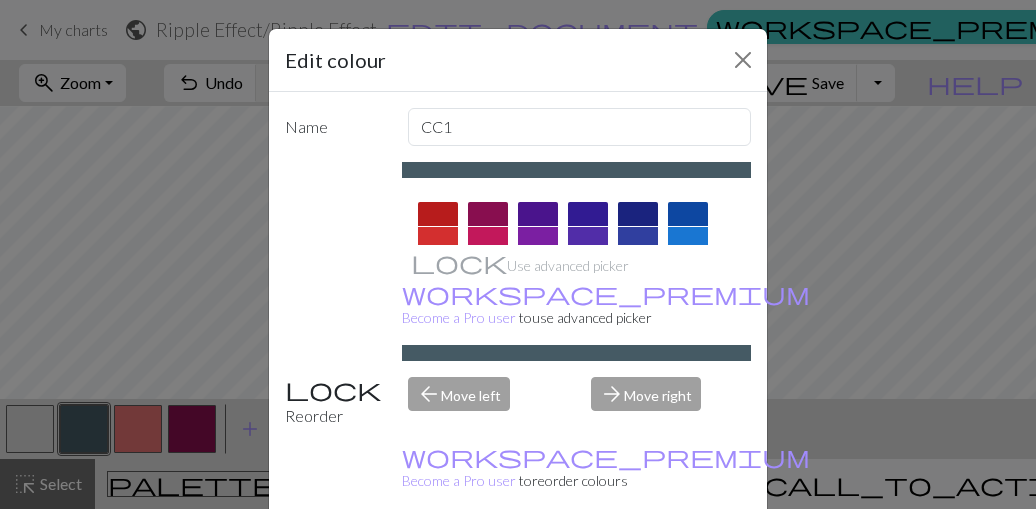 click on "Done" at bounding box center [638, 560] 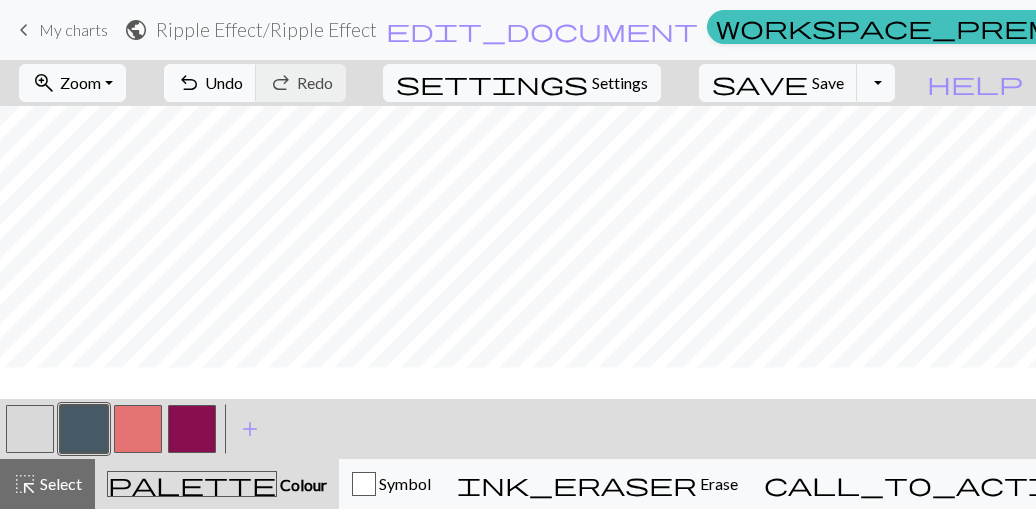 scroll, scrollTop: 162, scrollLeft: 0, axis: vertical 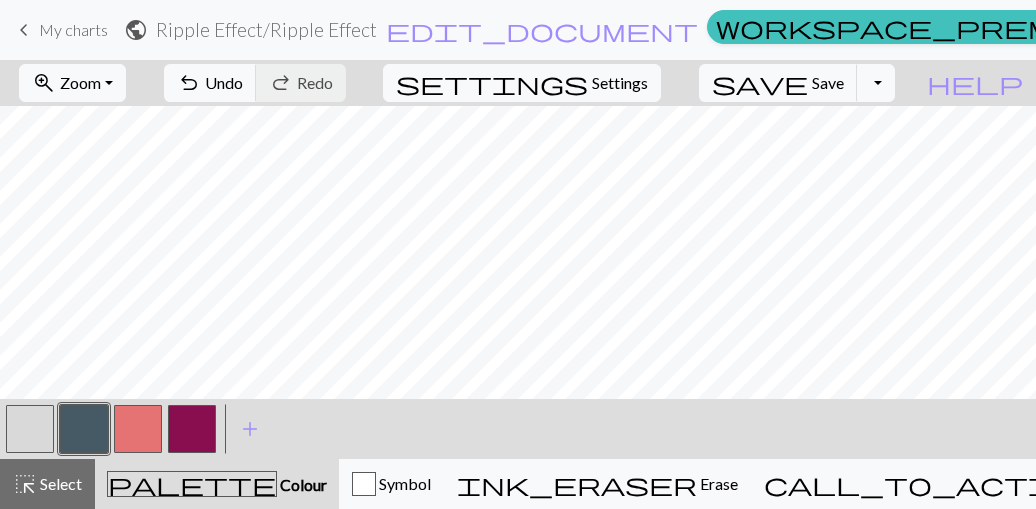 click at bounding box center [30, 429] 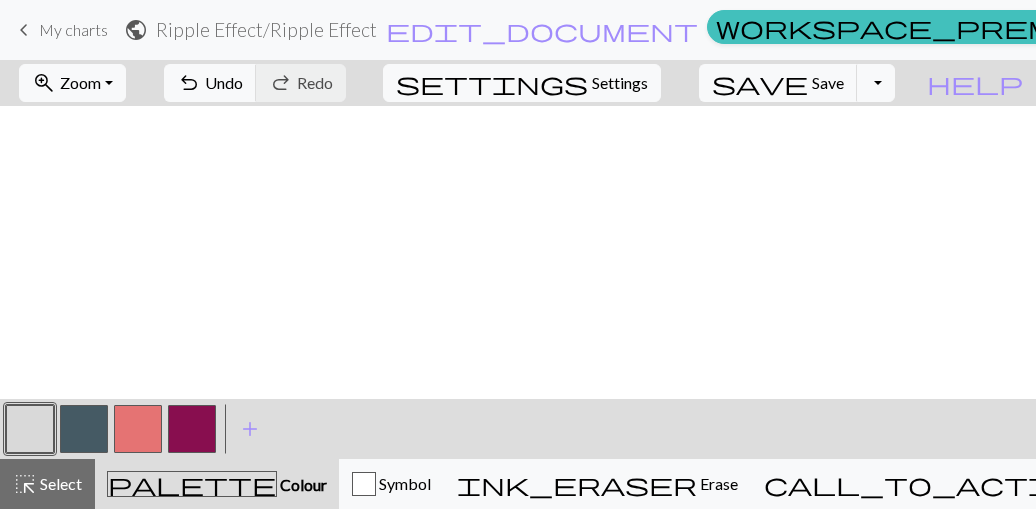 scroll, scrollTop: 538, scrollLeft: 0, axis: vertical 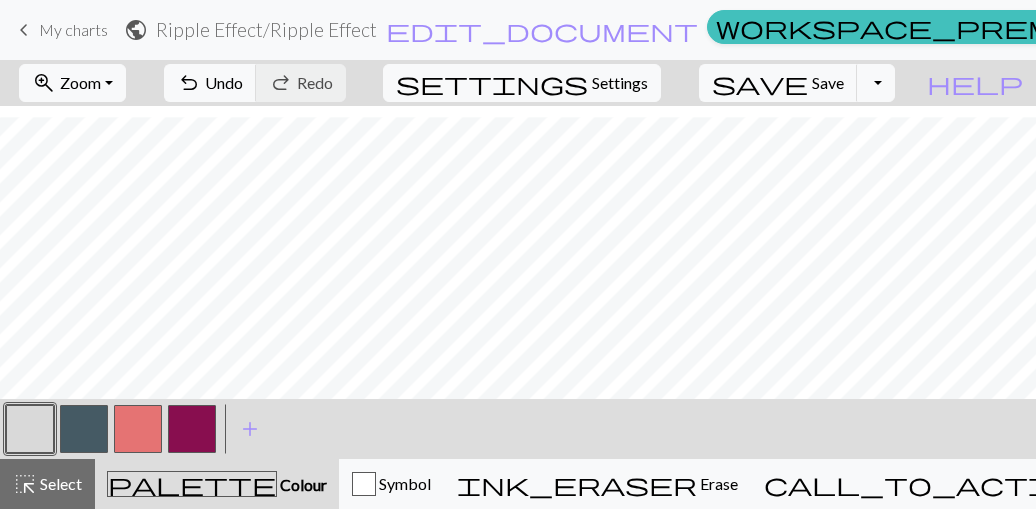 click at bounding box center (30, 429) 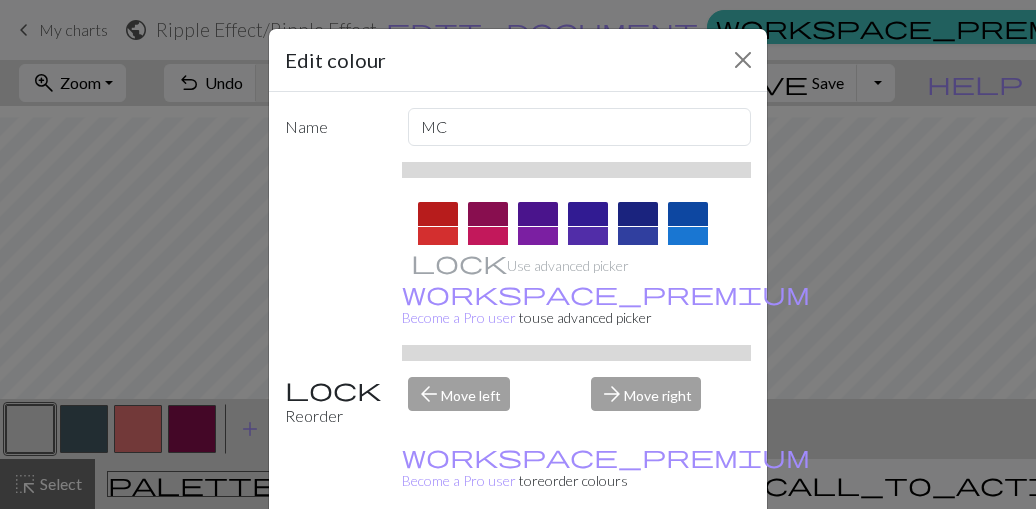 click on "Done" at bounding box center (638, 560) 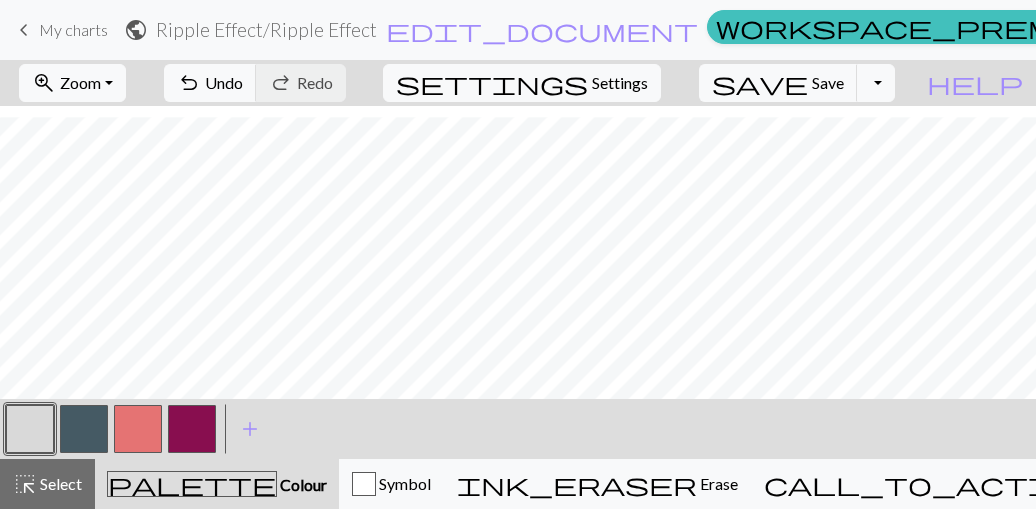 click at bounding box center [84, 429] 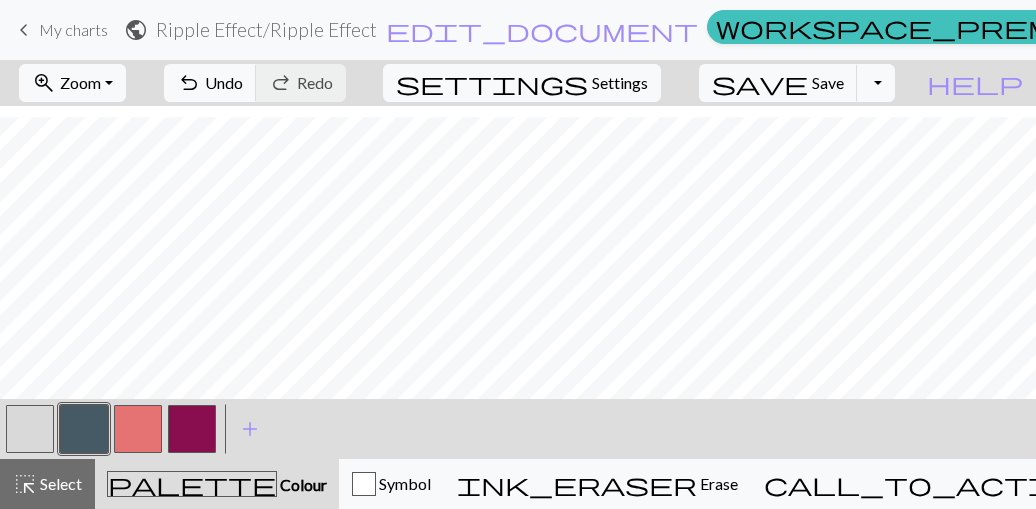 click at bounding box center [138, 429] 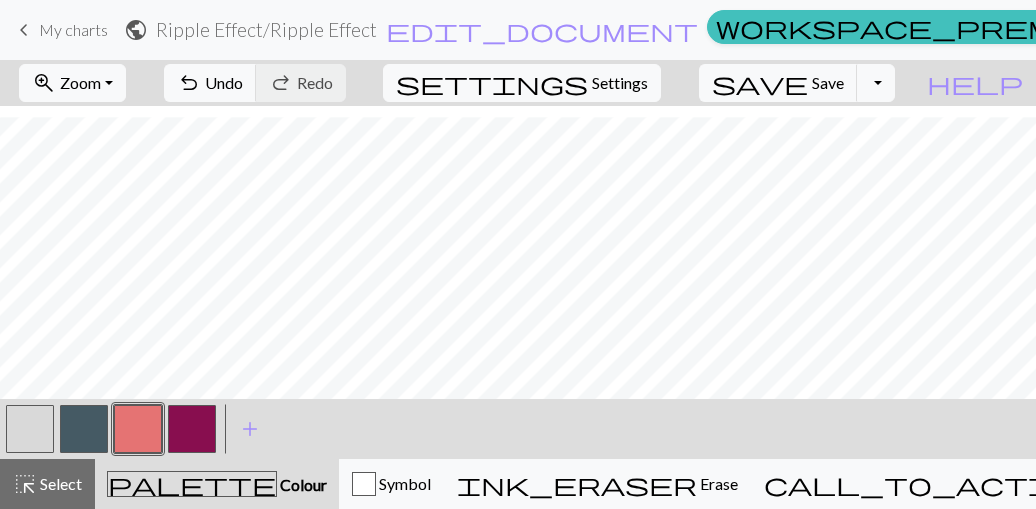 click at bounding box center [192, 429] 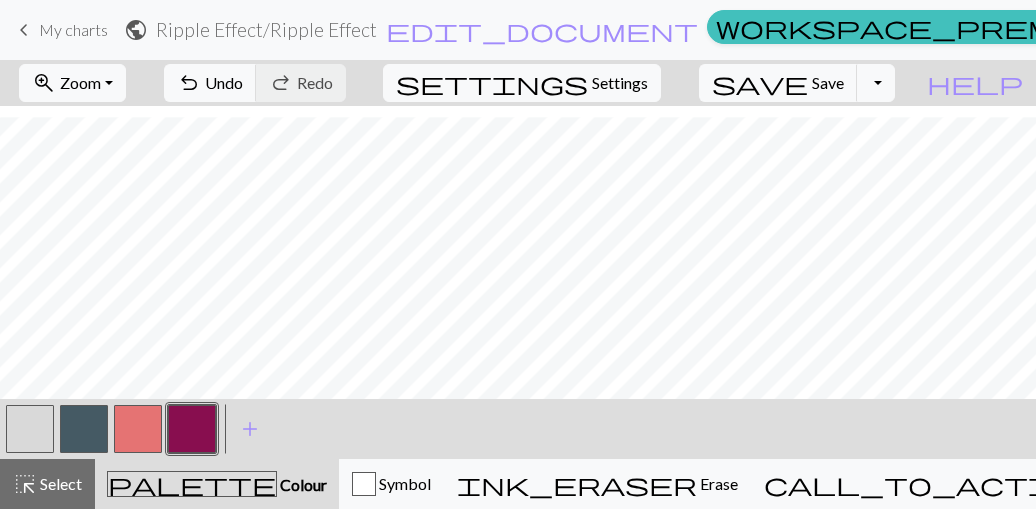 click at bounding box center [84, 429] 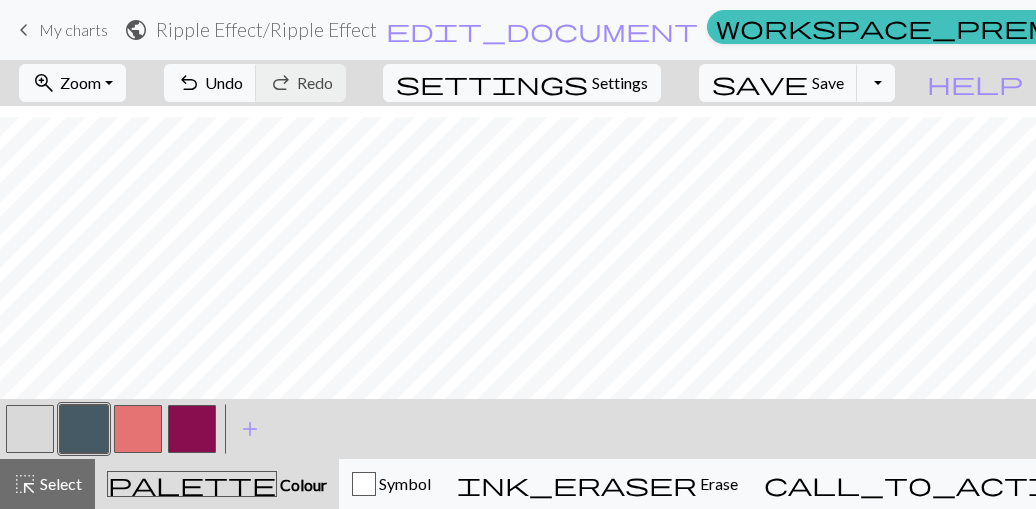 click at bounding box center [192, 429] 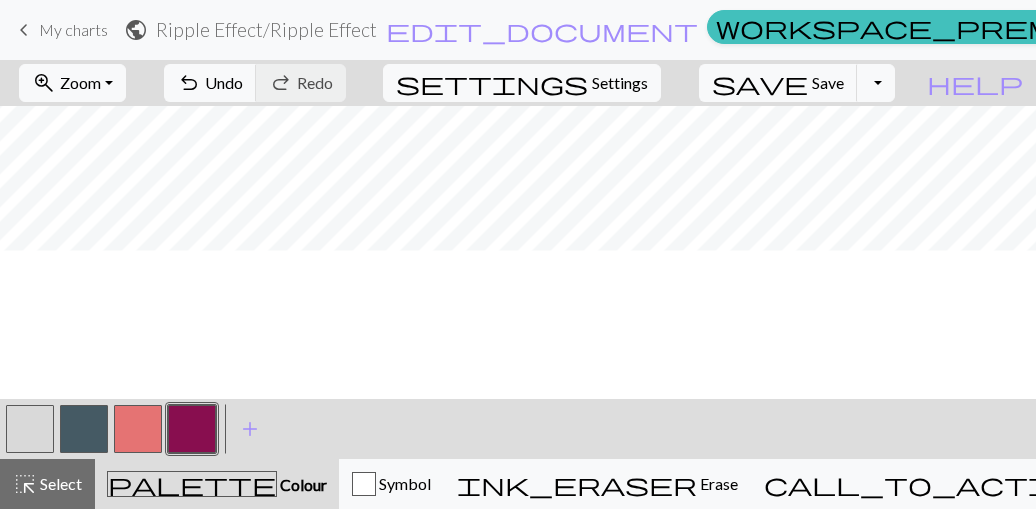 scroll, scrollTop: 378, scrollLeft: 0, axis: vertical 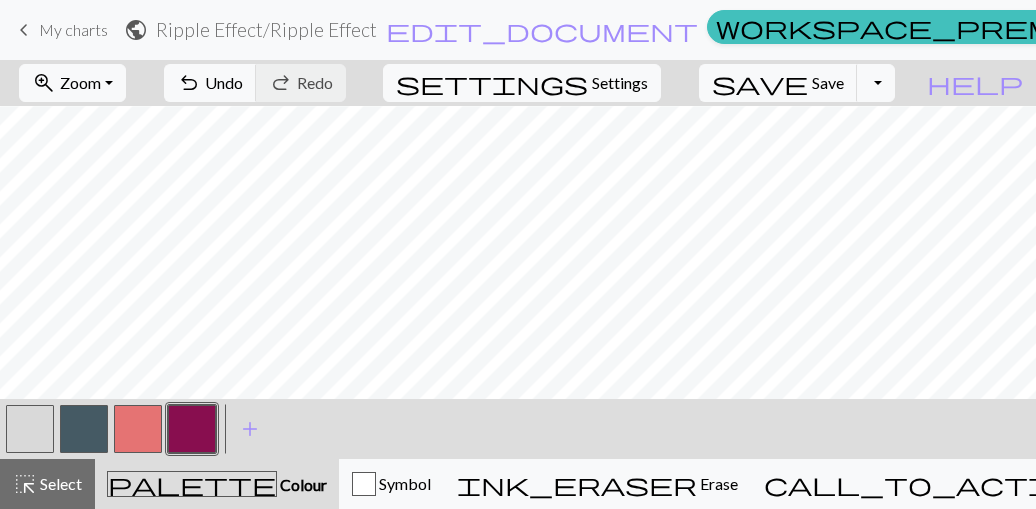 click at bounding box center [30, 429] 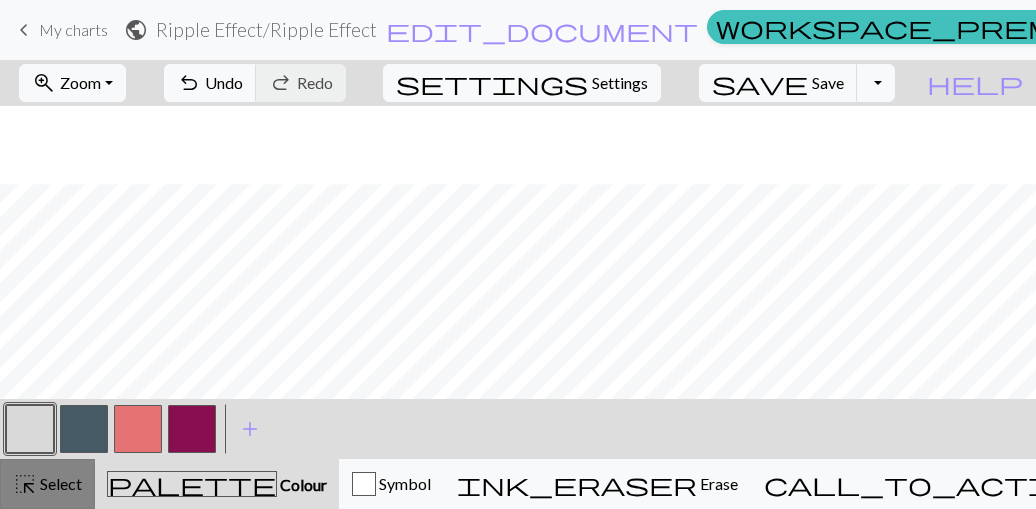 scroll, scrollTop: 458, scrollLeft: 0, axis: vertical 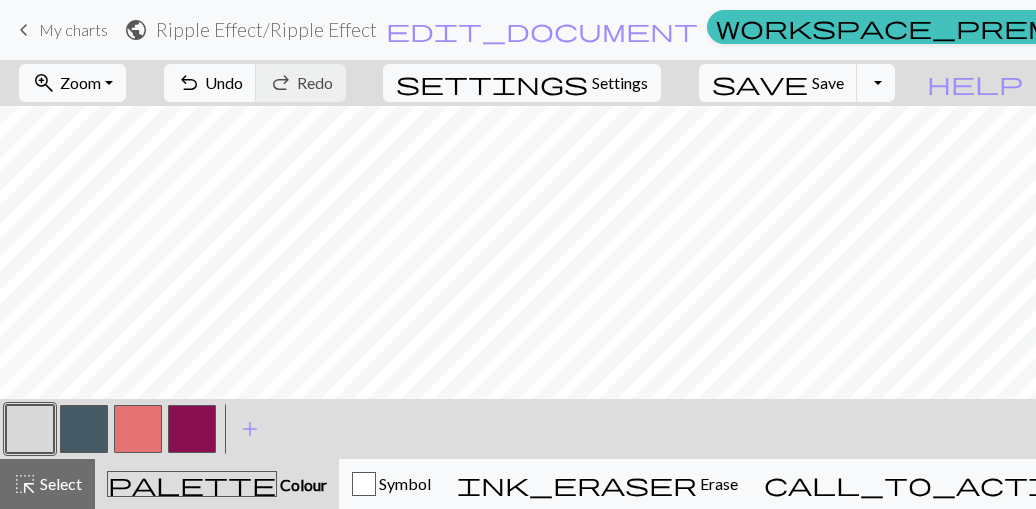 click at bounding box center (84, 429) 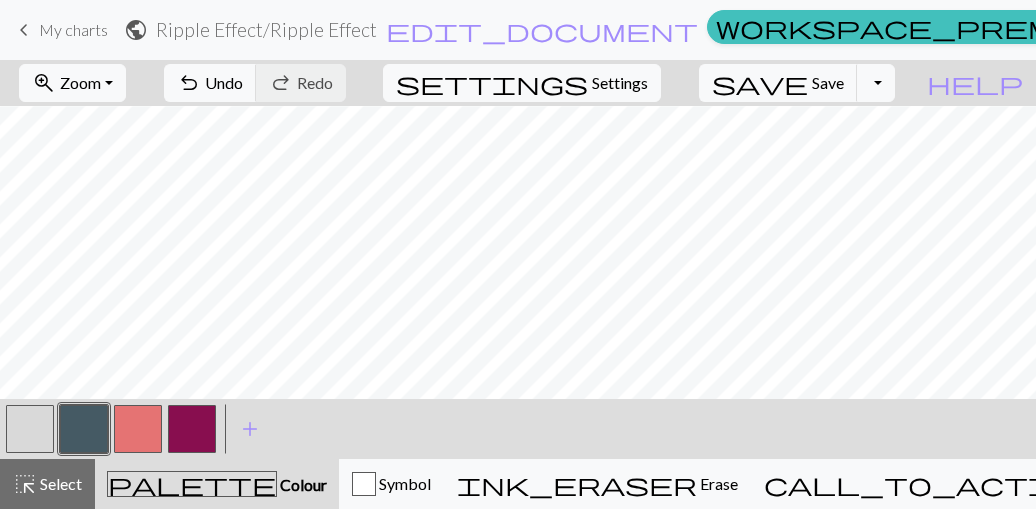 click at bounding box center [138, 429] 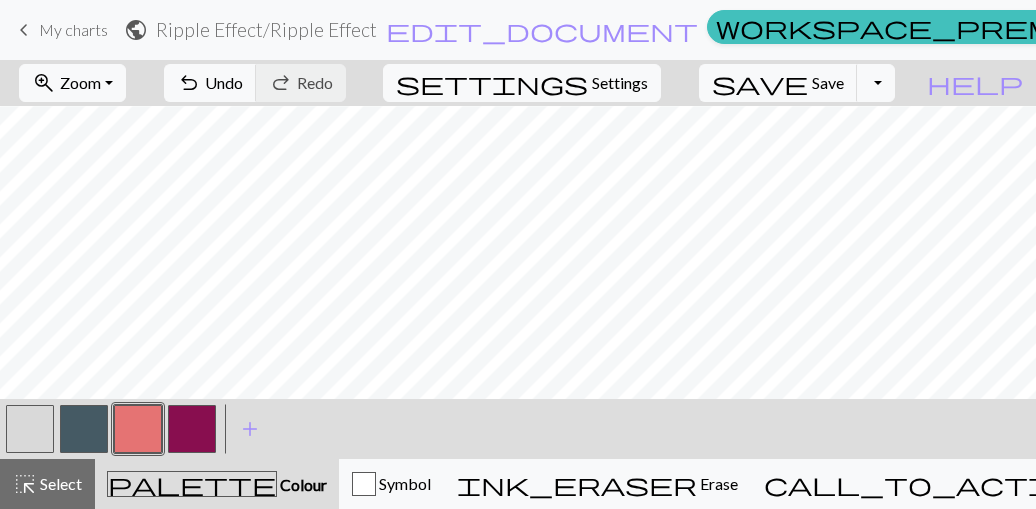 click at bounding box center [192, 429] 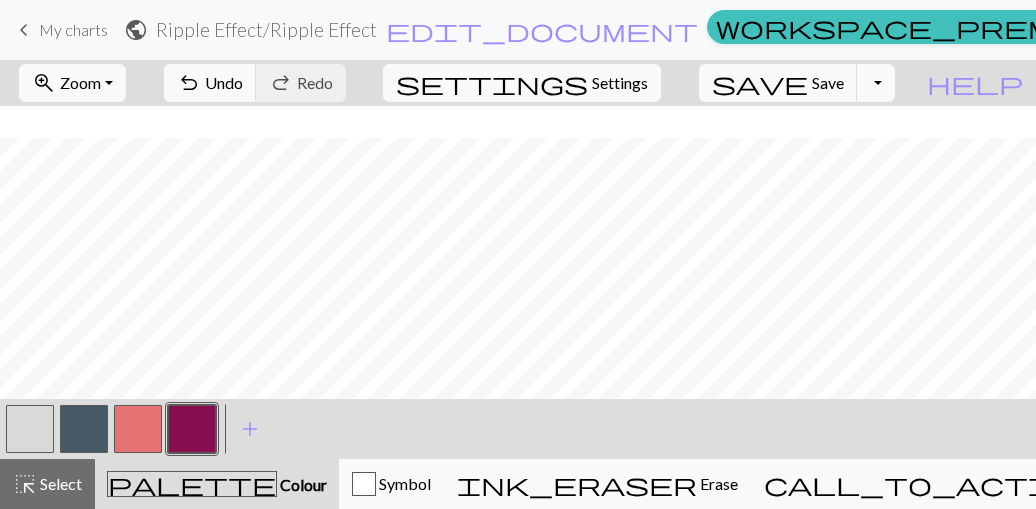scroll, scrollTop: 490, scrollLeft: 0, axis: vertical 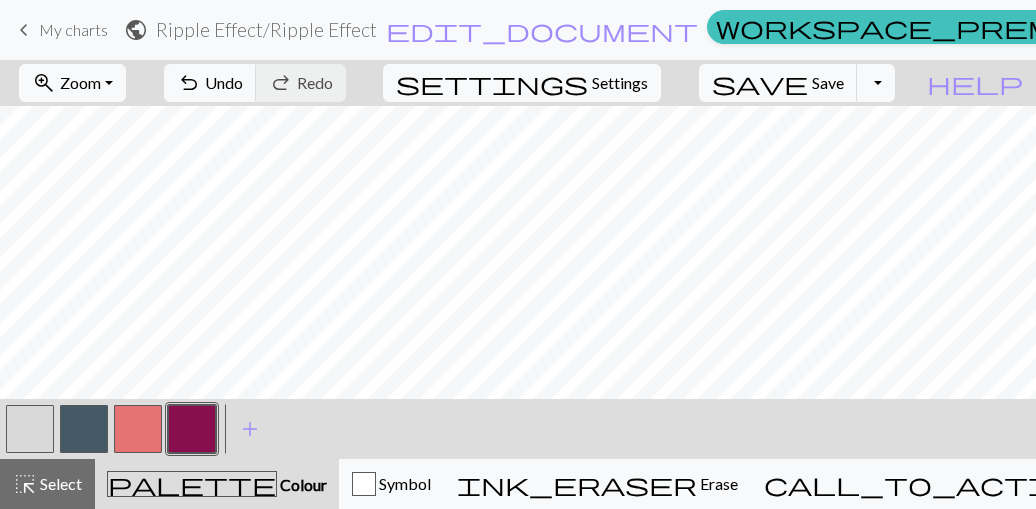 click at bounding box center [84, 429] 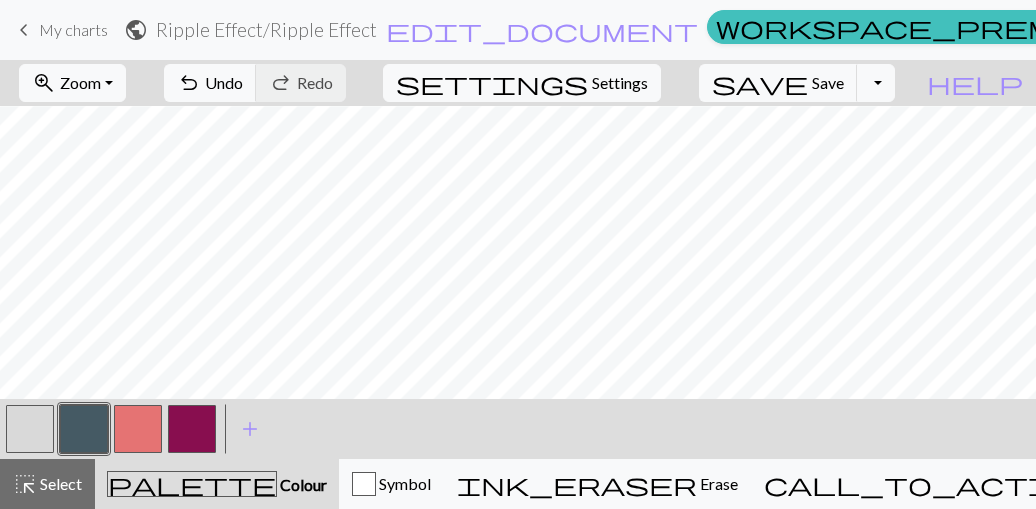 click at bounding box center (30, 429) 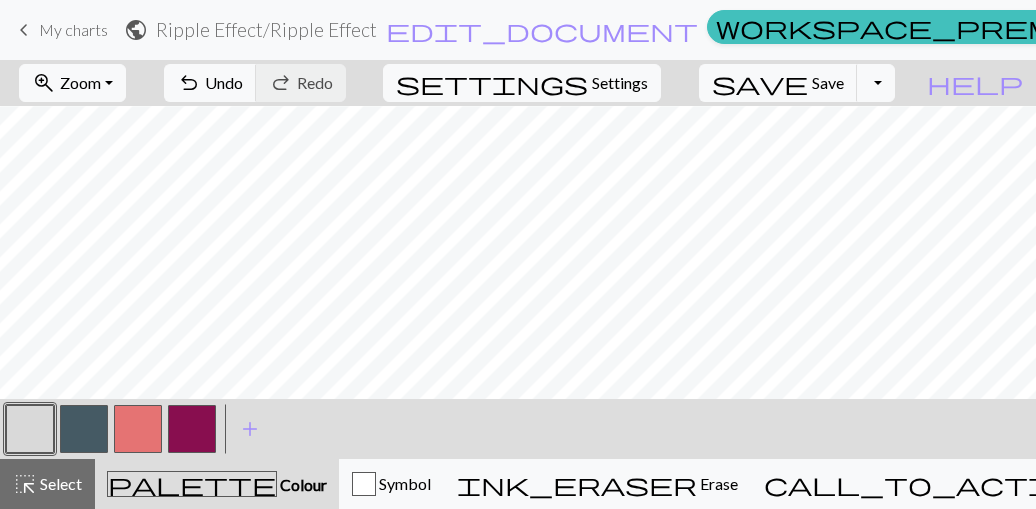click at bounding box center [84, 429] 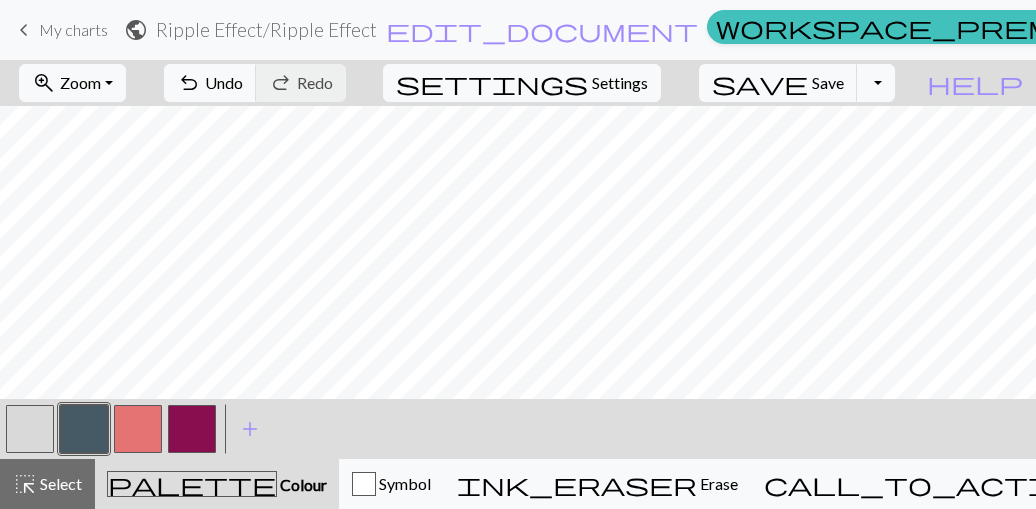 click at bounding box center [192, 429] 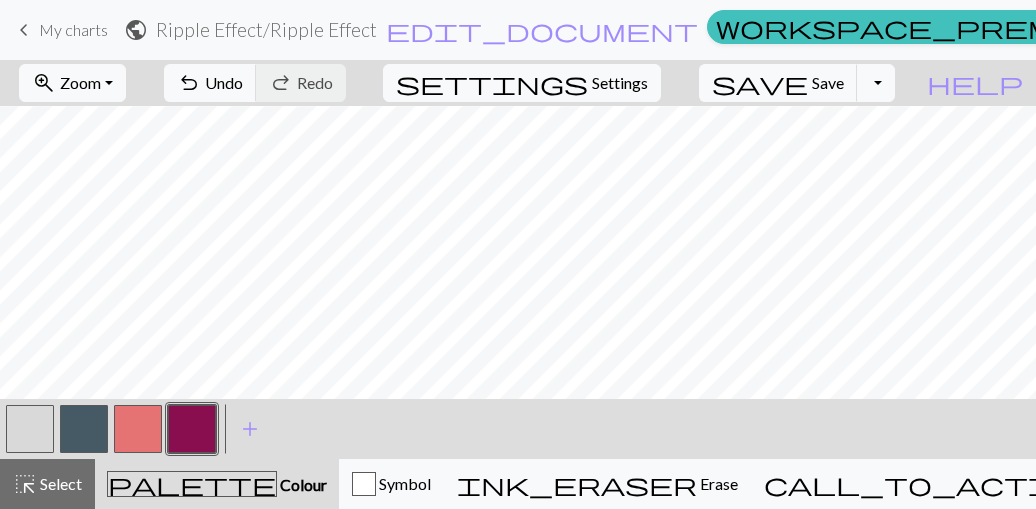 click at bounding box center [84, 429] 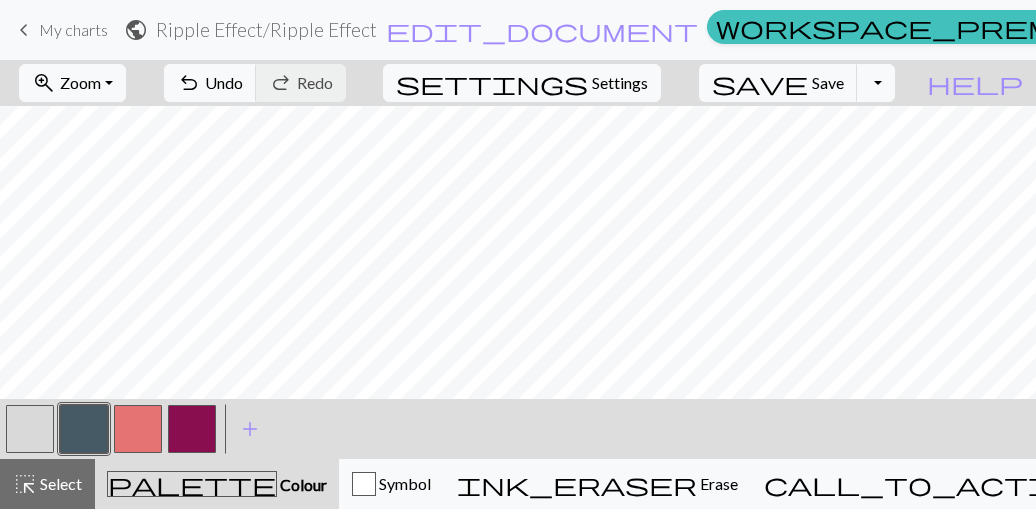 click at bounding box center [192, 429] 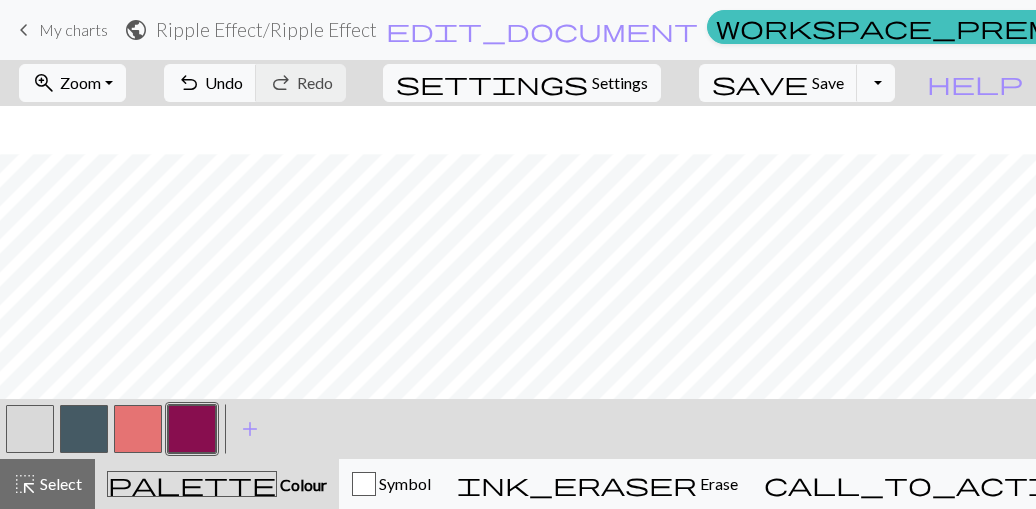 scroll, scrollTop: 538, scrollLeft: 0, axis: vertical 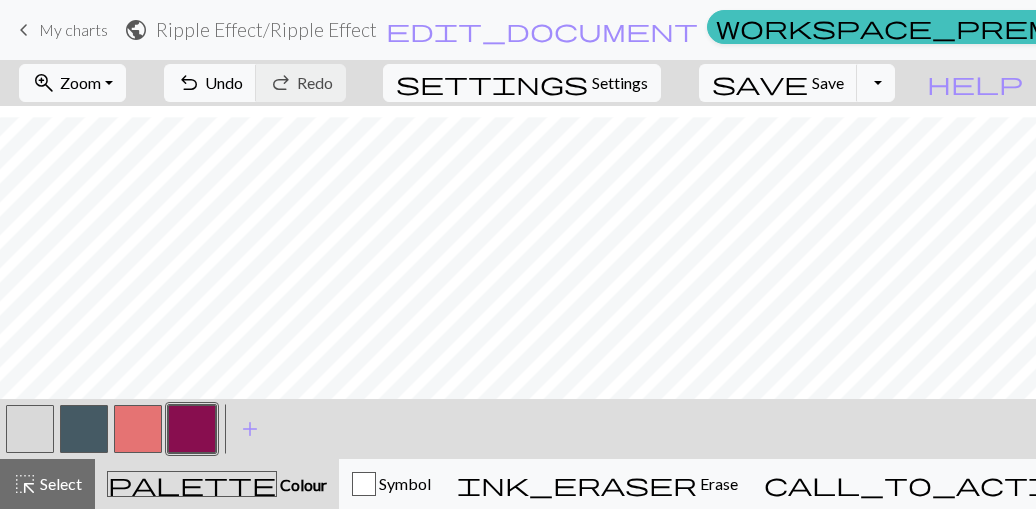 click at bounding box center [138, 429] 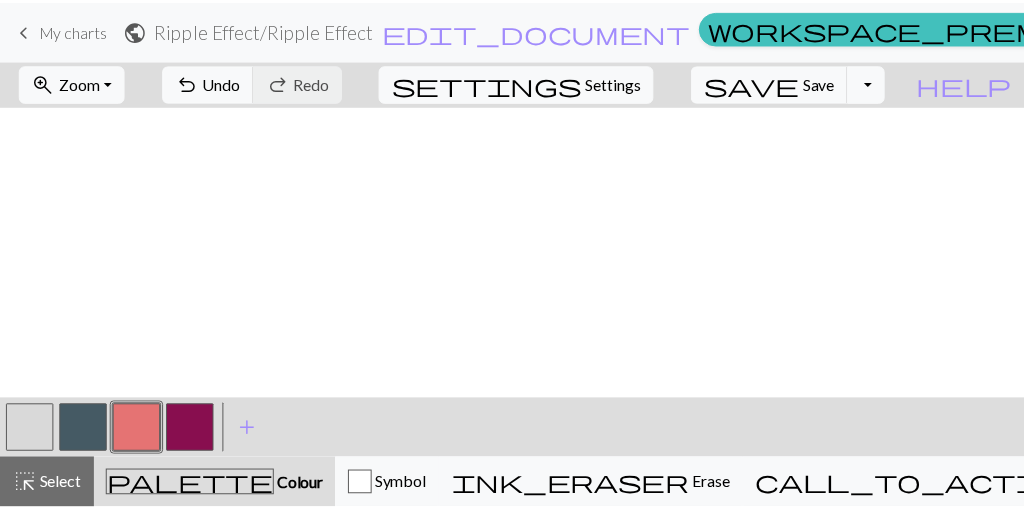 scroll, scrollTop: 0, scrollLeft: 0, axis: both 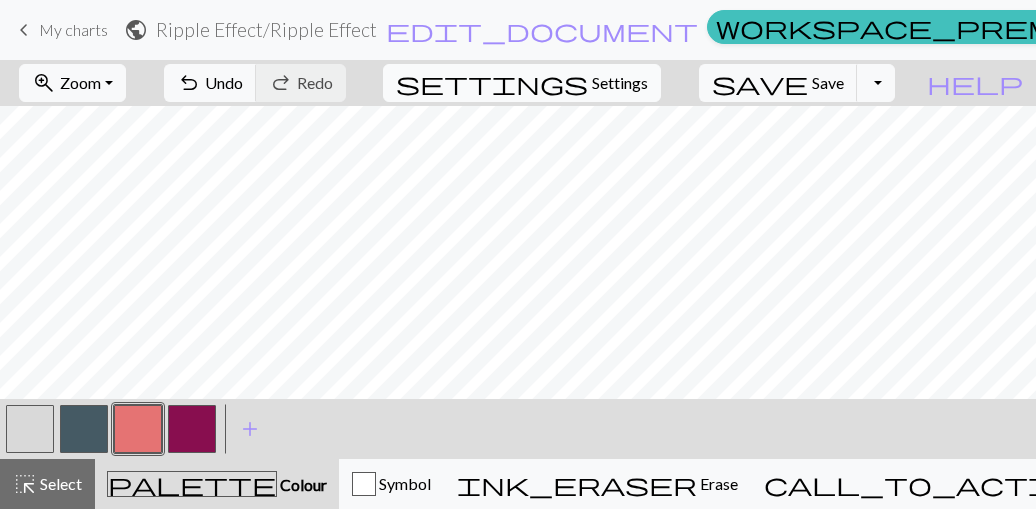 drag, startPoint x: 64, startPoint y: 32, endPoint x: 583, endPoint y: 73, distance: 520.61694 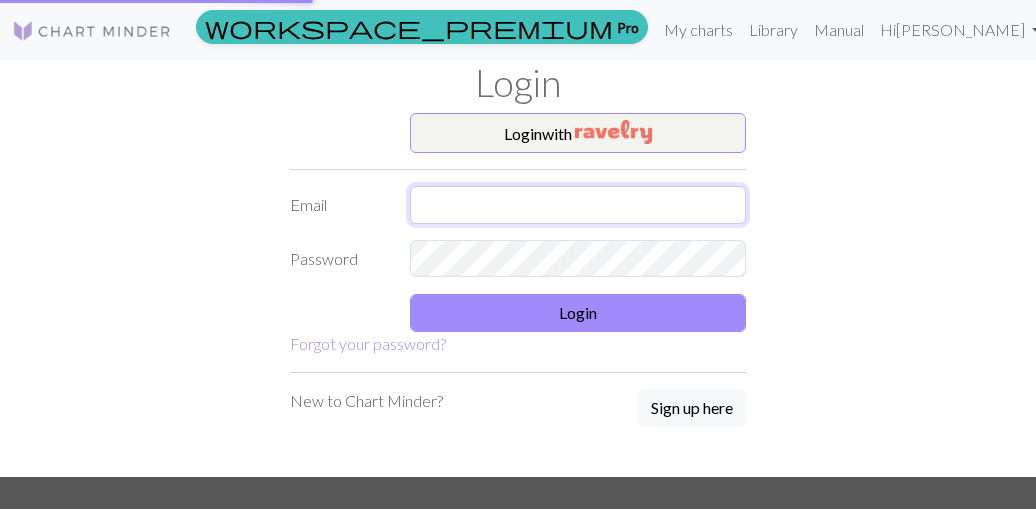 type on "[EMAIL_ADDRESS][DOMAIN_NAME]" 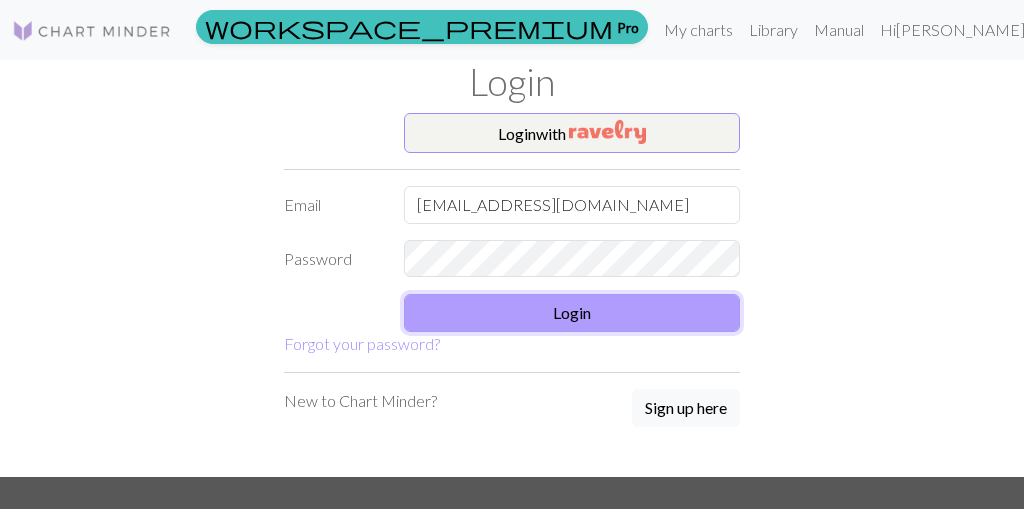 click on "Login" at bounding box center [572, 313] 